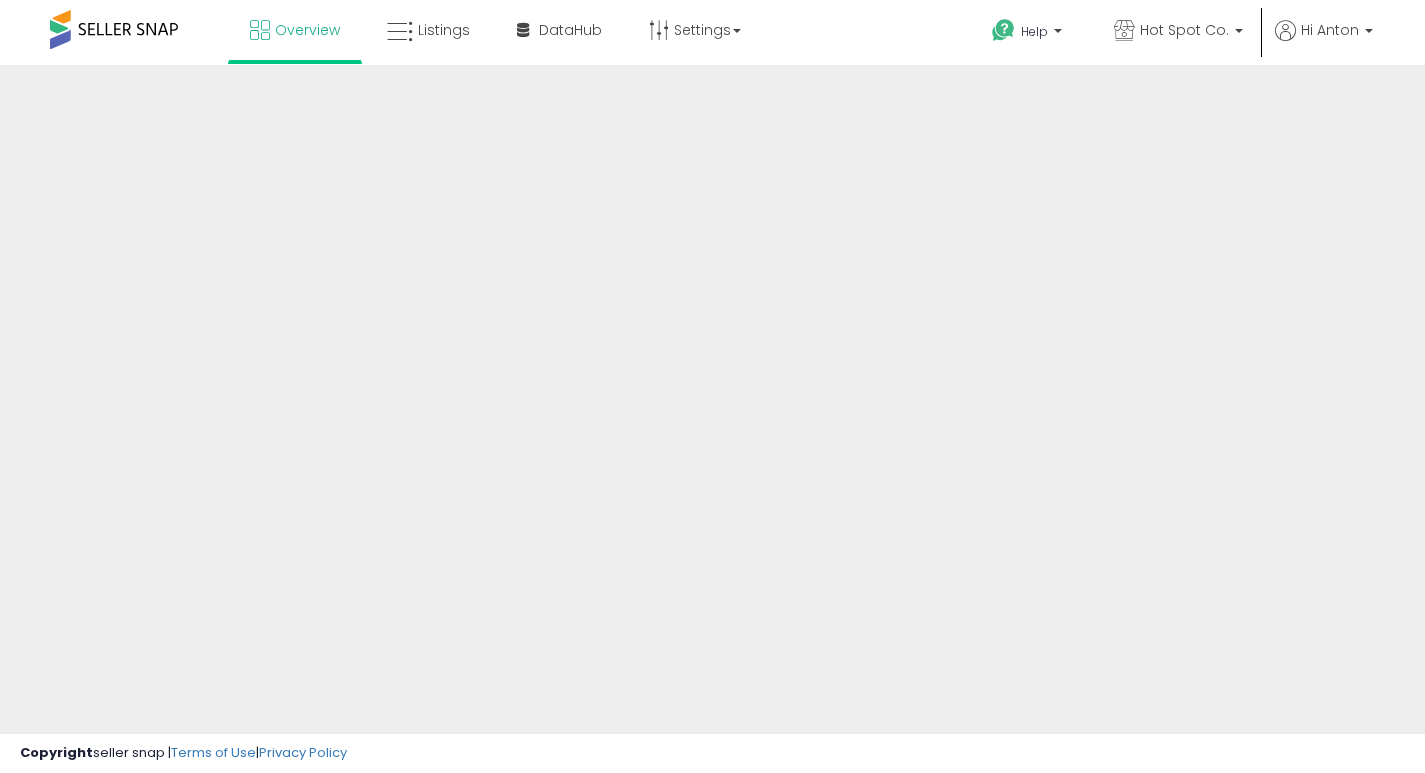 scroll, scrollTop: 0, scrollLeft: 0, axis: both 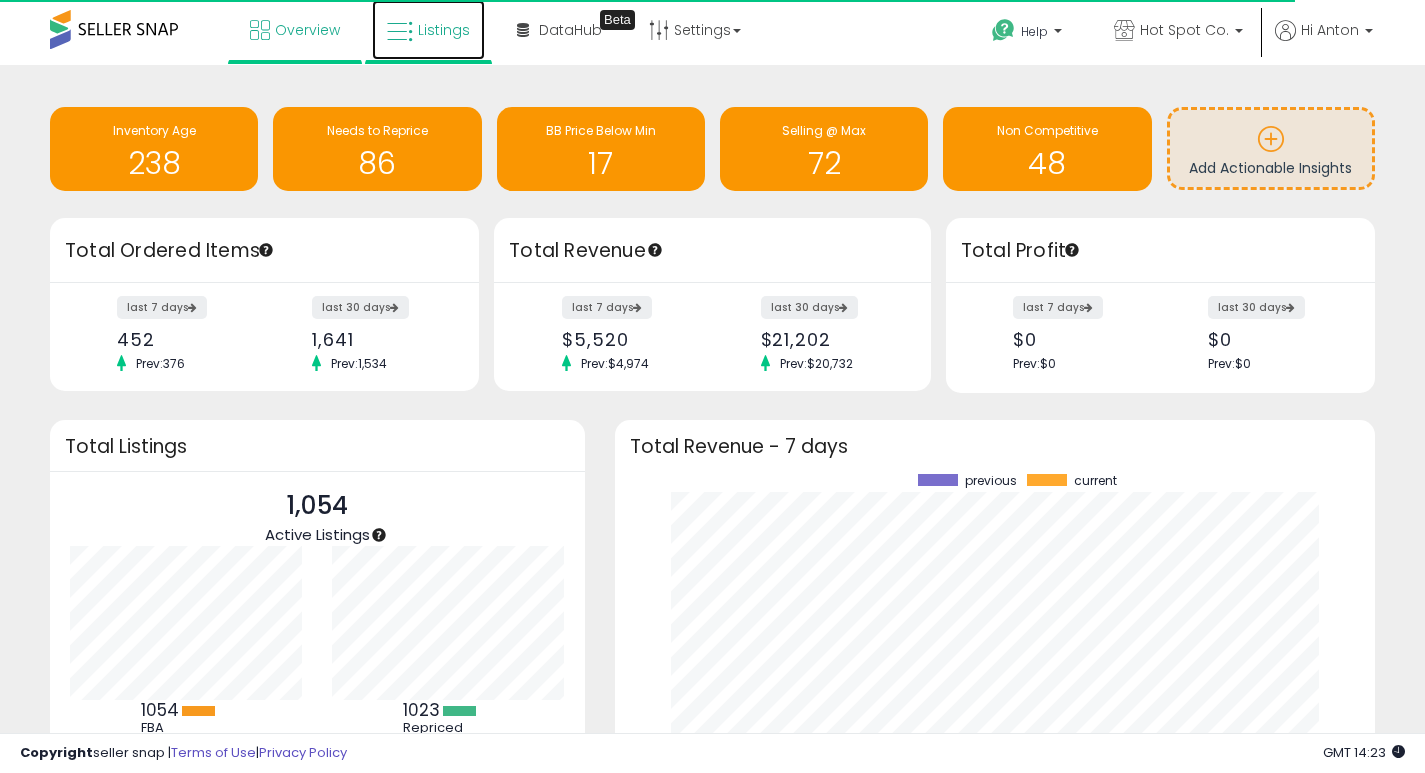 click on "Listings" at bounding box center [444, 30] 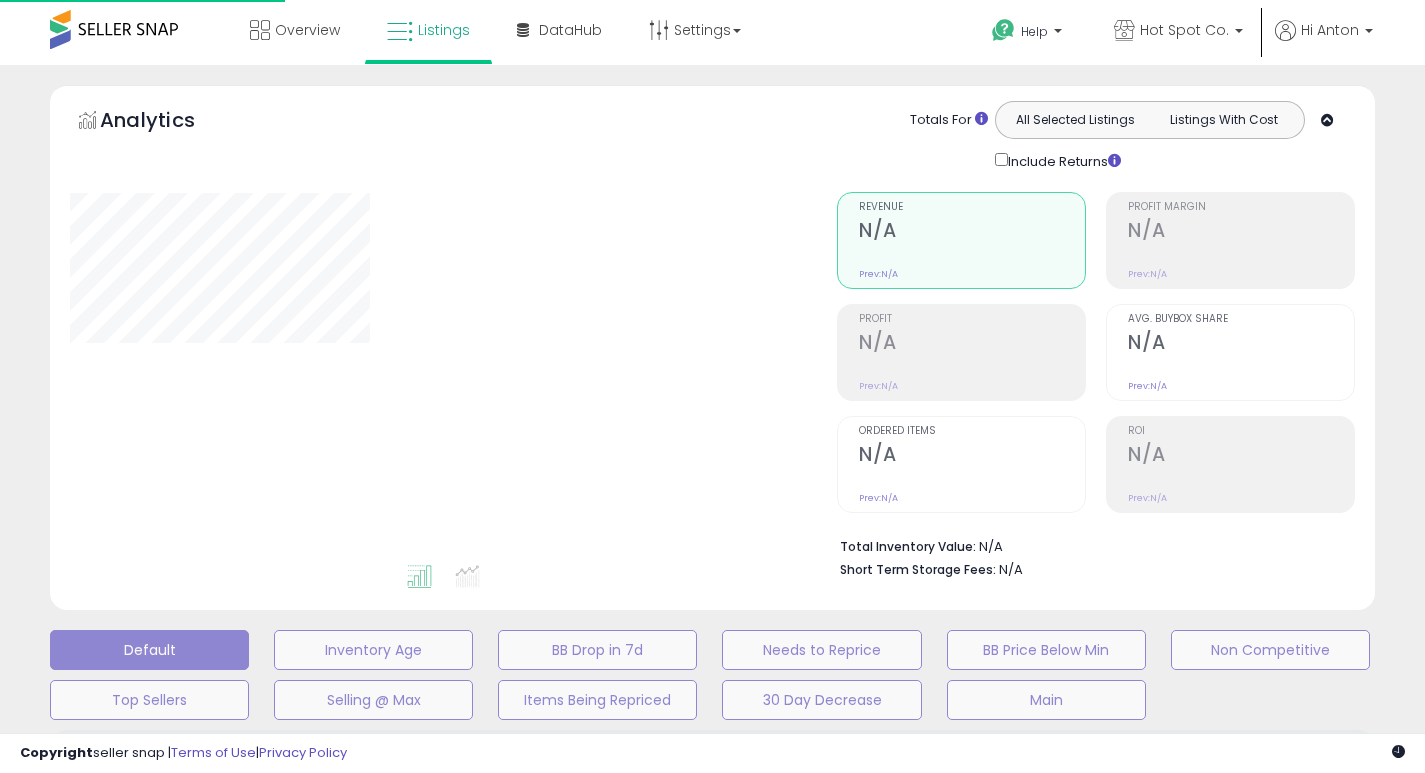 scroll, scrollTop: 0, scrollLeft: 0, axis: both 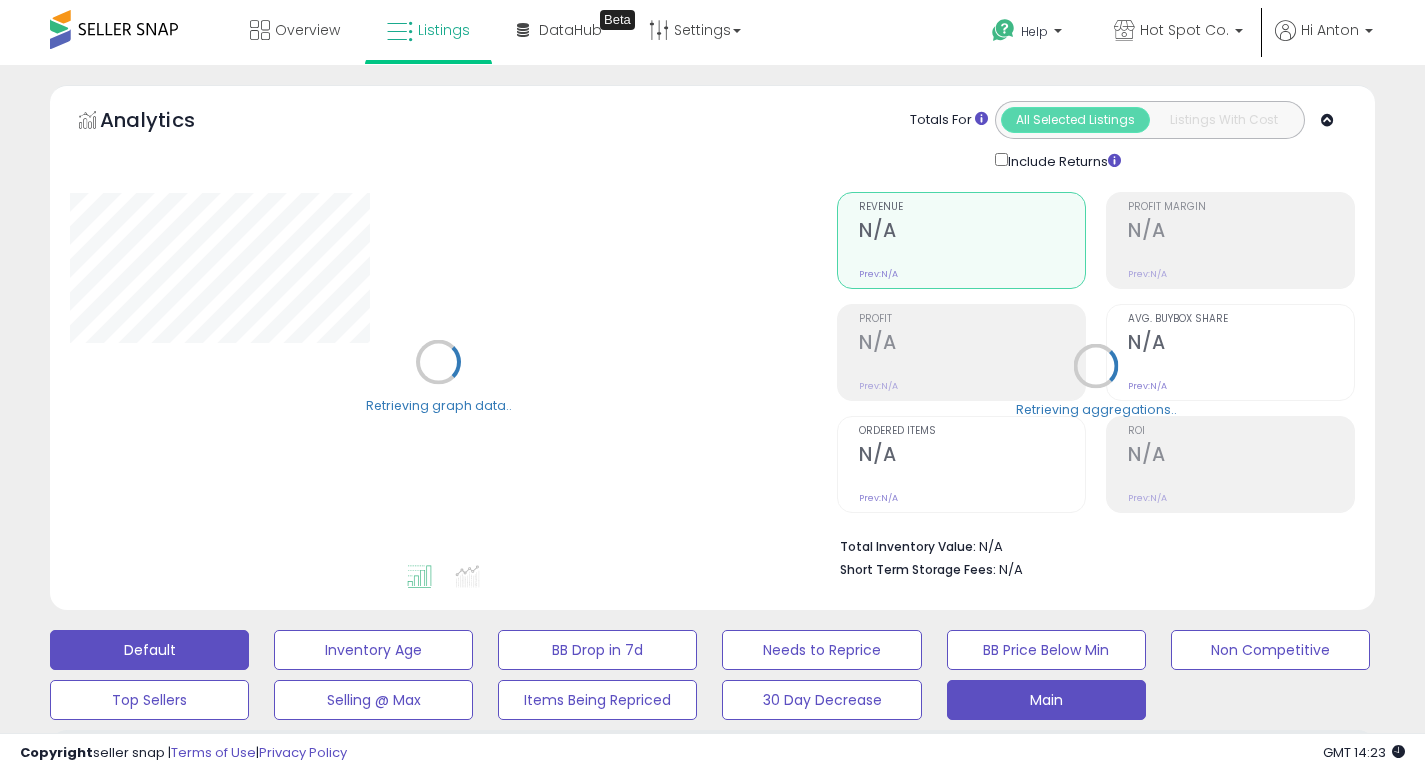 click on "Main" at bounding box center [373, 650] 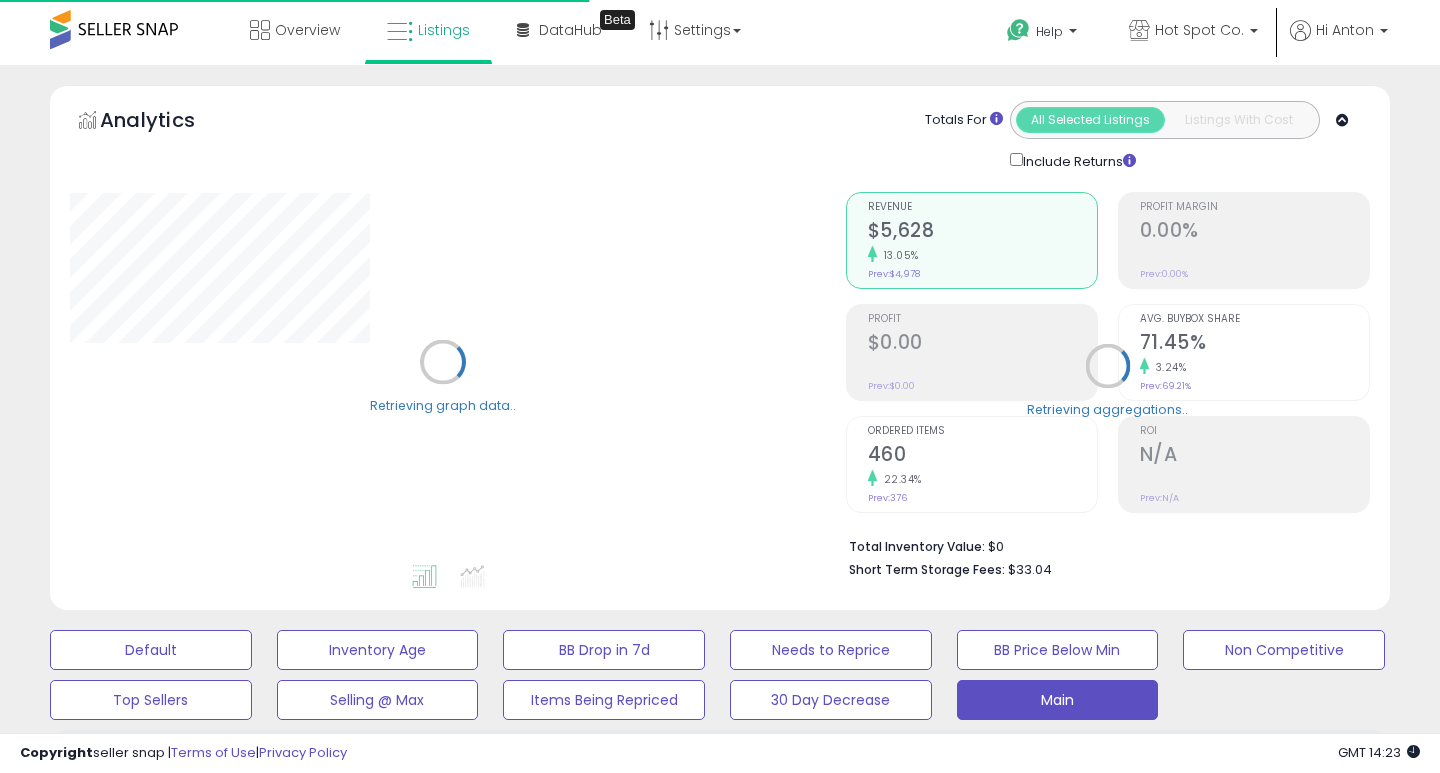 select on "**" 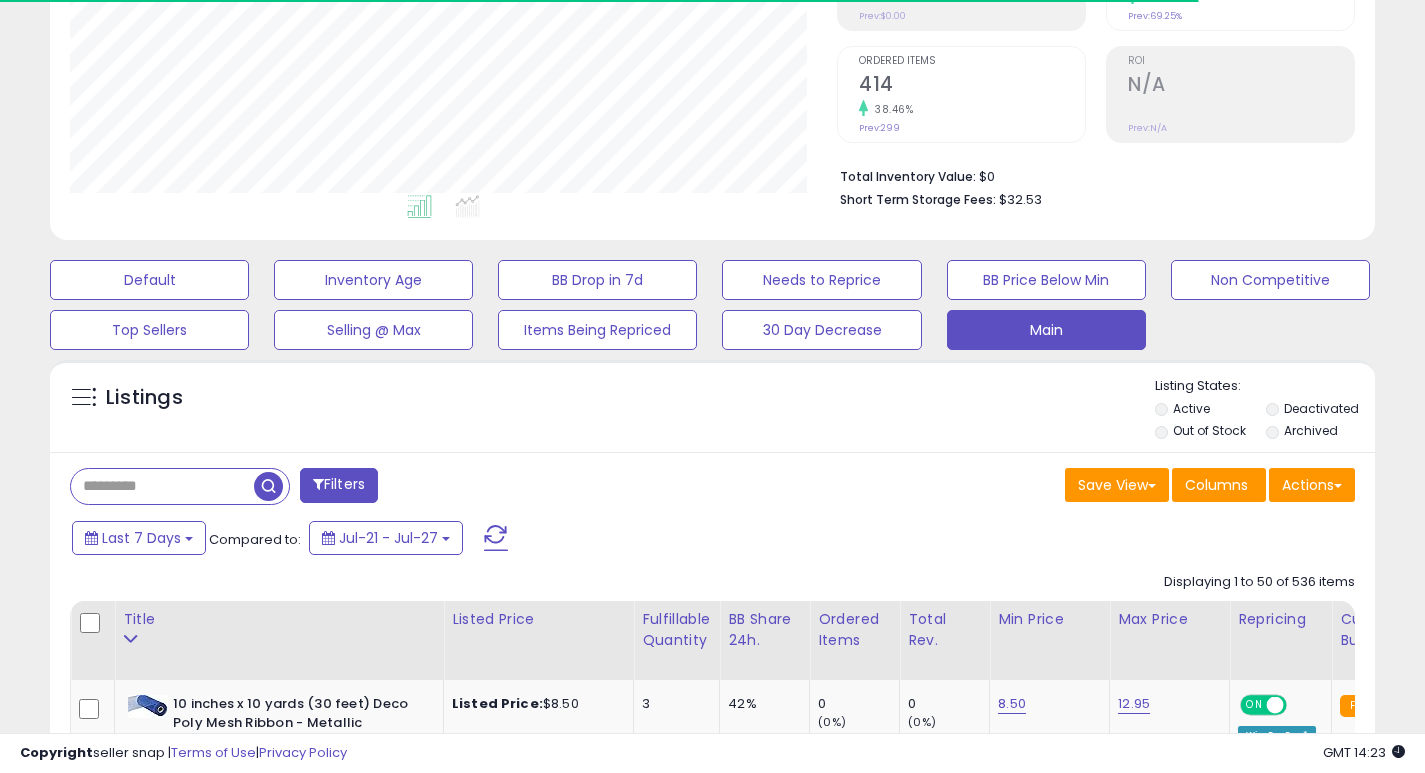 scroll, scrollTop: 437, scrollLeft: 0, axis: vertical 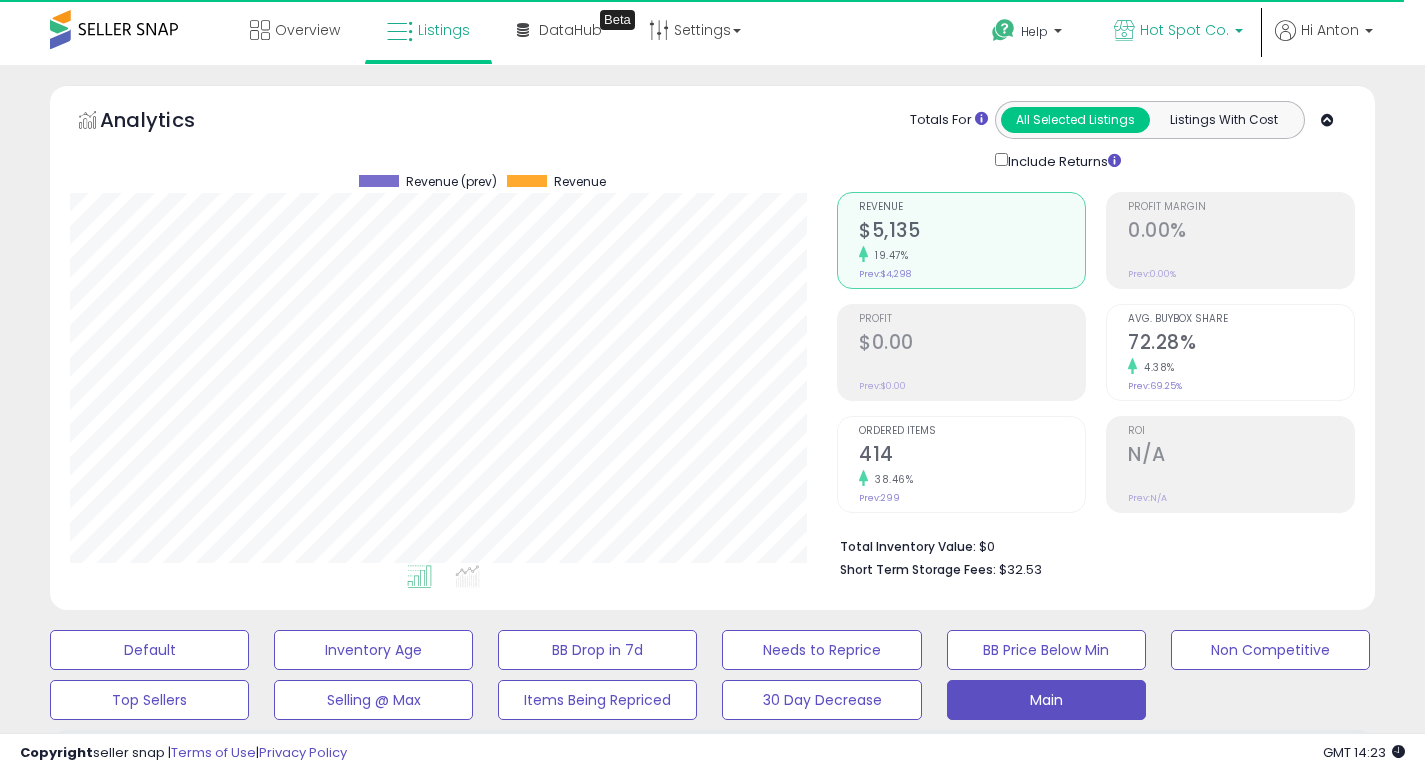 click on "Hot Spot Co." at bounding box center (1184, 30) 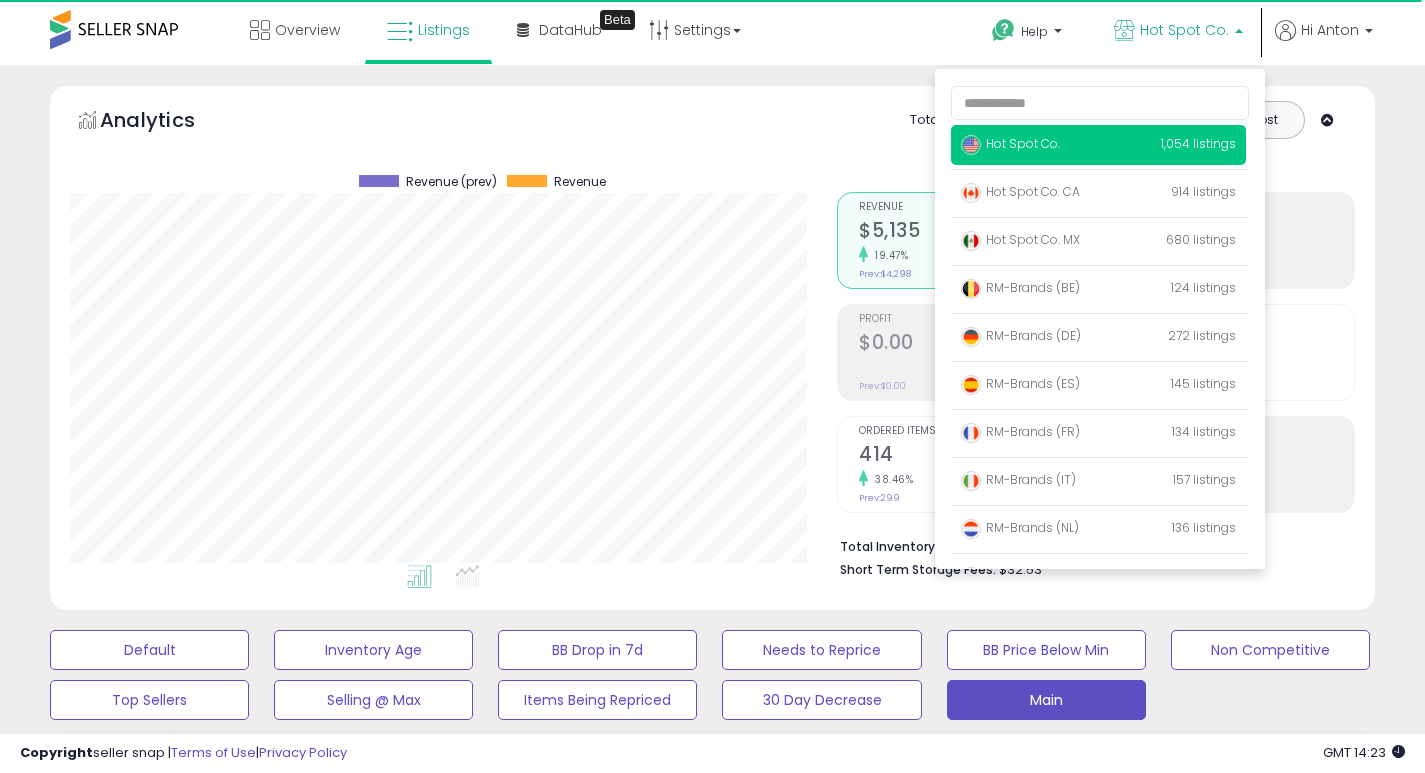 click on "Totals For
All Selected Listings
Listings With Cost
Include Returns" at bounding box center (1088, 136) 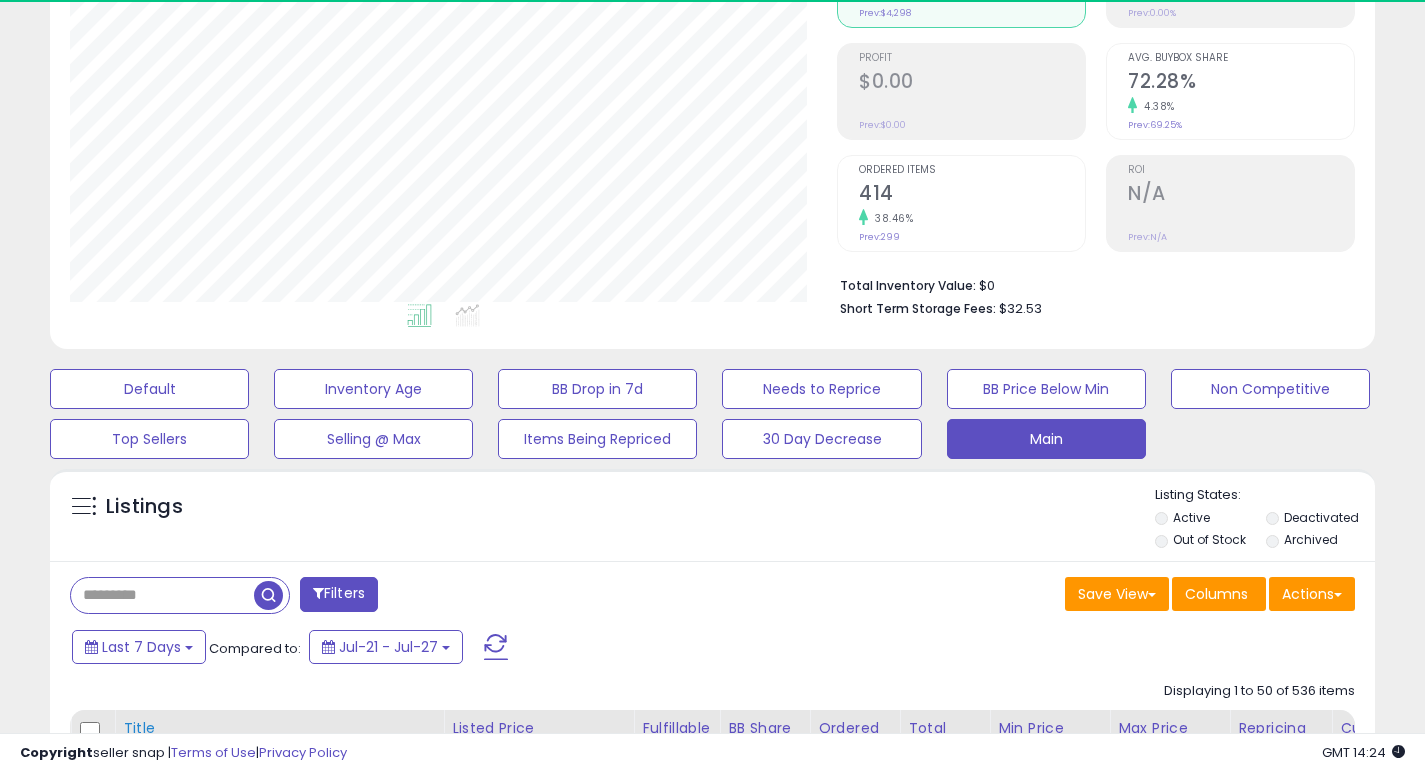 scroll, scrollTop: 587, scrollLeft: 0, axis: vertical 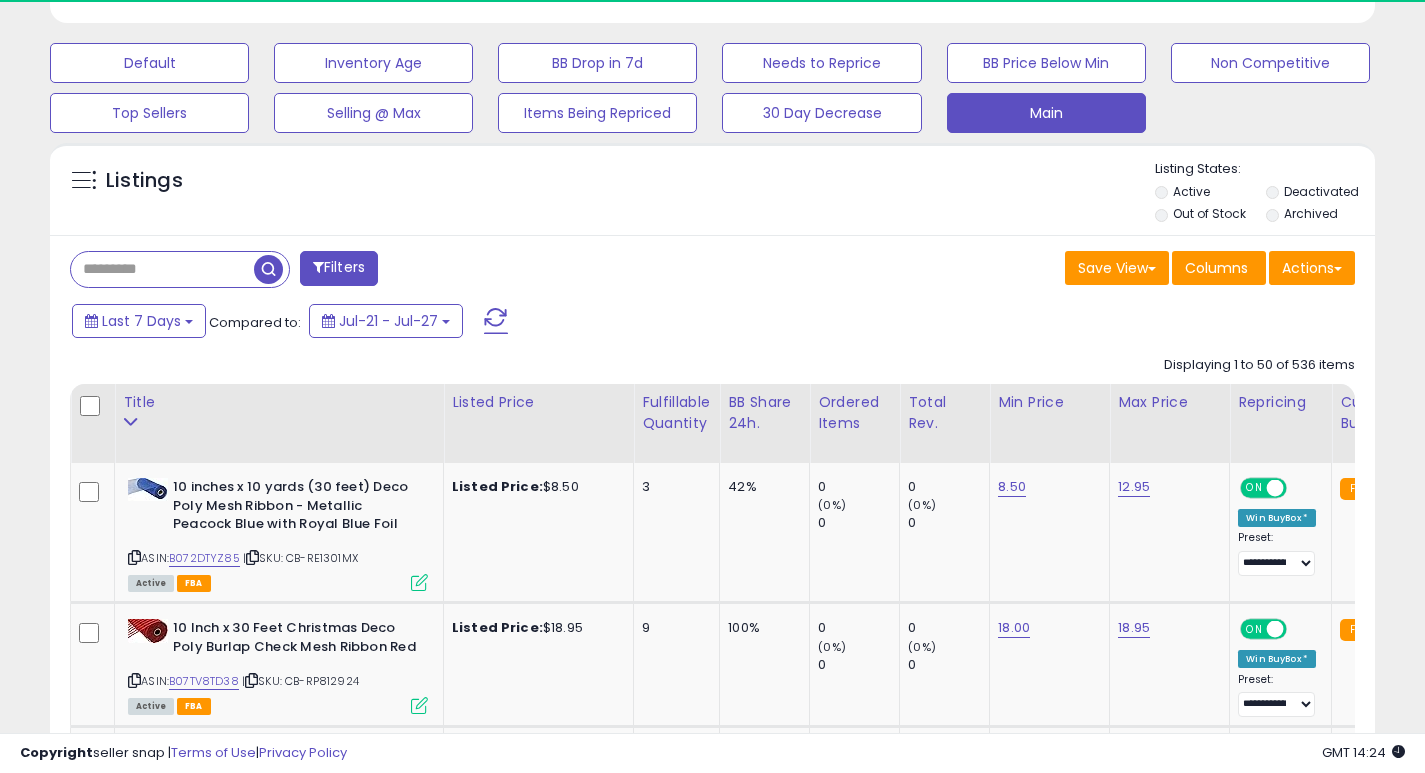 click on "Filters" at bounding box center [384, 271] 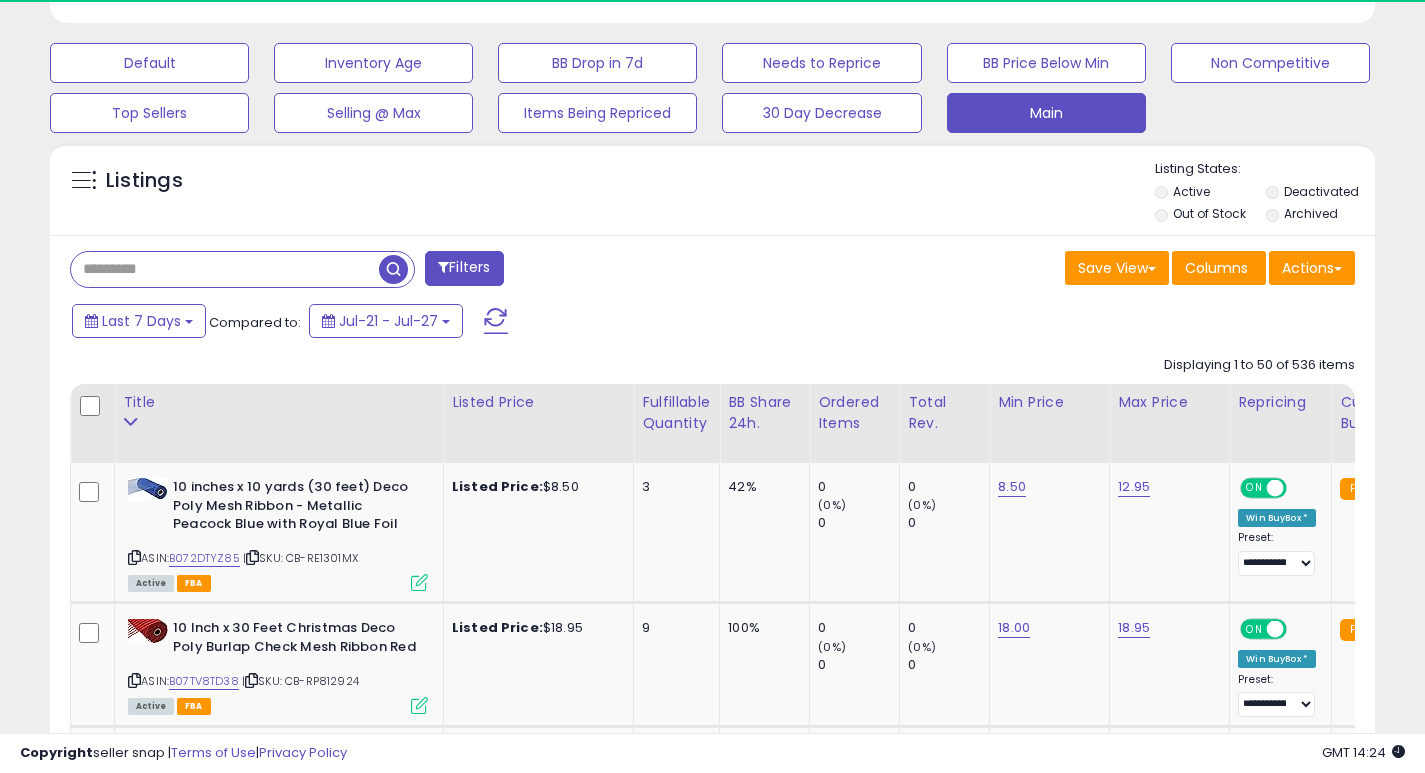 paste on "**********" 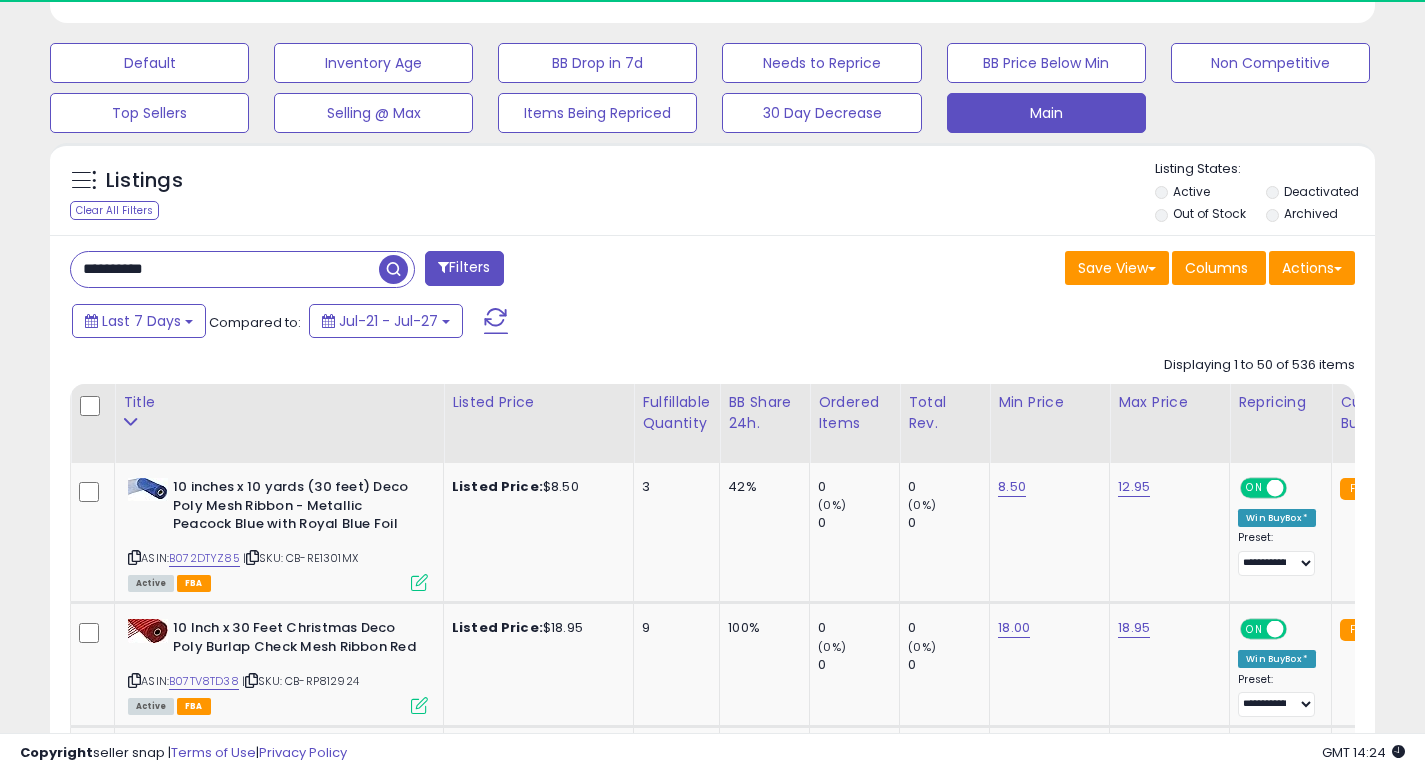 type on "**********" 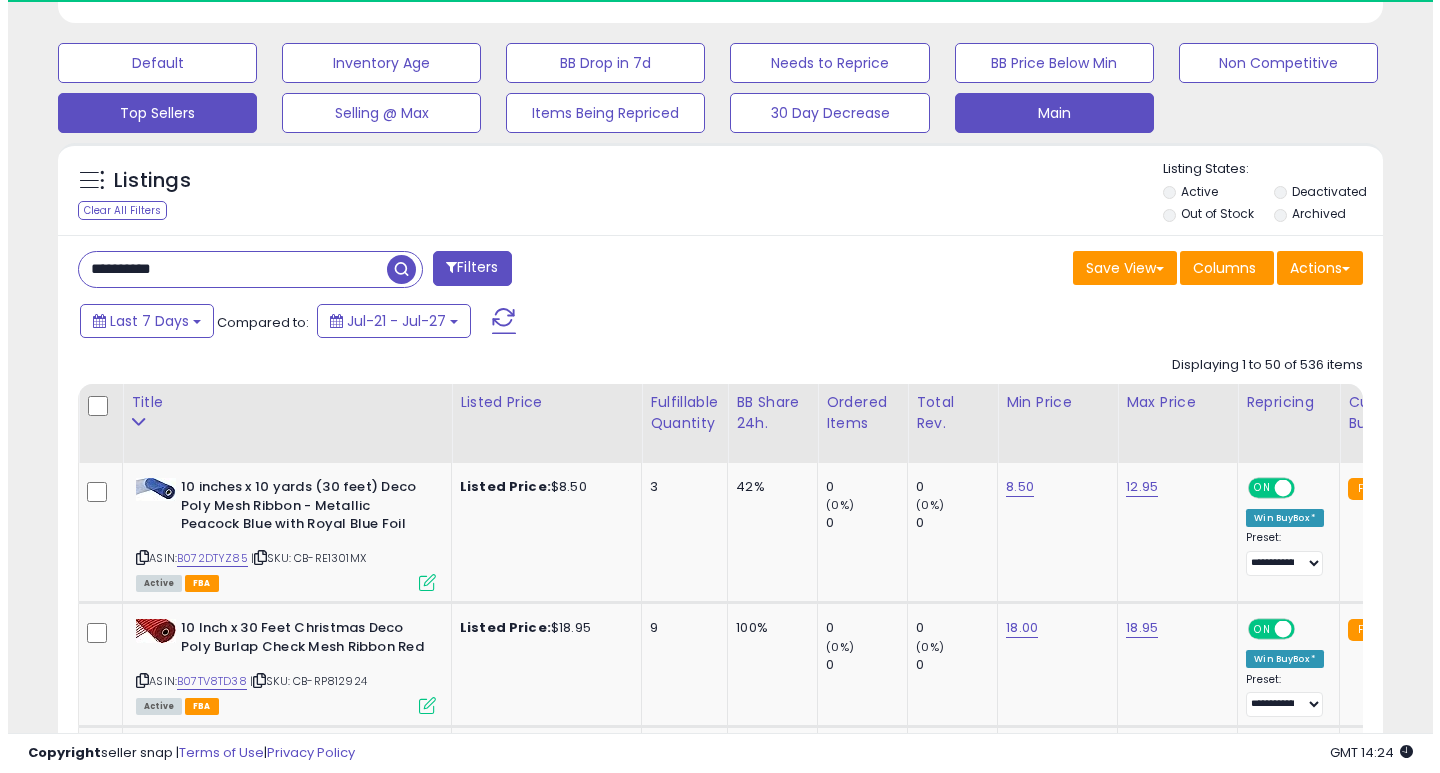 scroll, scrollTop: 467, scrollLeft: 0, axis: vertical 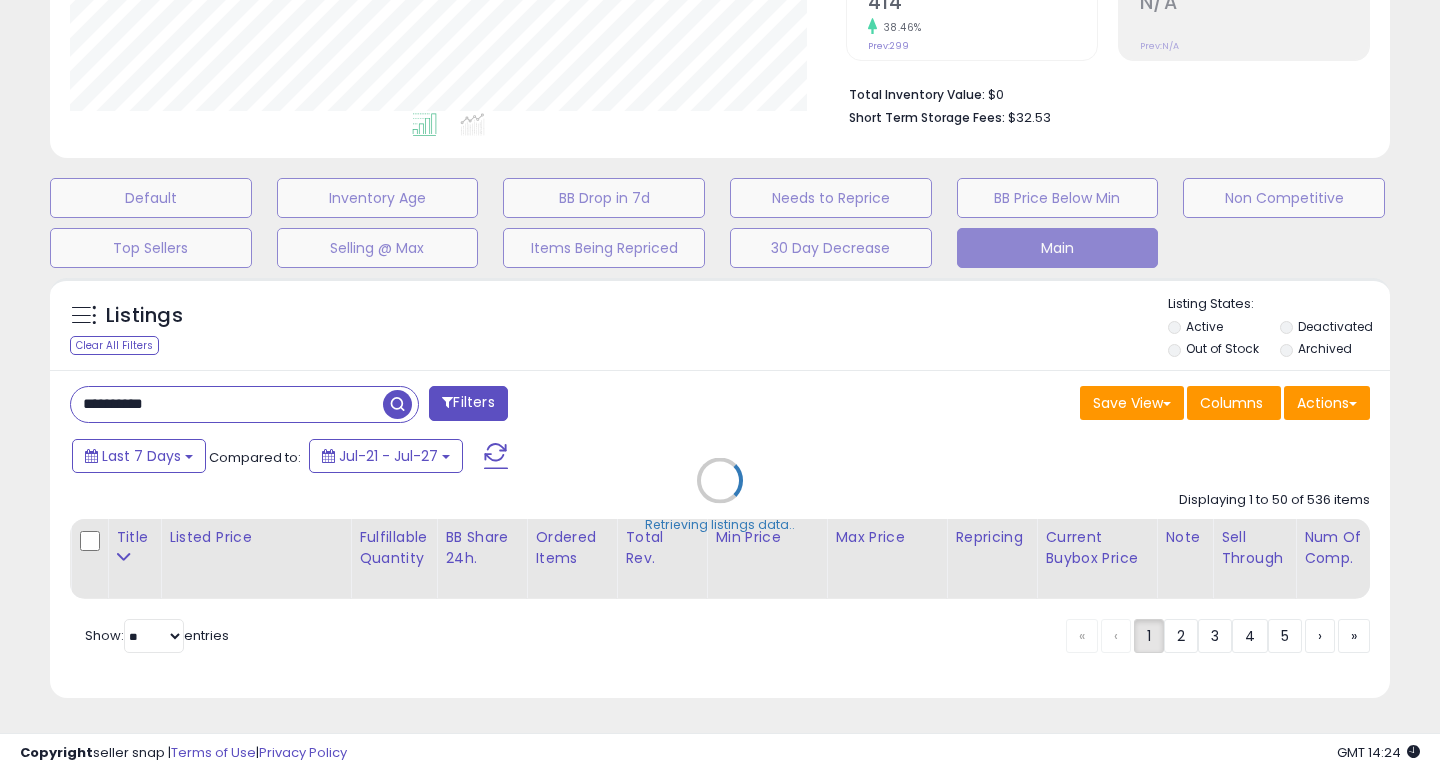click on "Retrieving listings data.." at bounding box center (720, 495) 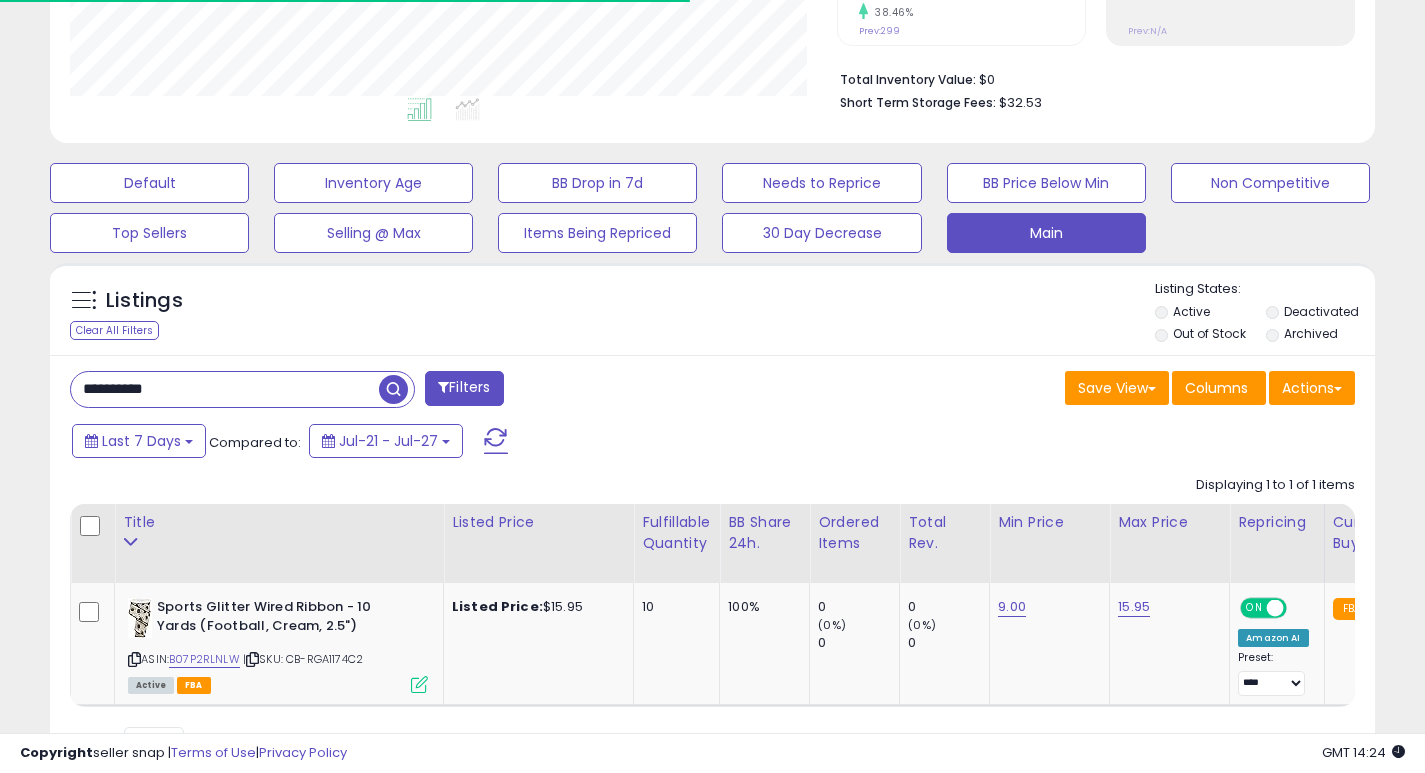 scroll, scrollTop: 410, scrollLeft: 767, axis: both 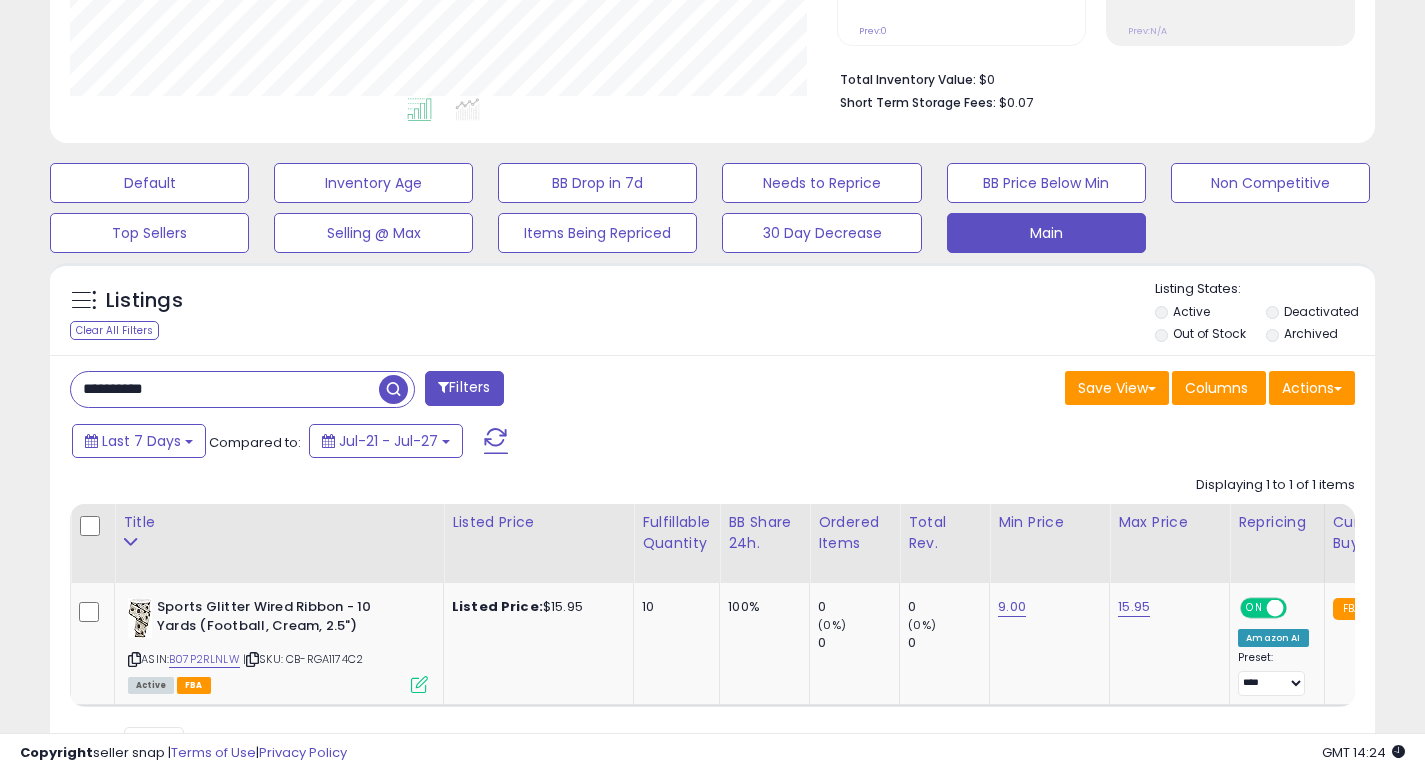 click on "Last 7 Days
Compared to:
Jul-21 - Jul-27" at bounding box center [549, 443] 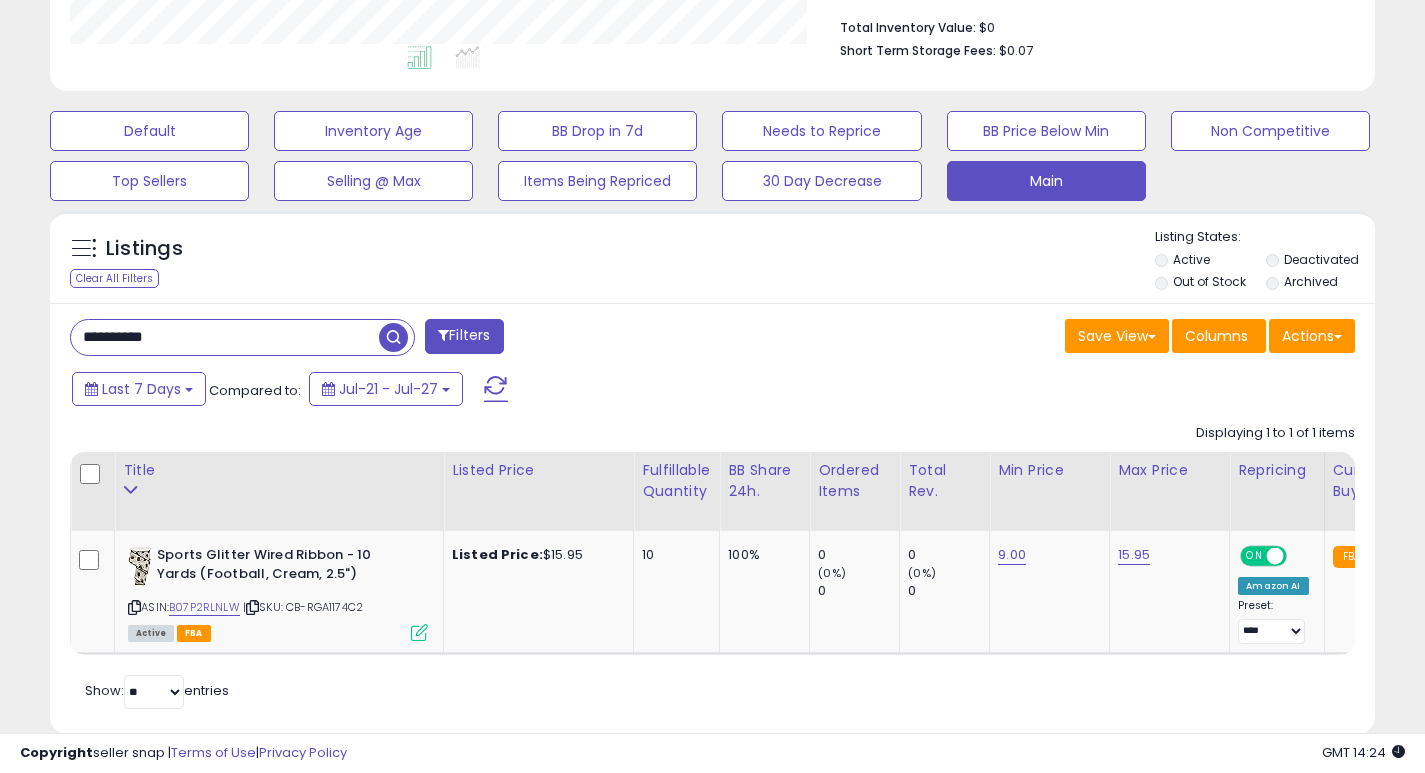 scroll, scrollTop: 539, scrollLeft: 0, axis: vertical 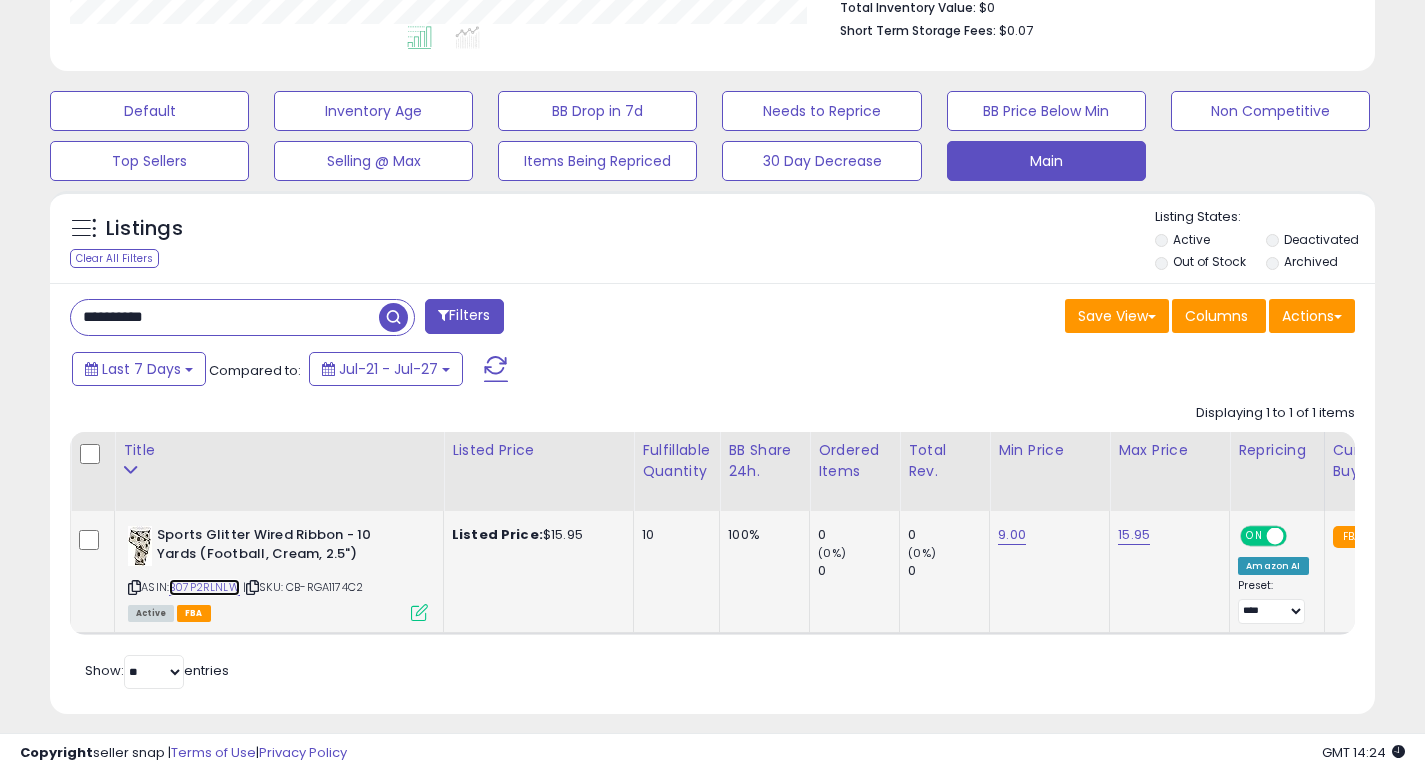 click on "B07P2RLNLW" at bounding box center [204, 587] 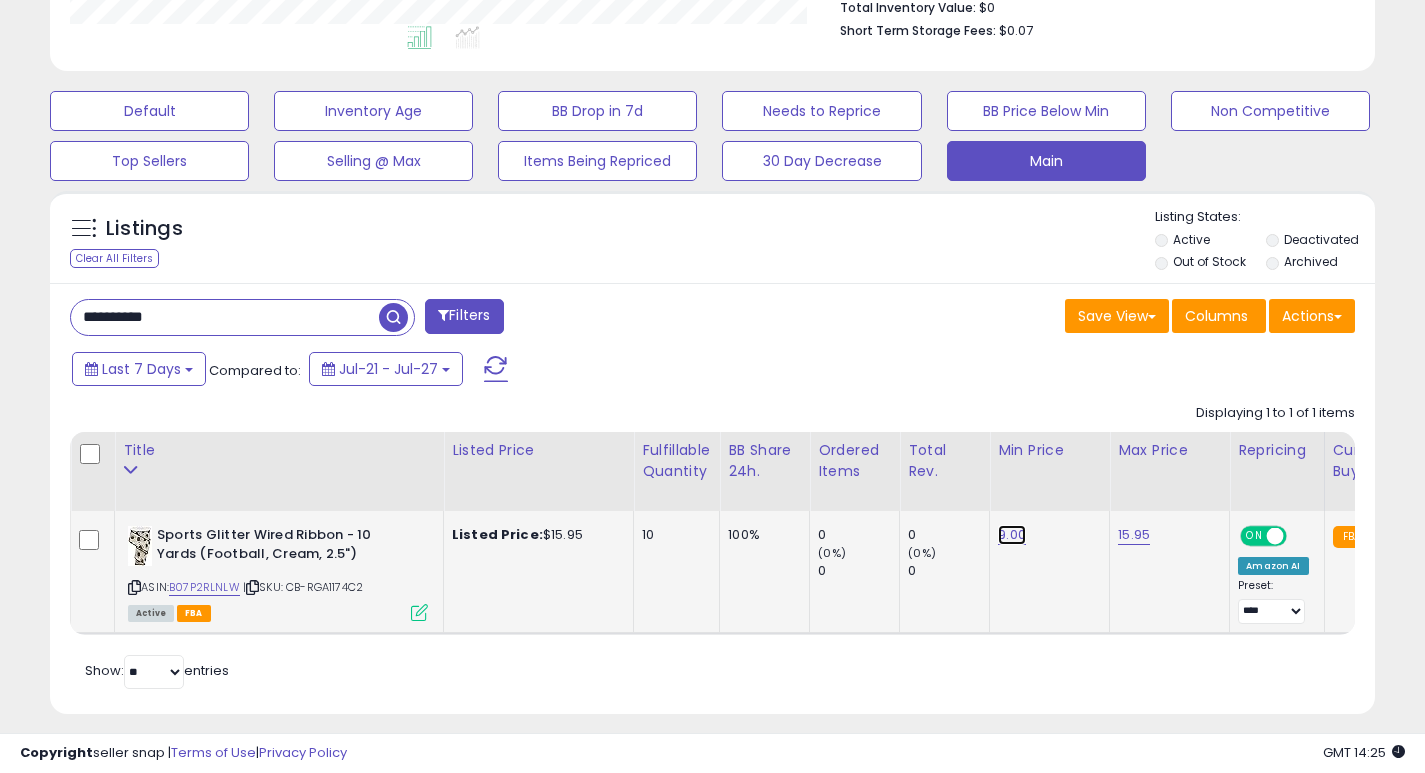 click on "9.00" at bounding box center (1012, 535) 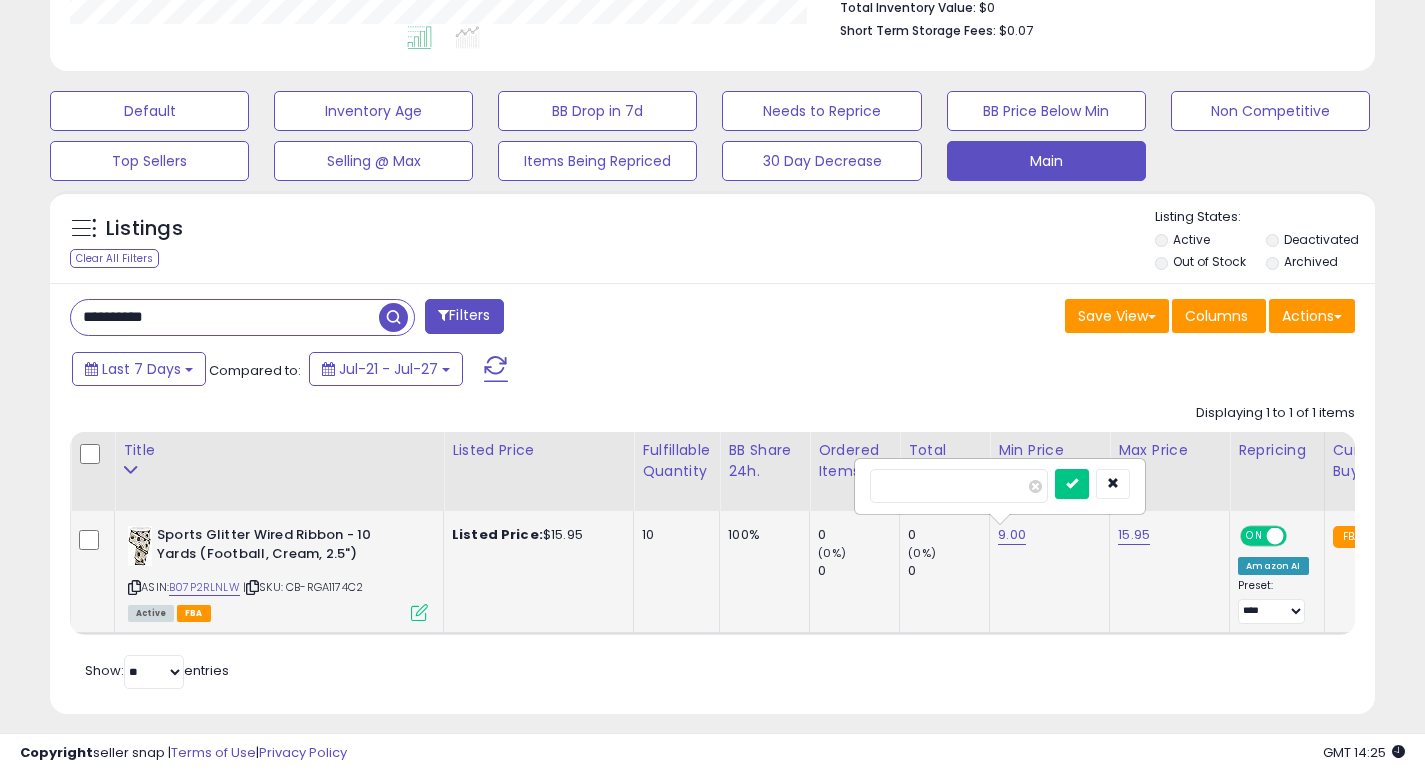 type on "*" 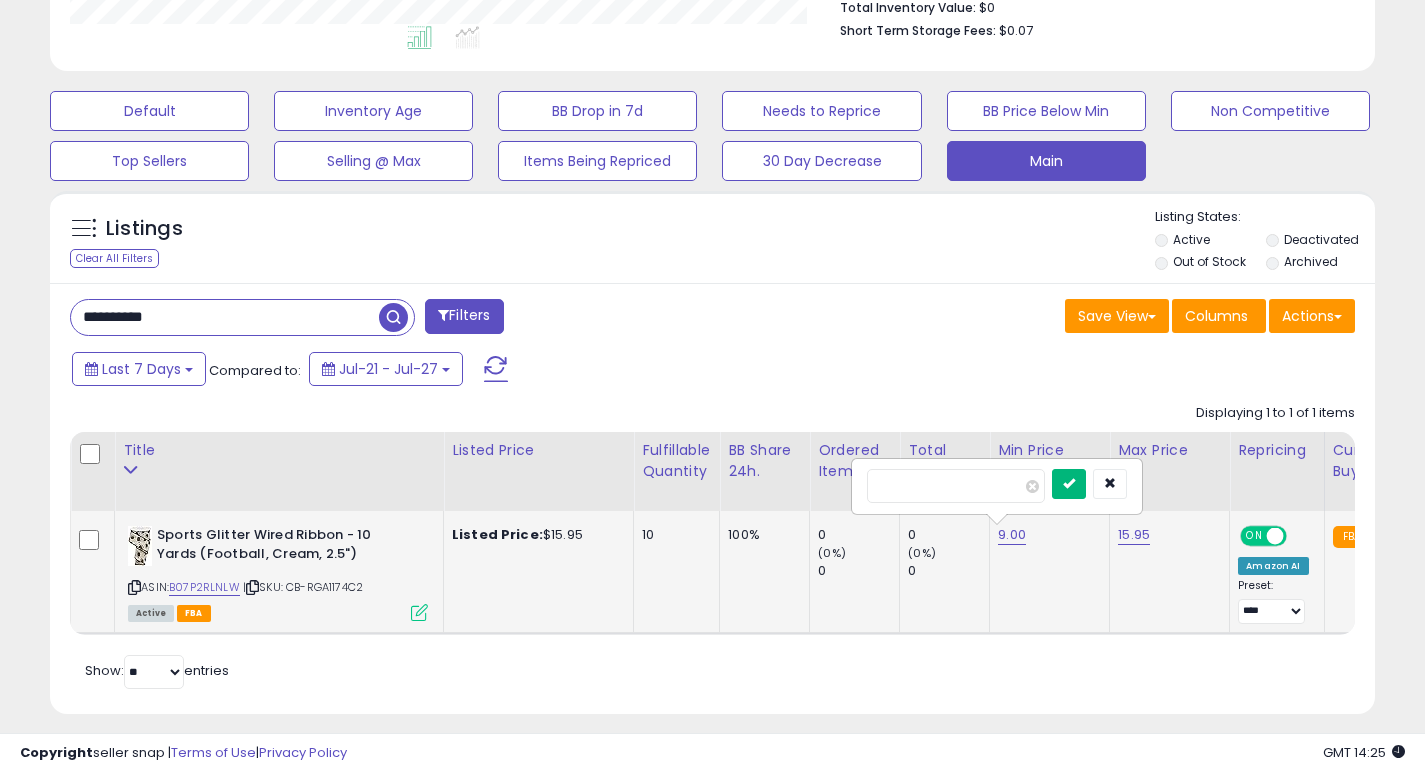 type on "***" 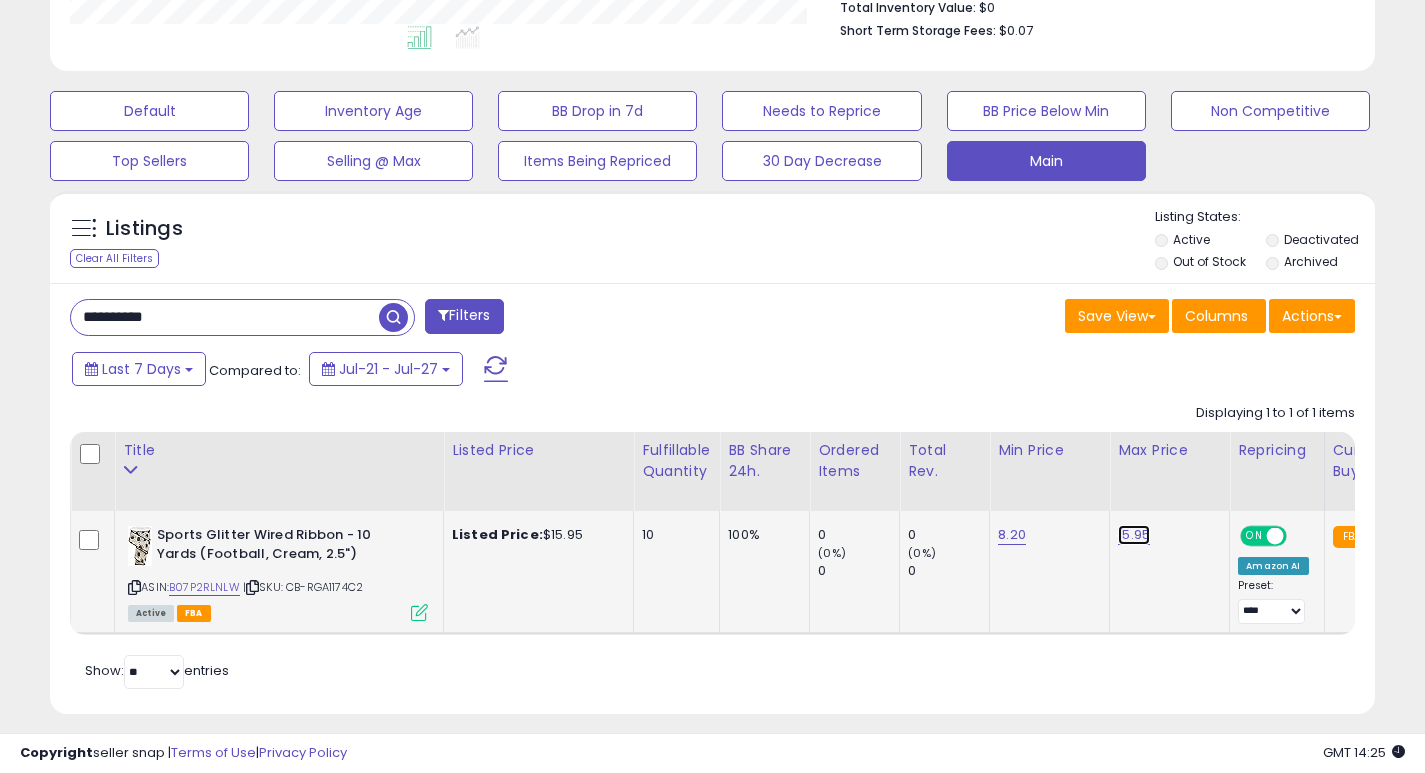 click on "15.95" at bounding box center [1134, 535] 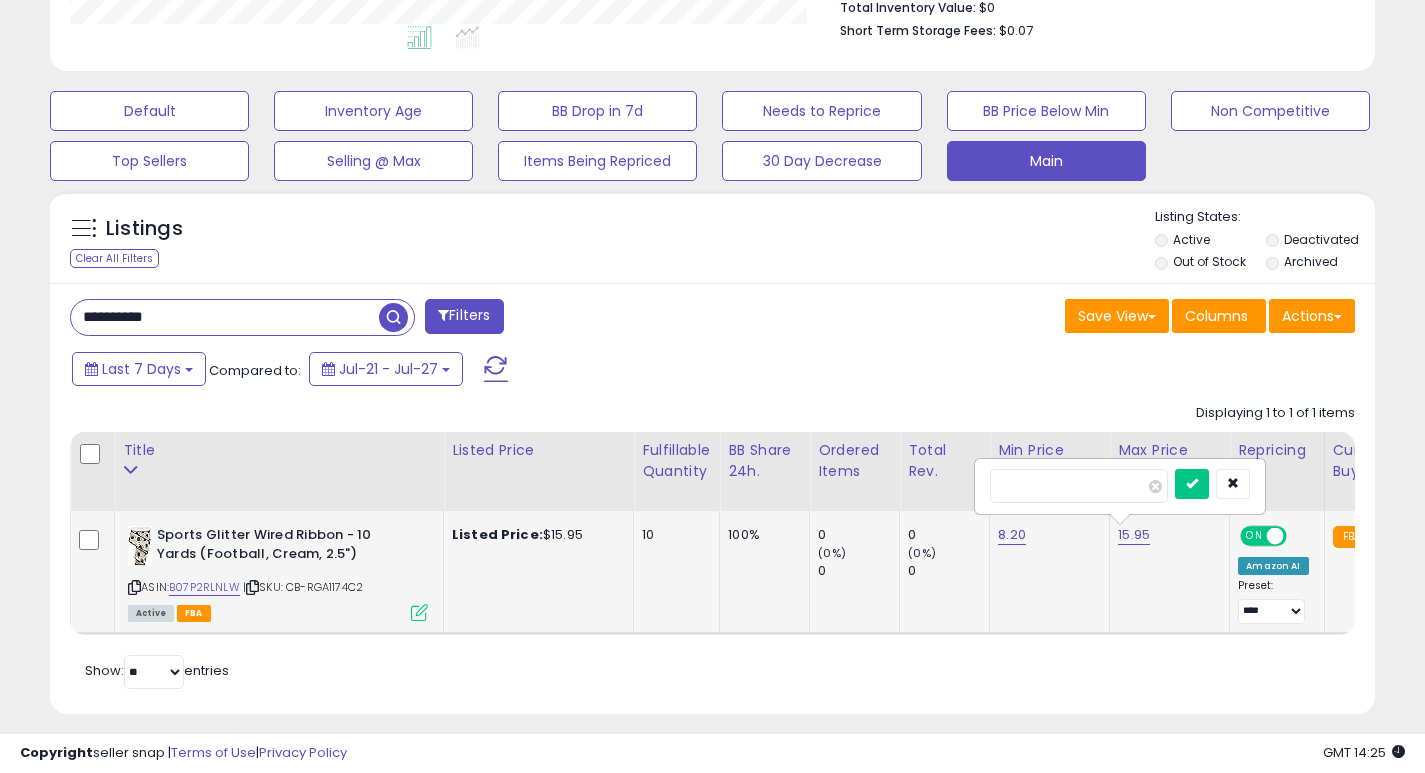 type on "*" 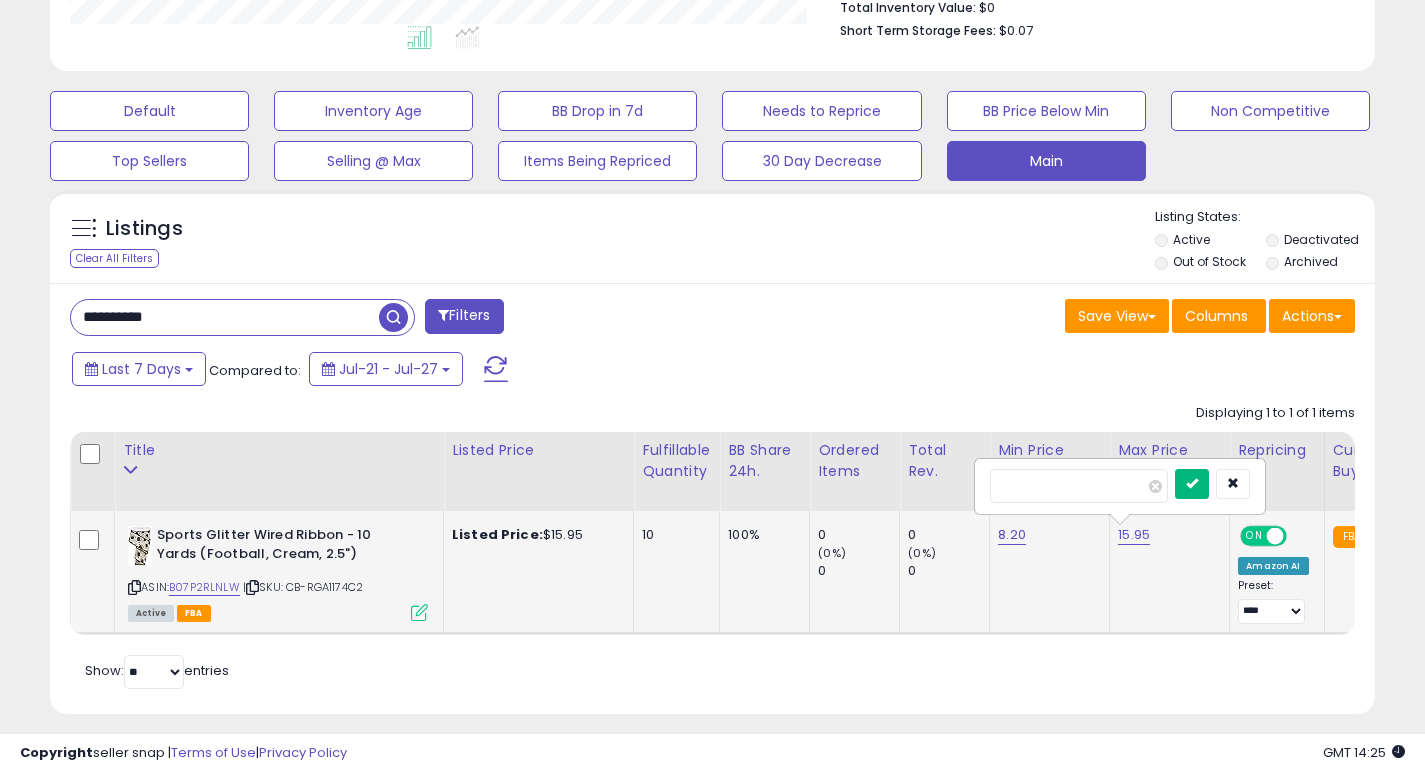 click at bounding box center (1192, 483) 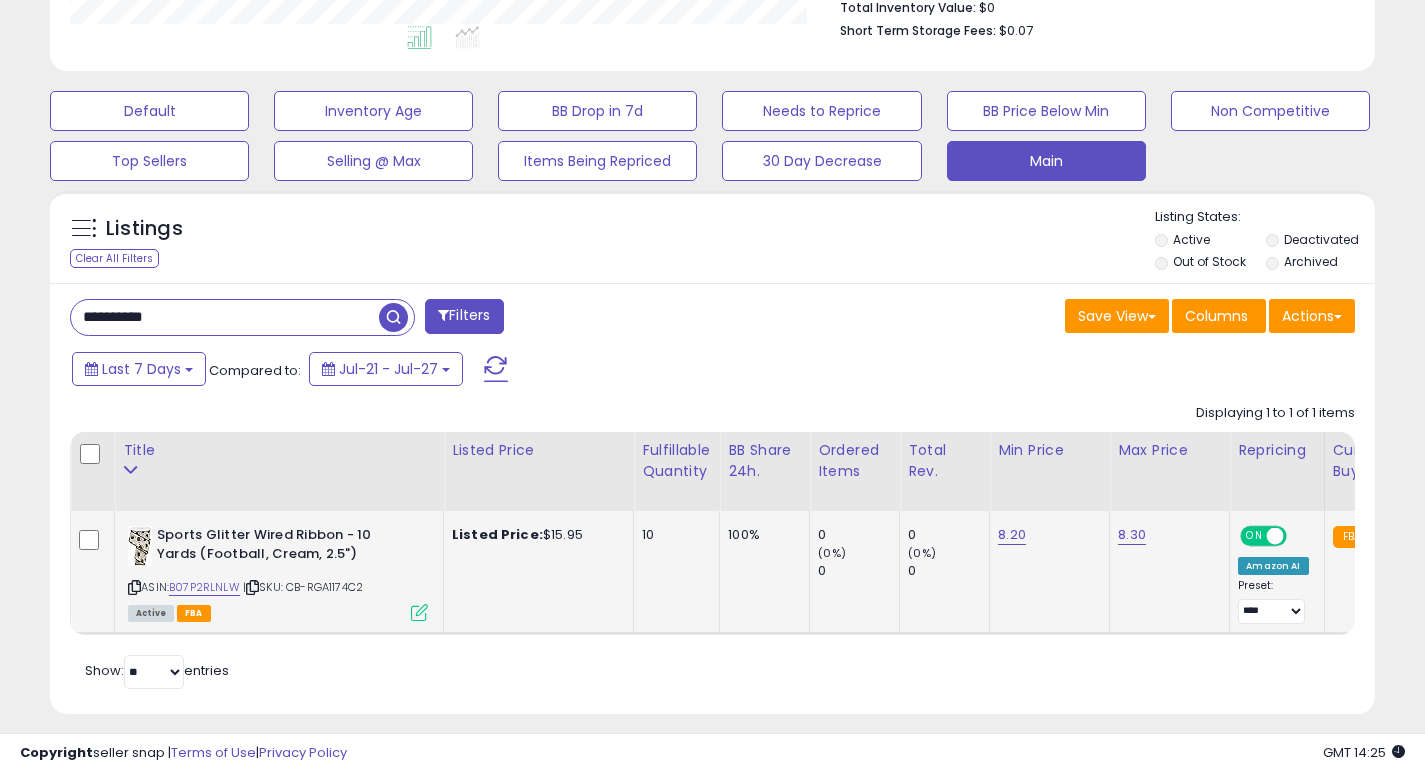 click on "**********" at bounding box center (225, 317) 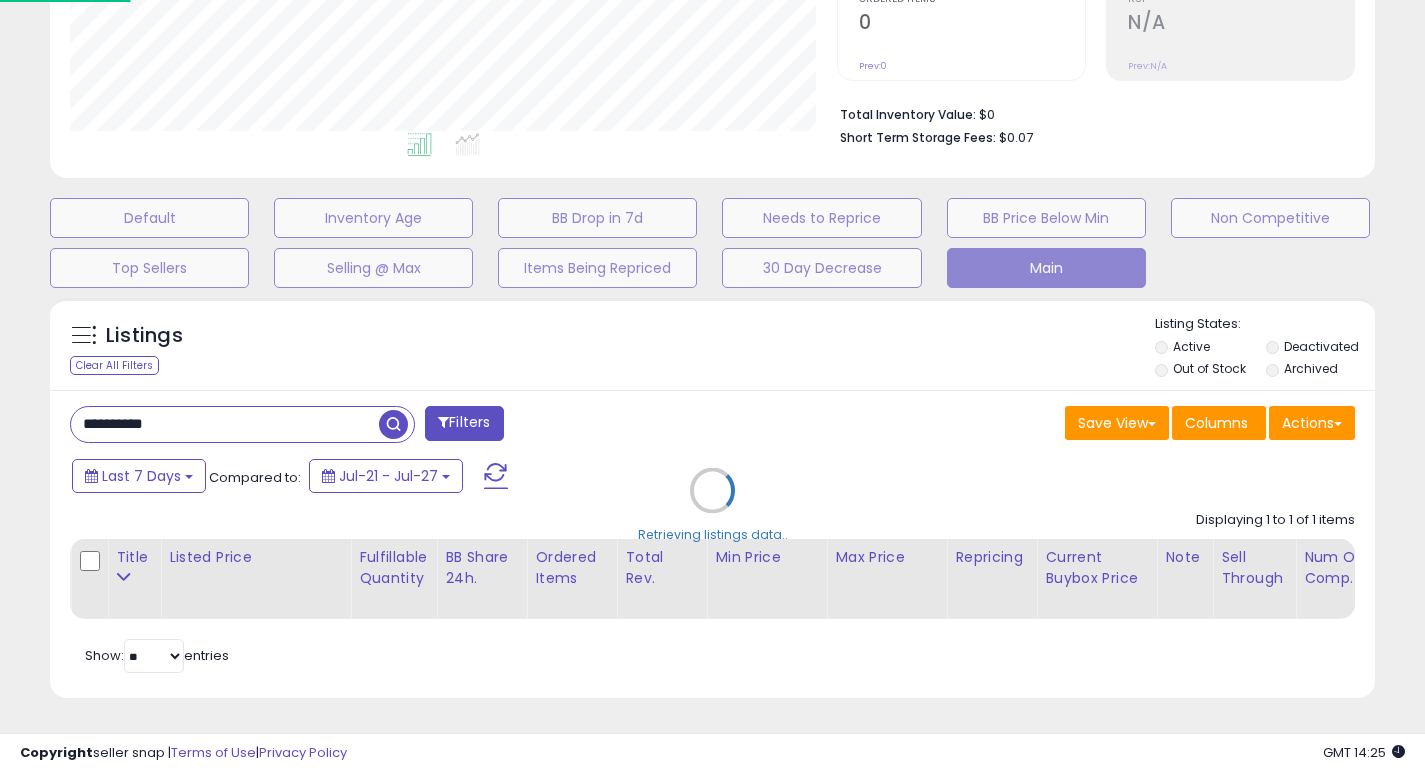 scroll, scrollTop: 999590, scrollLeft: 999224, axis: both 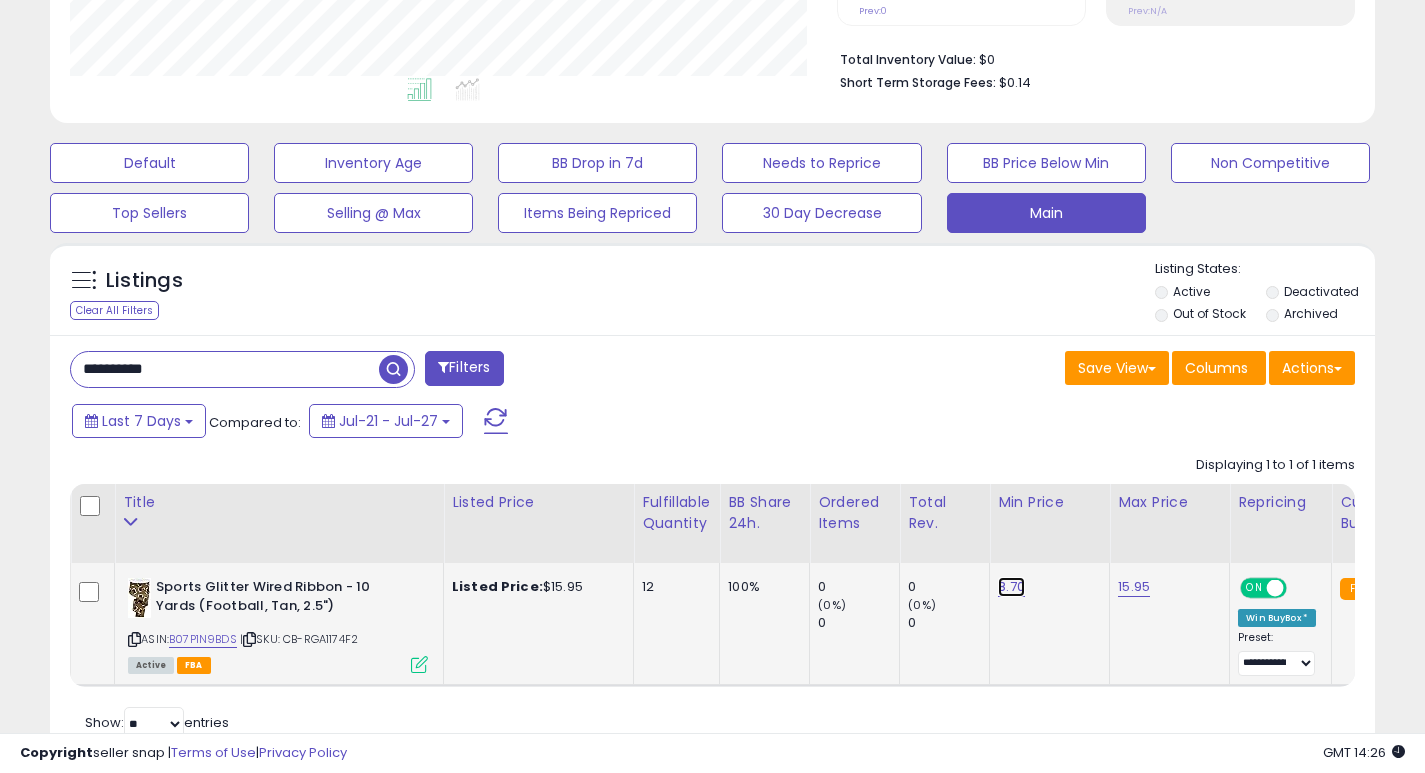 click on "8.70" at bounding box center (1011, 587) 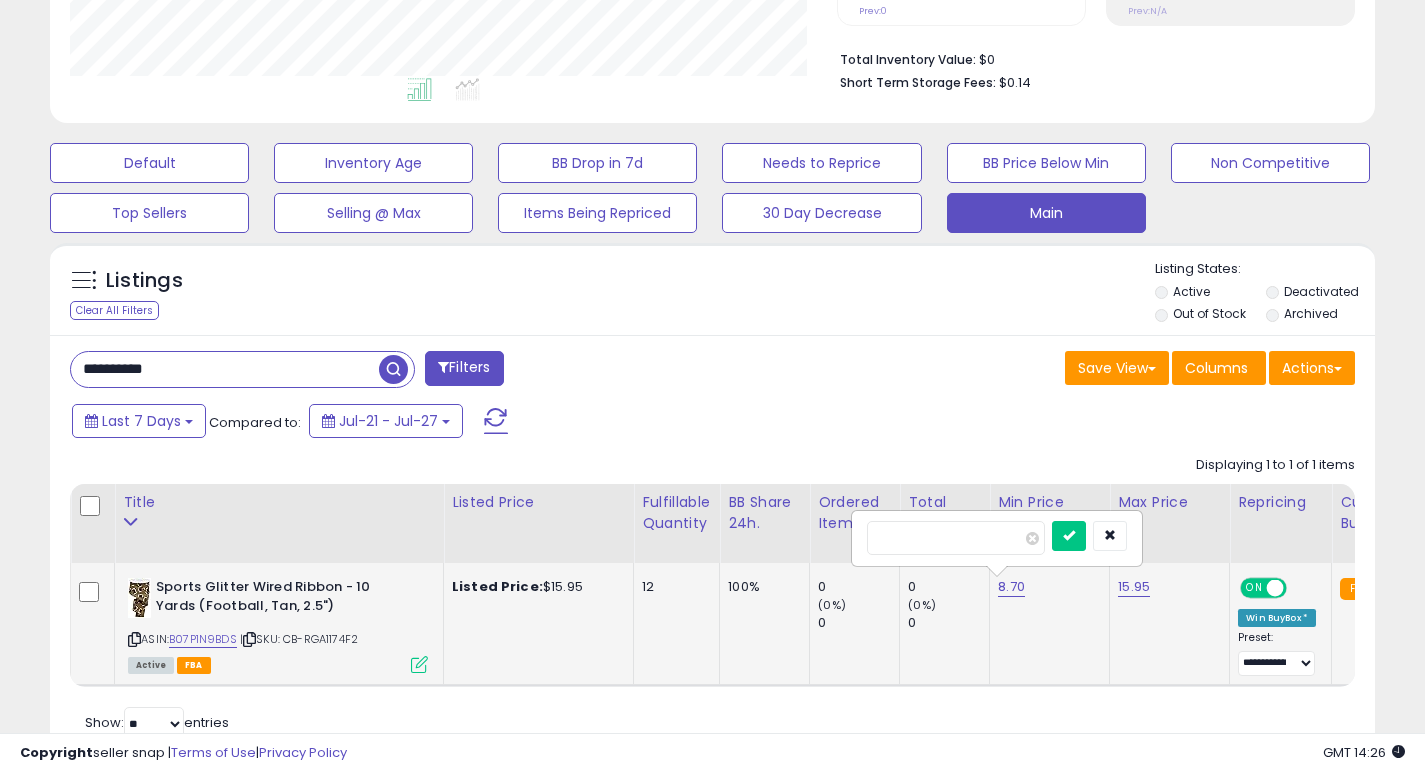 type on "***" 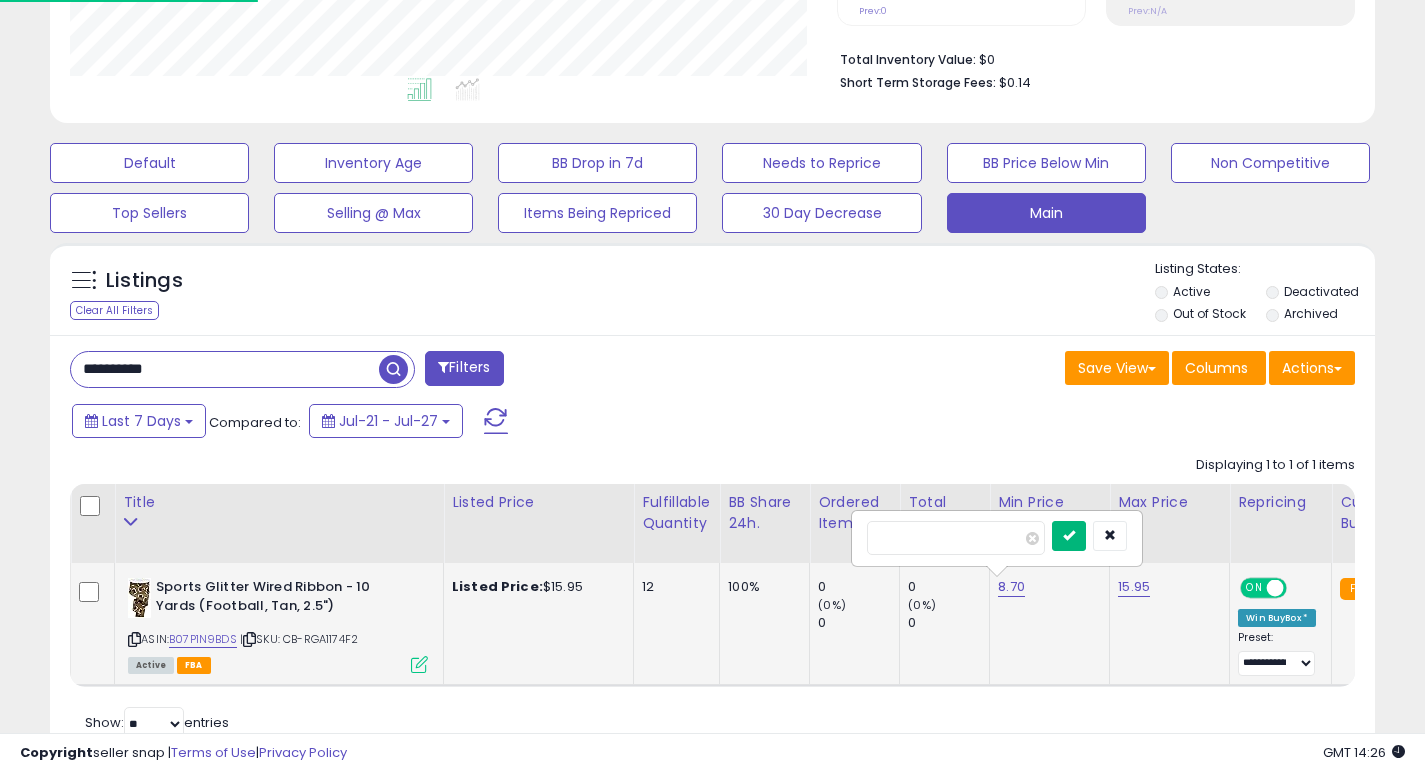 click at bounding box center (1069, 536) 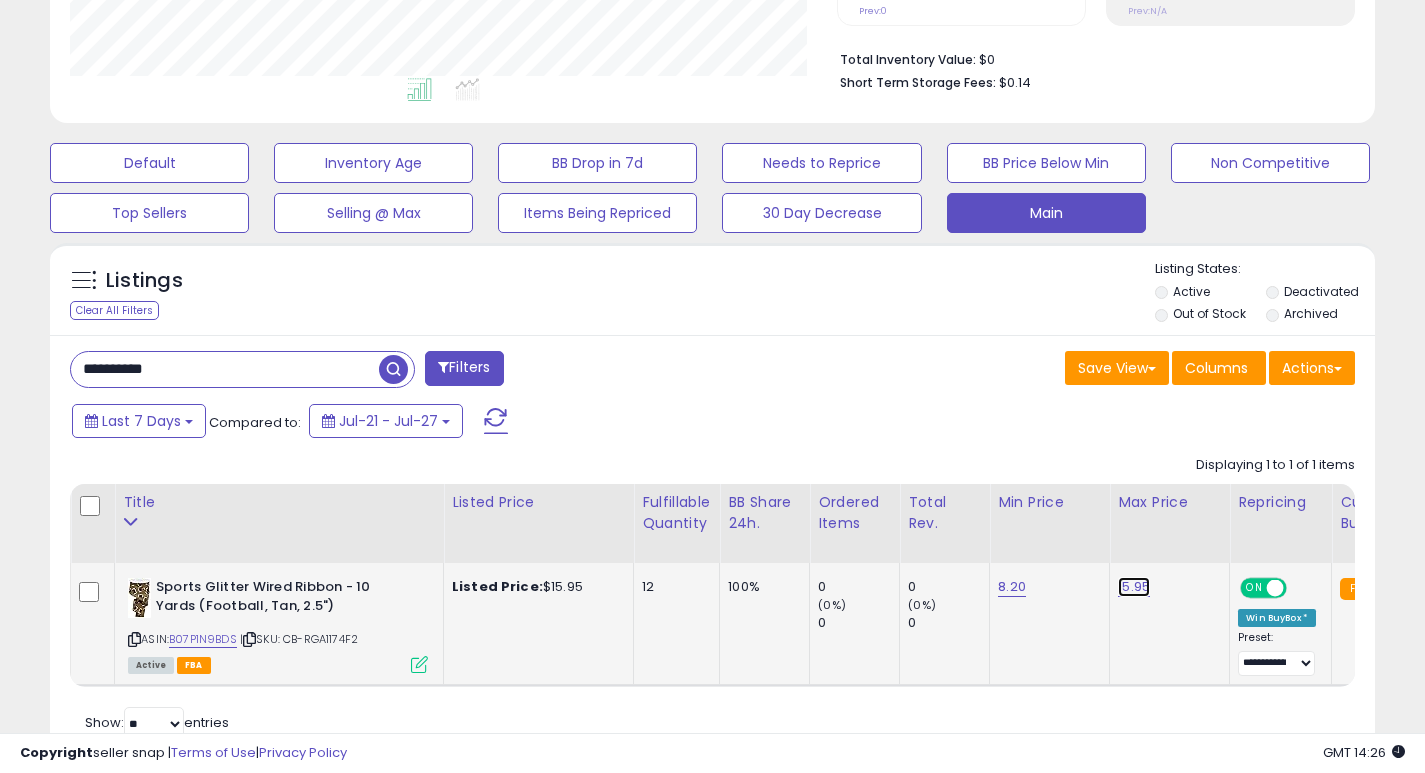 click on "15.95" at bounding box center (1134, 587) 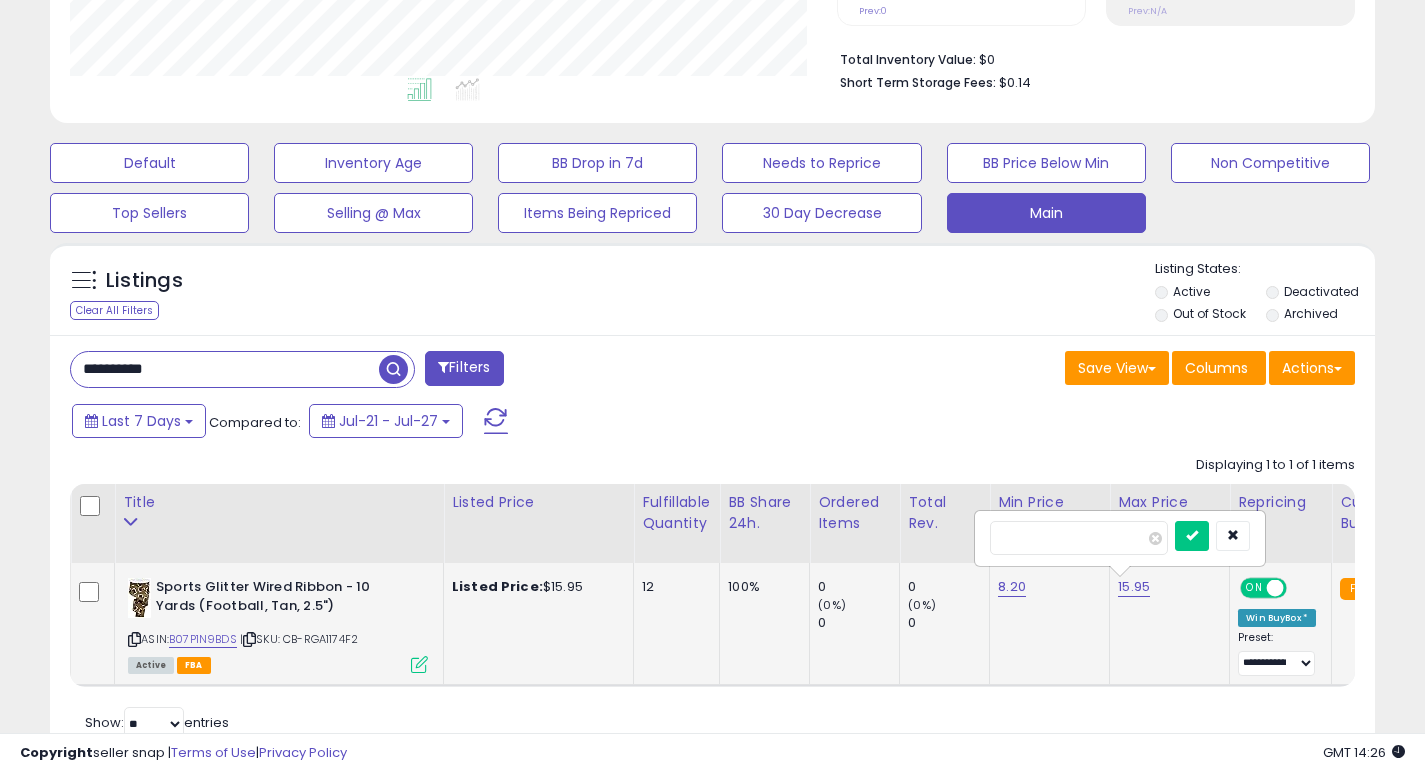 type on "*" 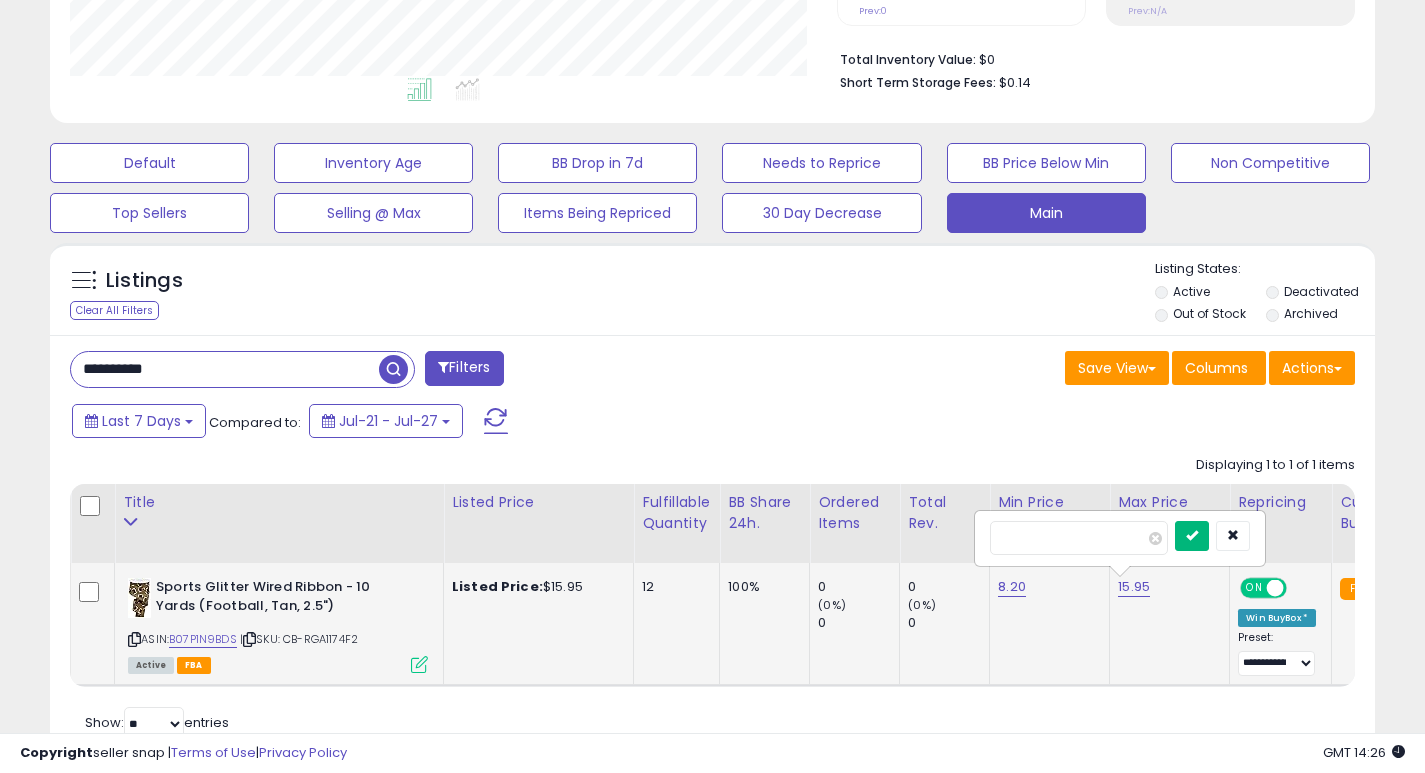 click at bounding box center [1192, 536] 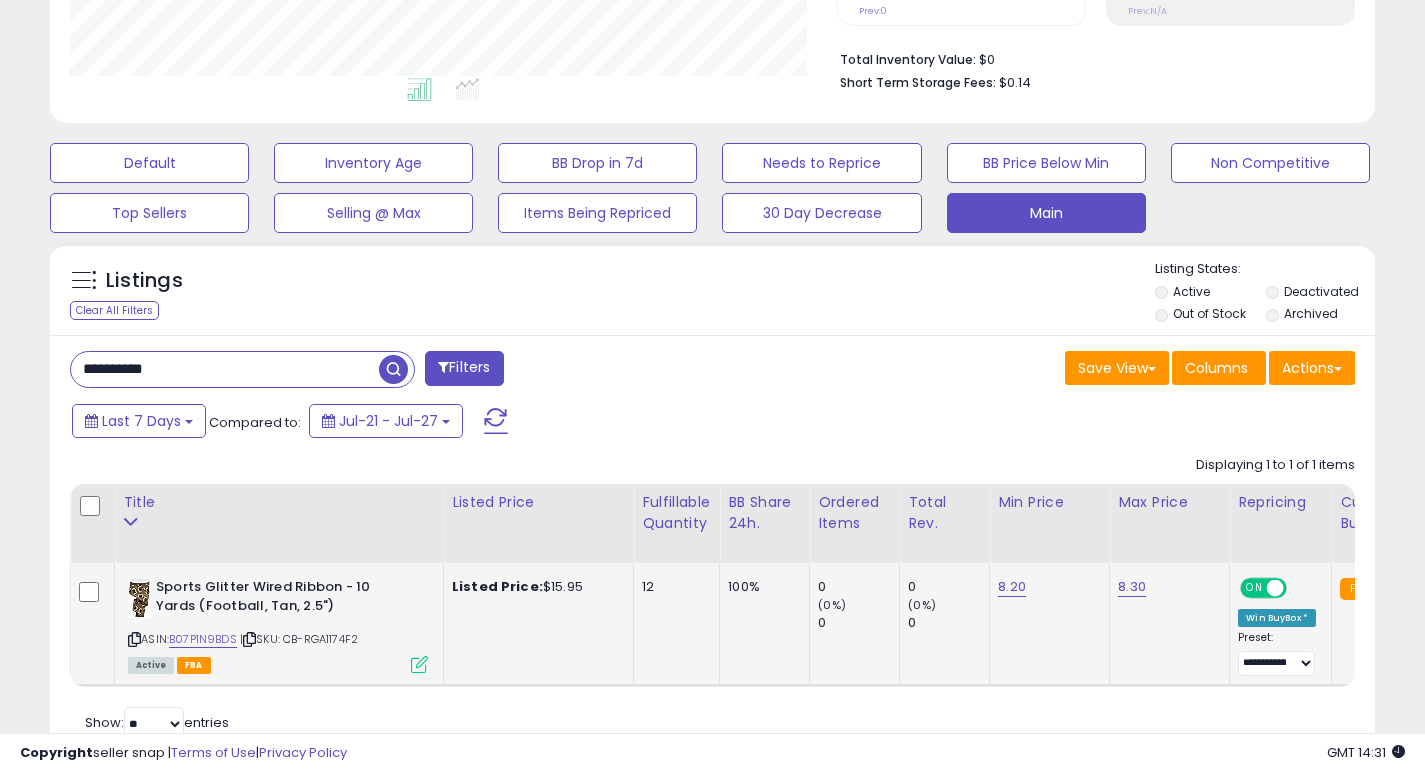 click on "**********" at bounding box center [225, 369] 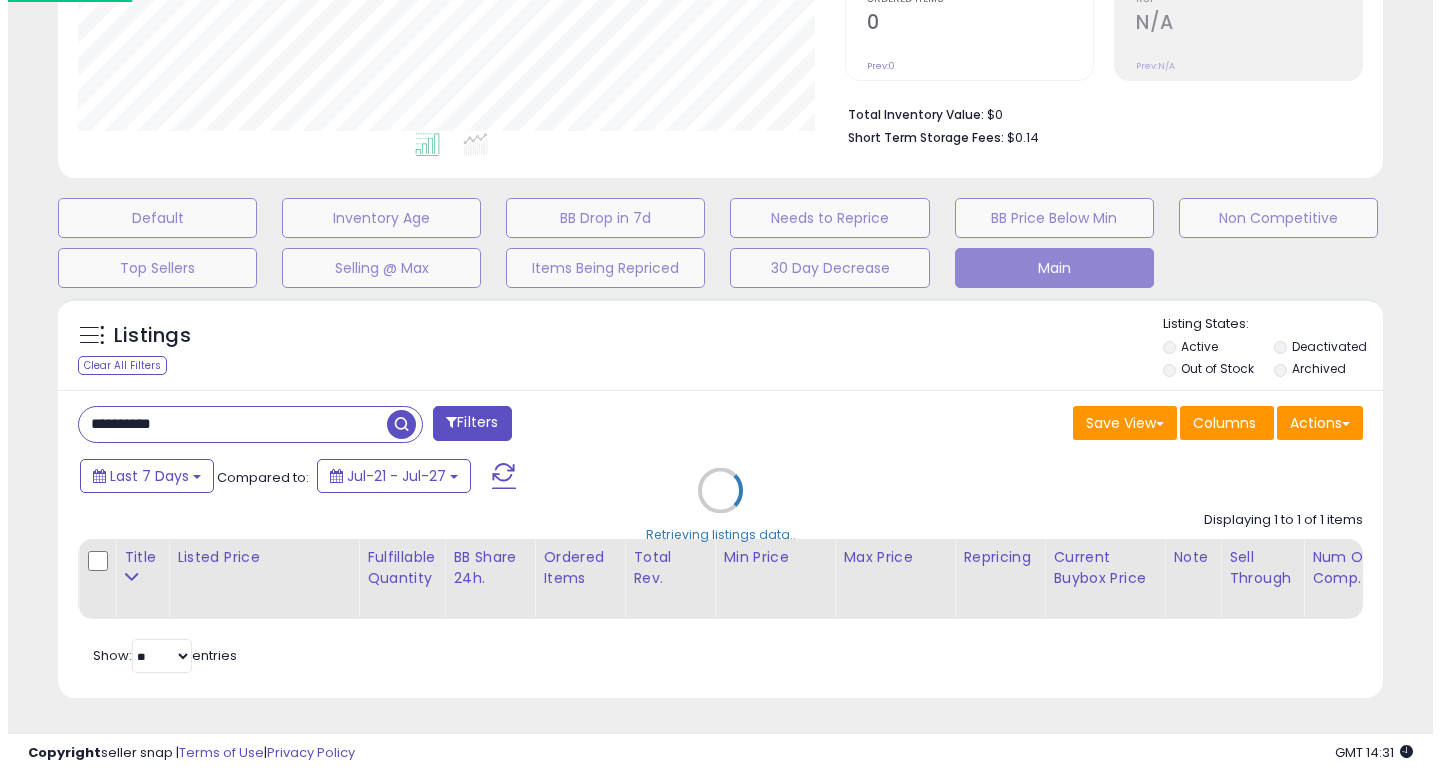 scroll, scrollTop: 447, scrollLeft: 0, axis: vertical 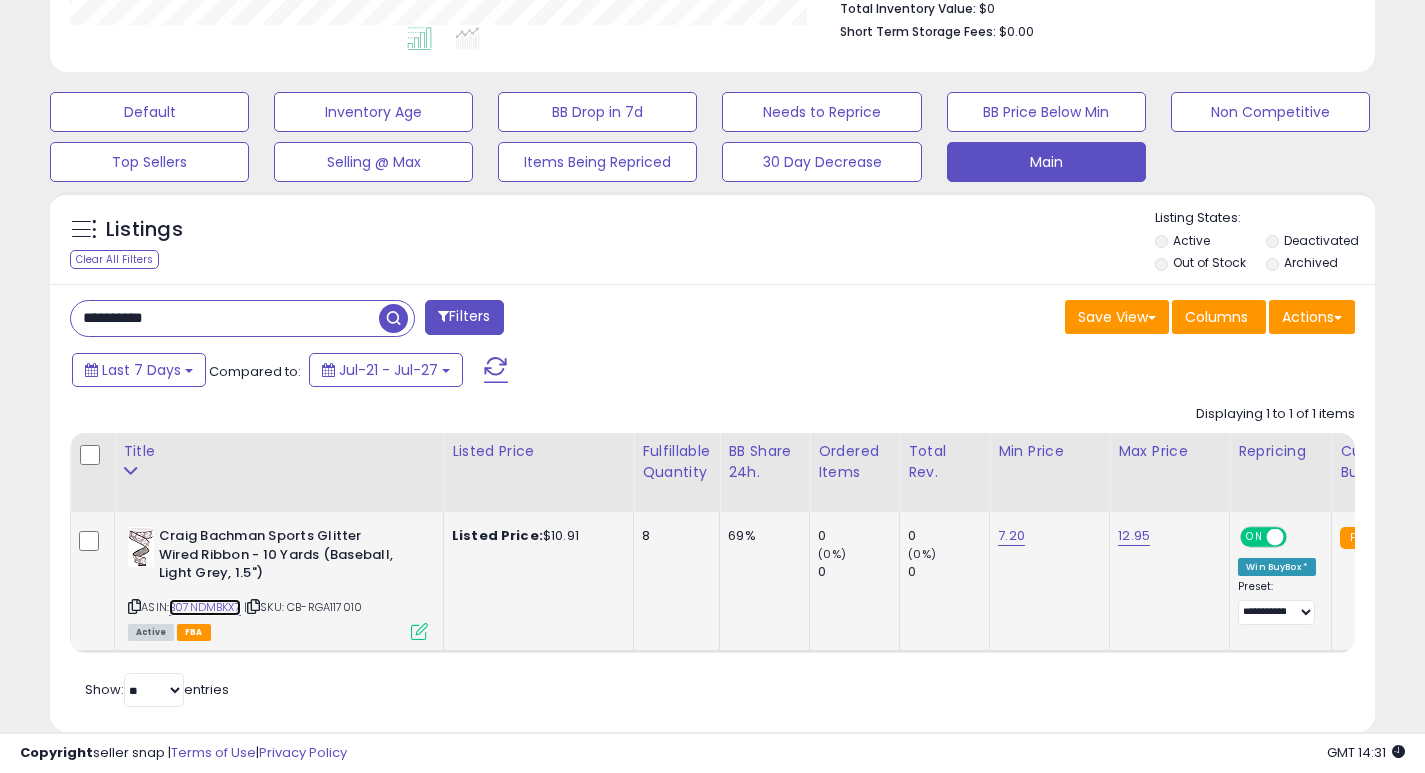 click on "B07NDMBKX7" at bounding box center [205, 607] 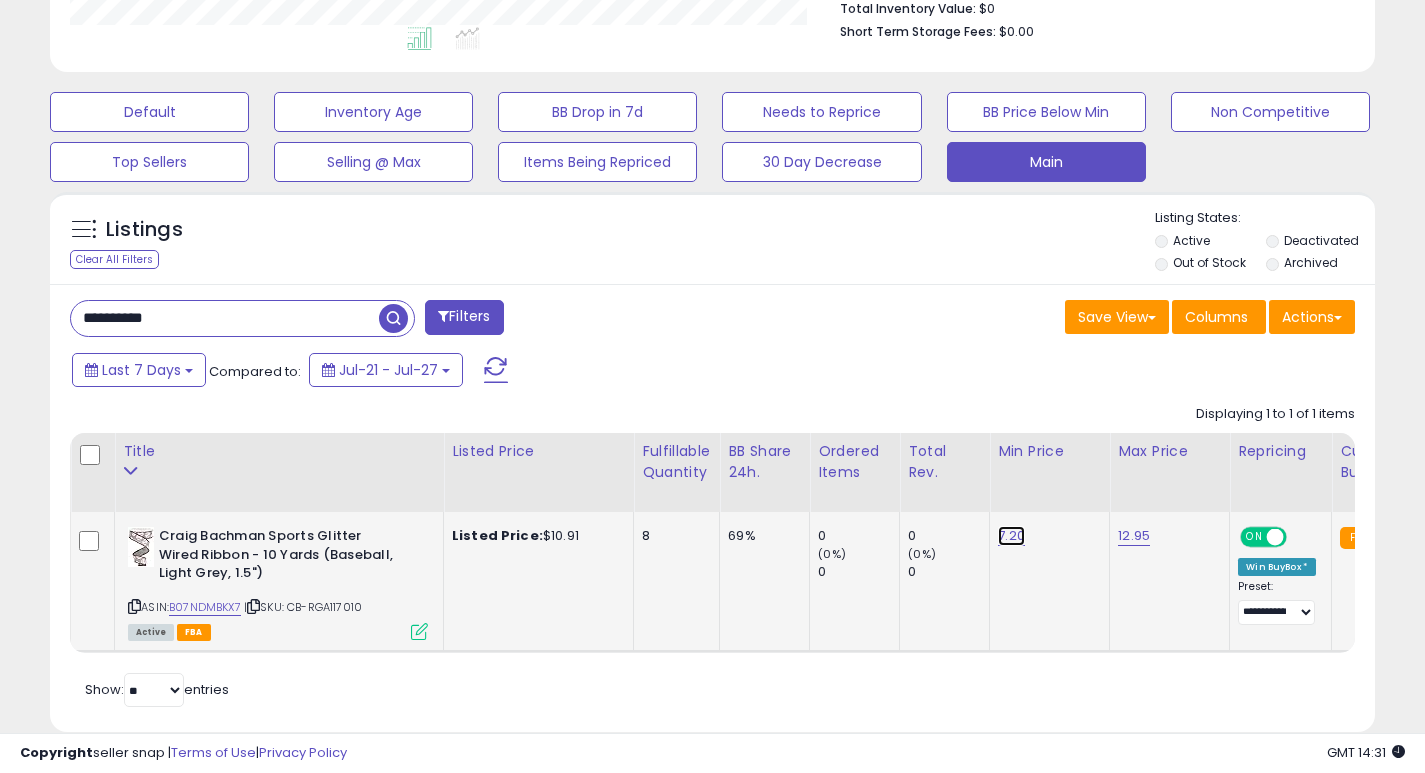 click on "7.20" at bounding box center [1011, 536] 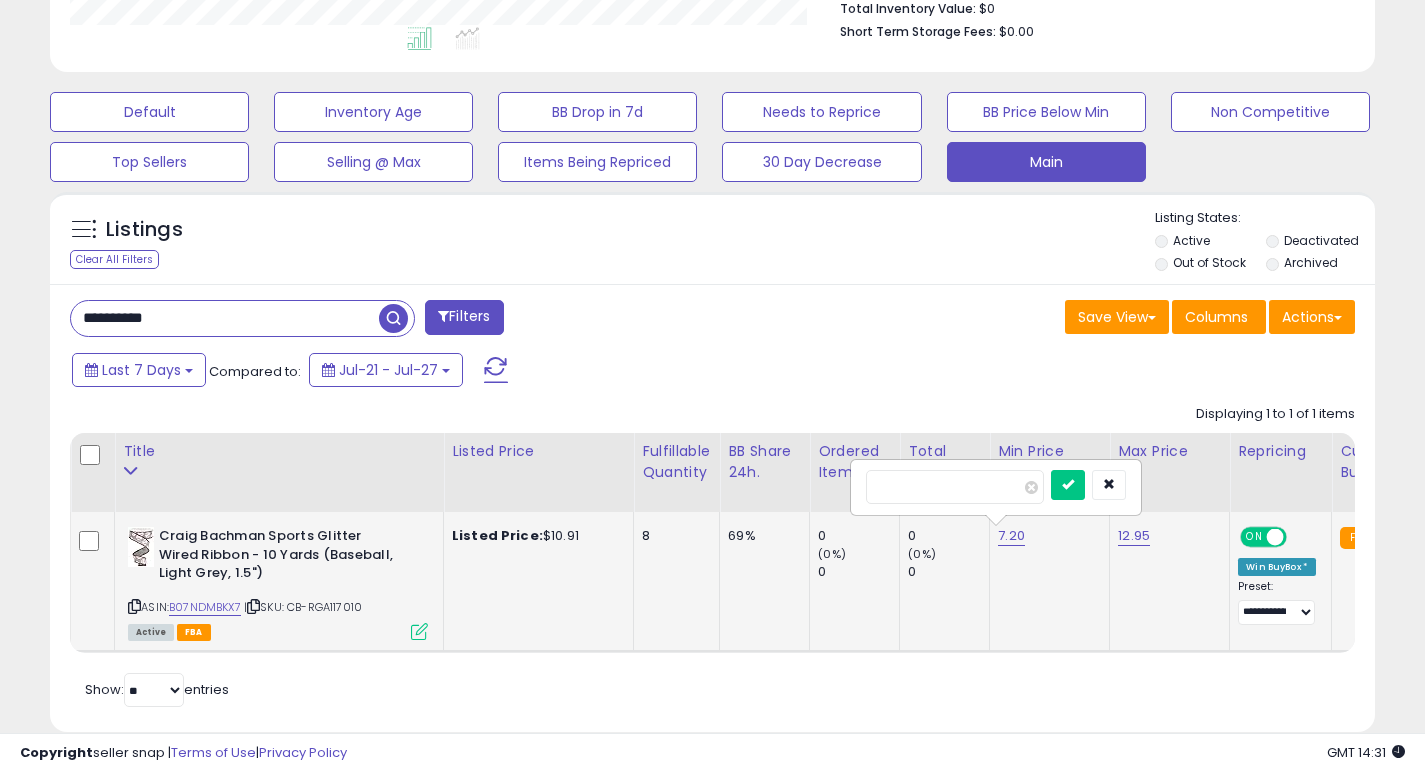 type on "*" 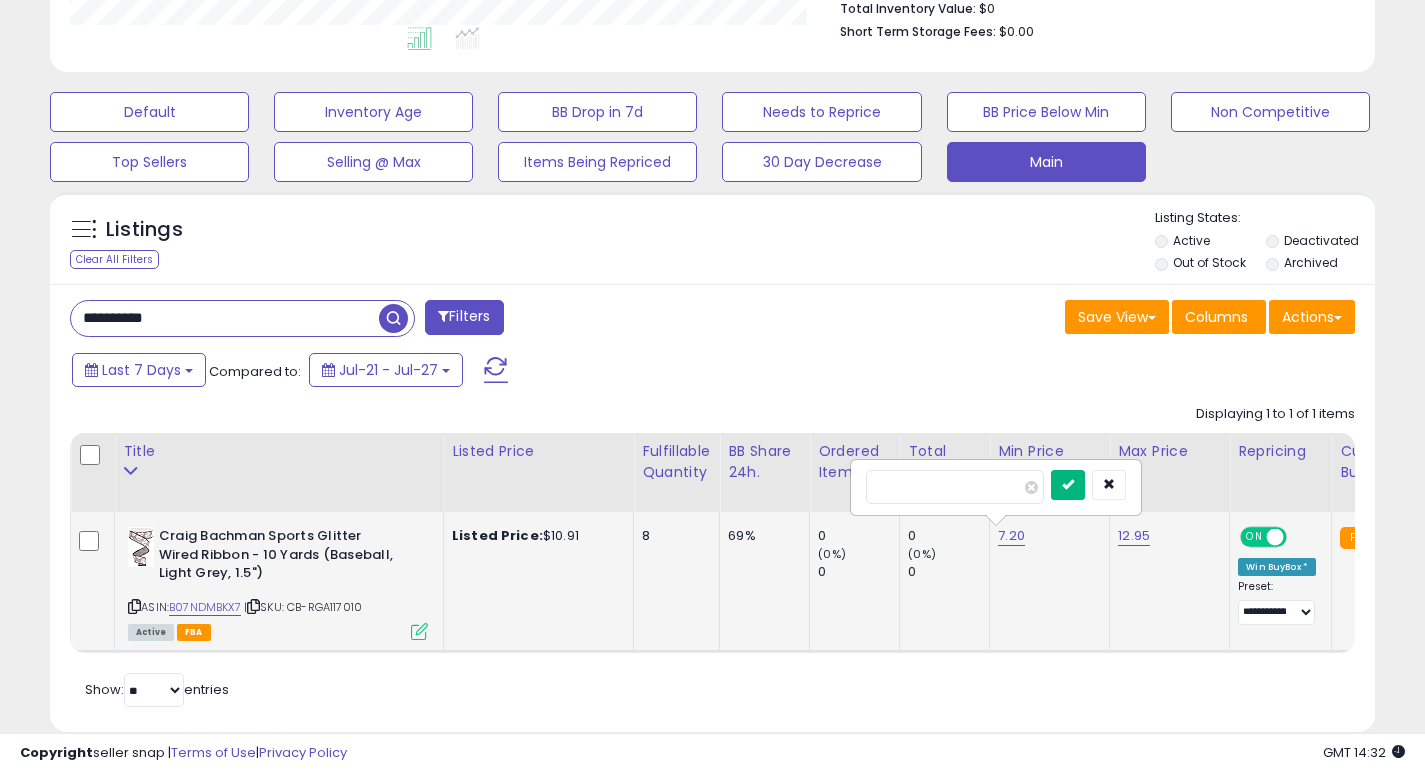 click at bounding box center (1068, 484) 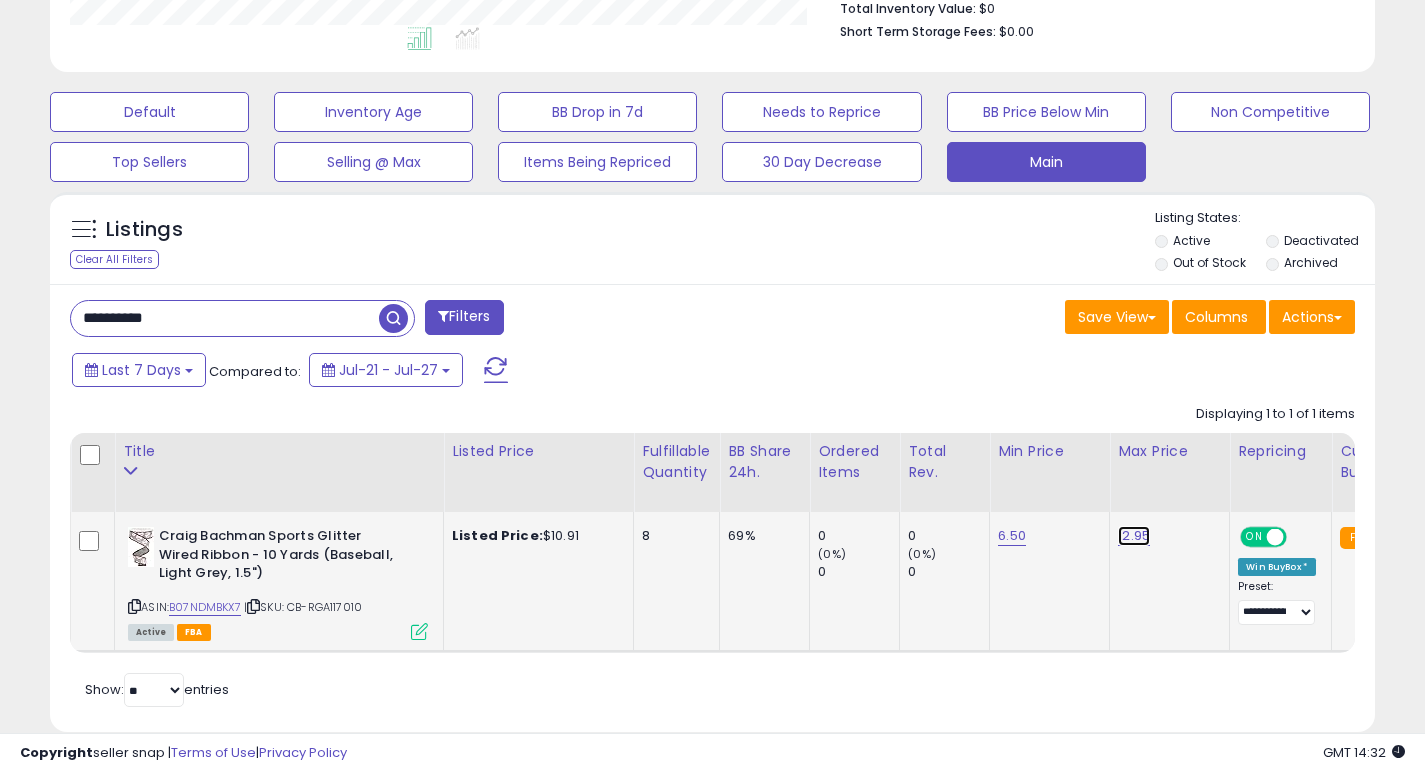 click on "12.95" at bounding box center [1134, 536] 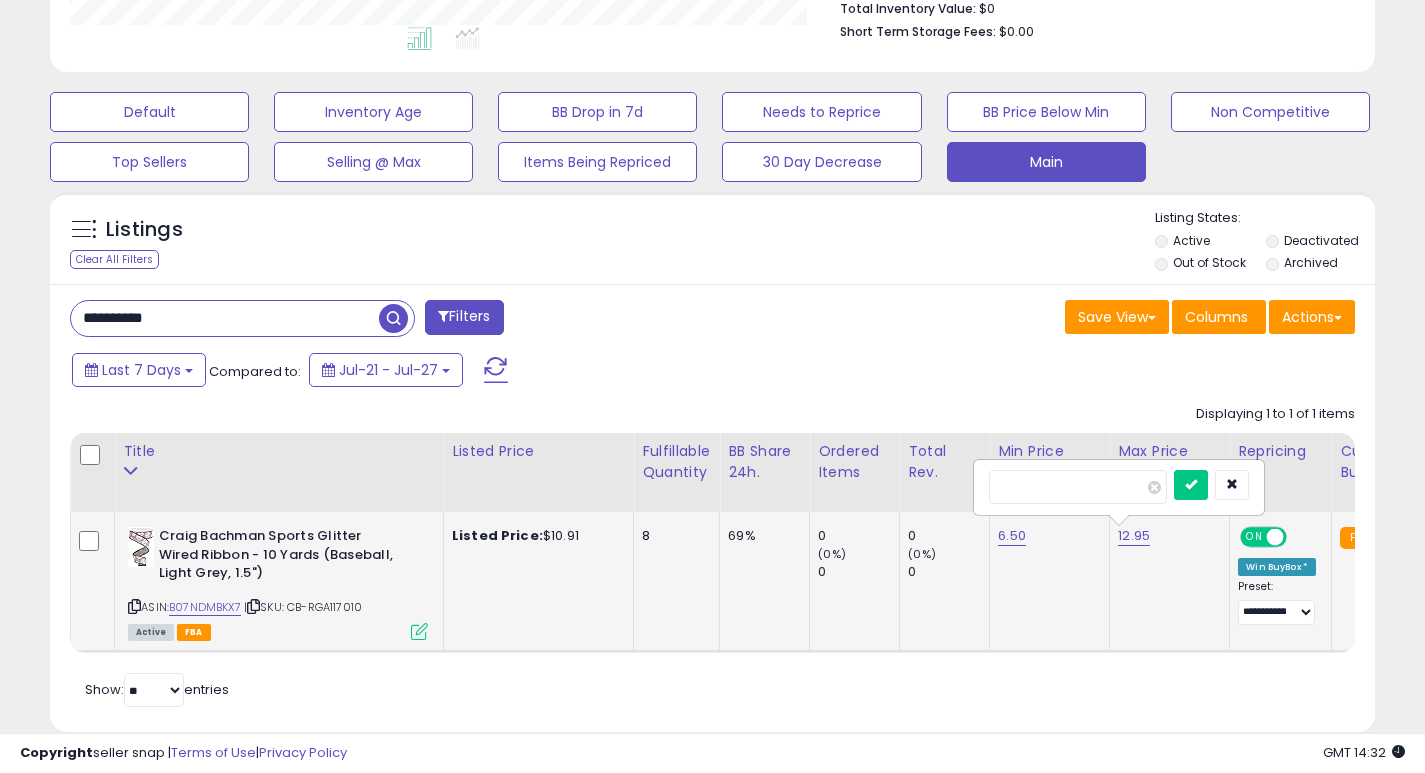 type on "*" 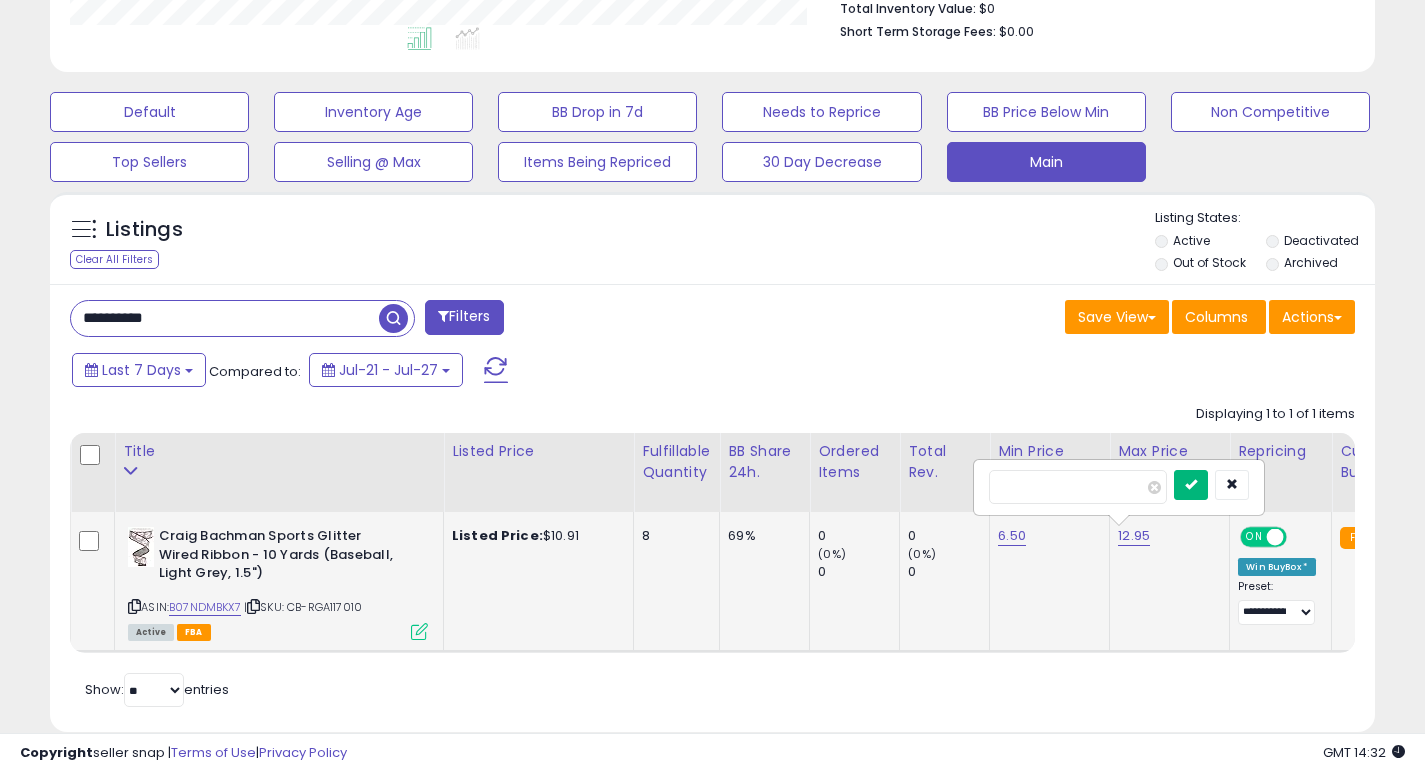 type on "***" 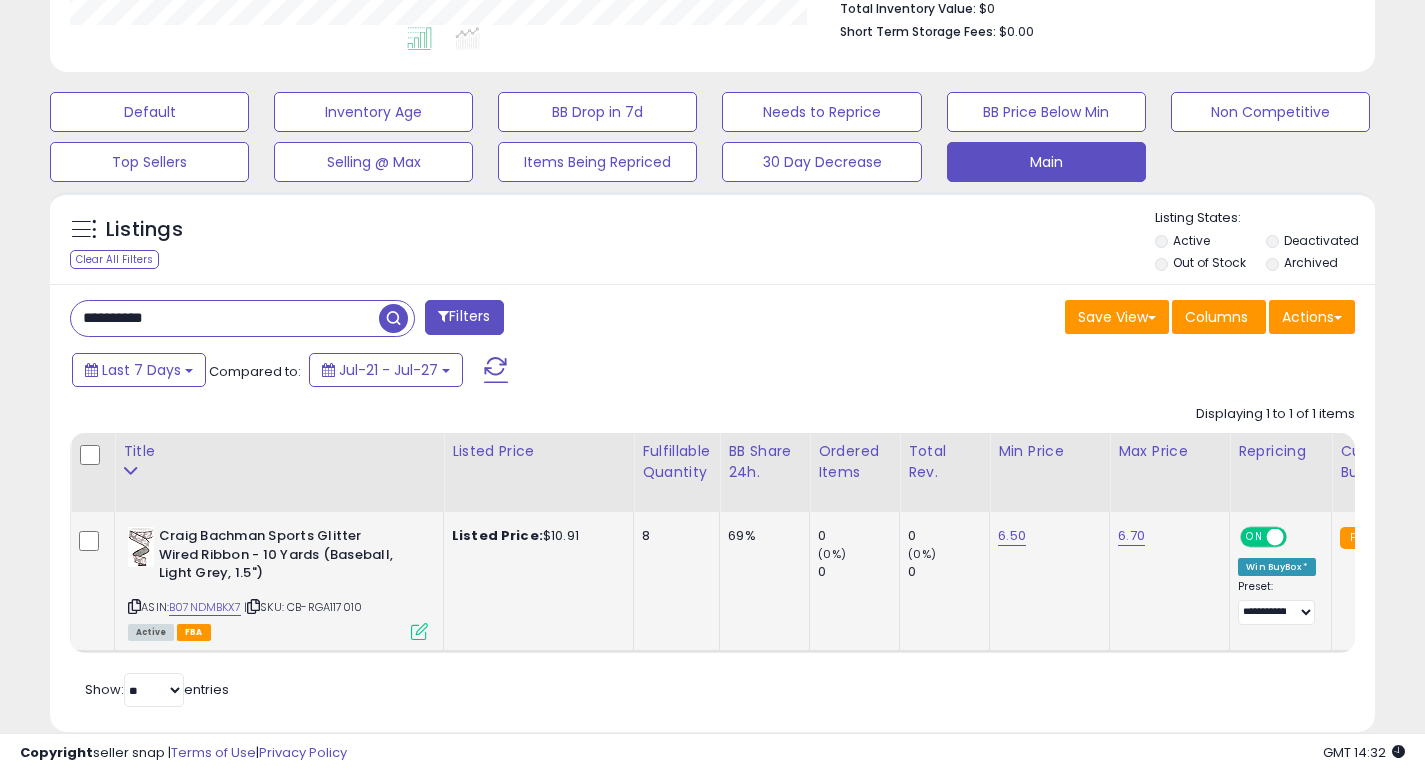 click on "**********" at bounding box center (225, 318) 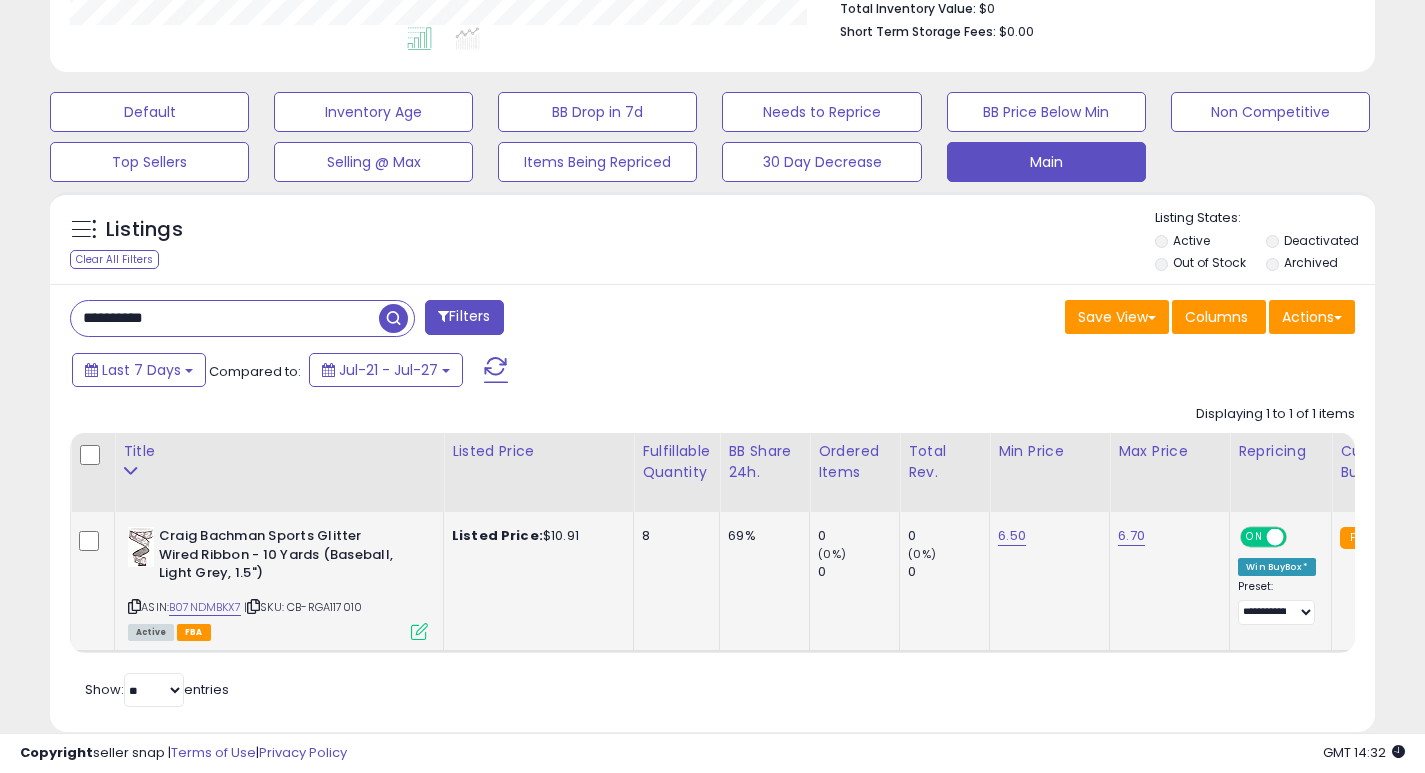 click on "**********" at bounding box center [225, 318] 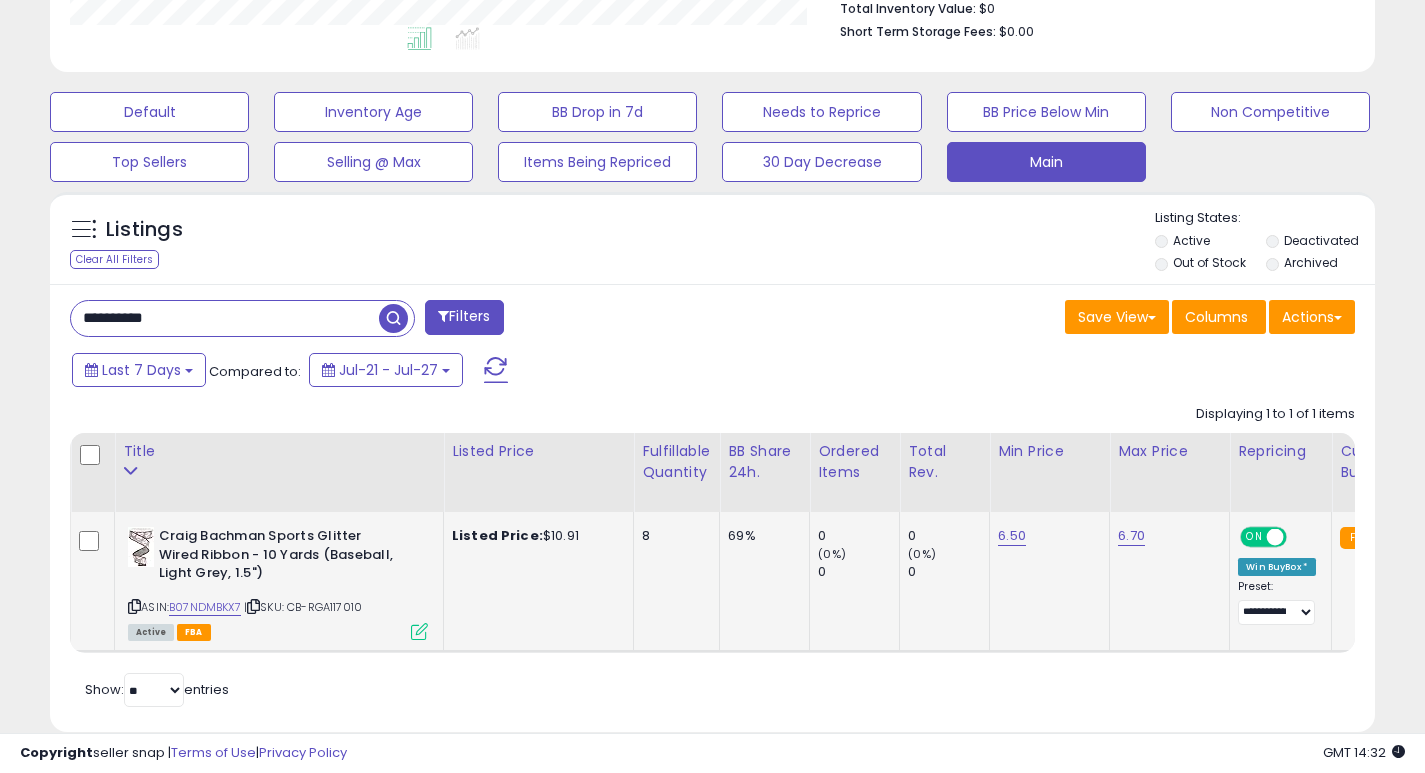 paste 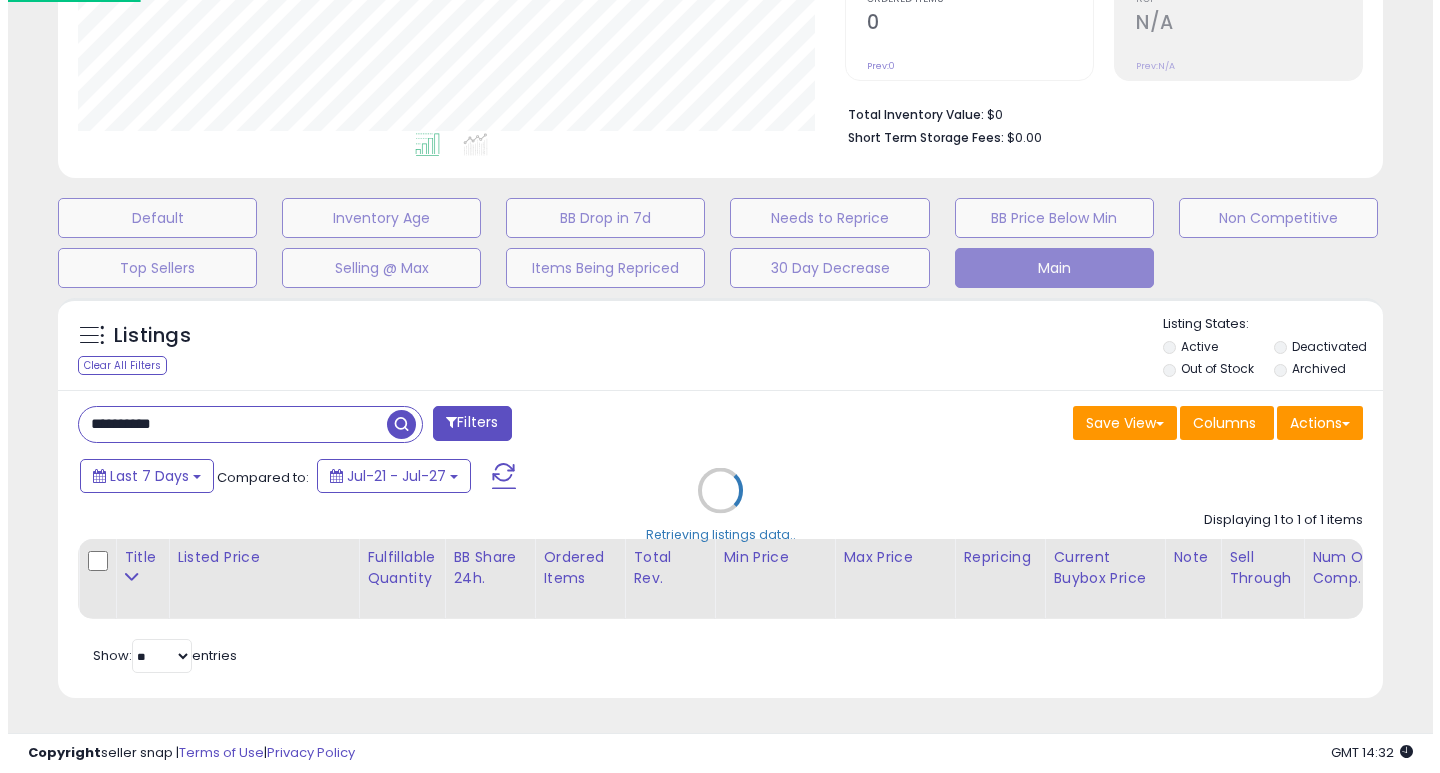 scroll, scrollTop: 447, scrollLeft: 0, axis: vertical 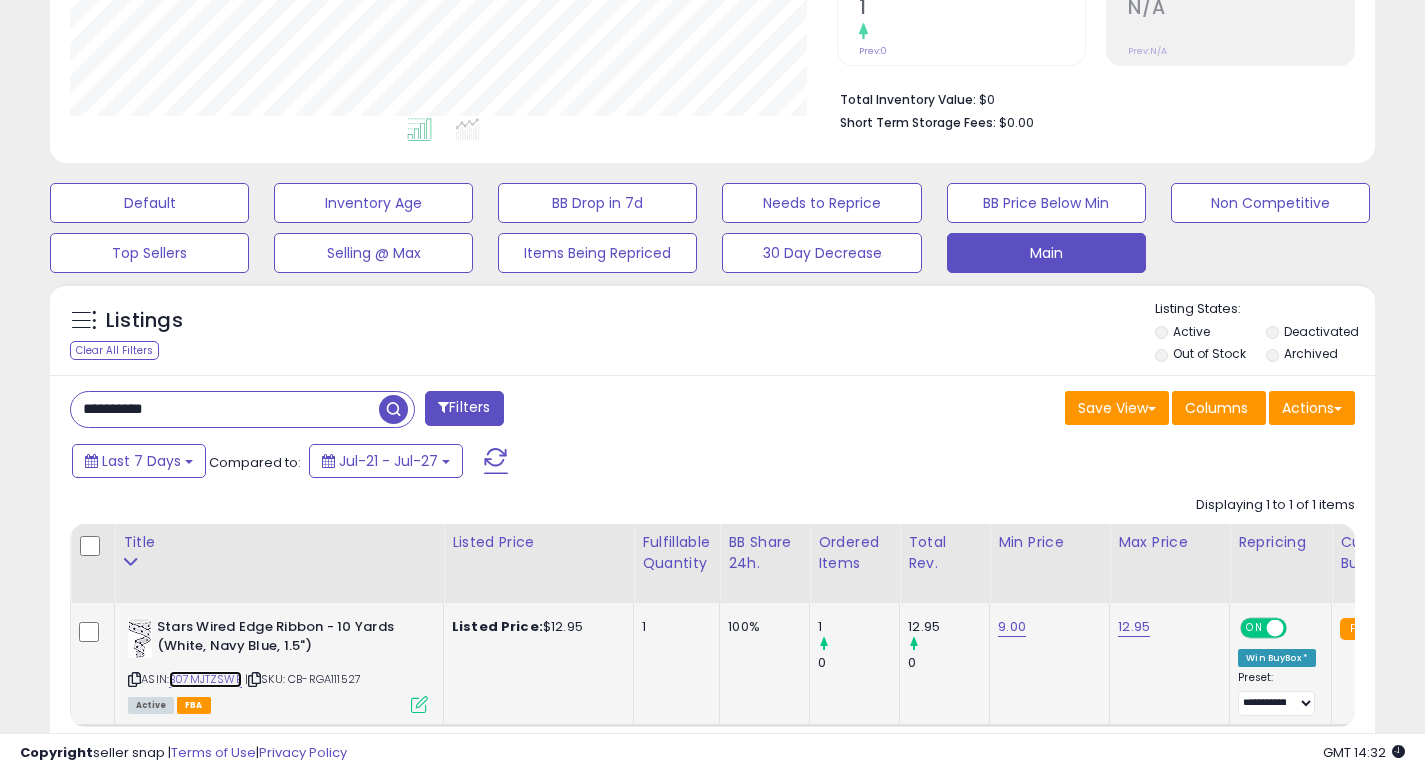 click on "B07MJTZSWB" at bounding box center (205, 679) 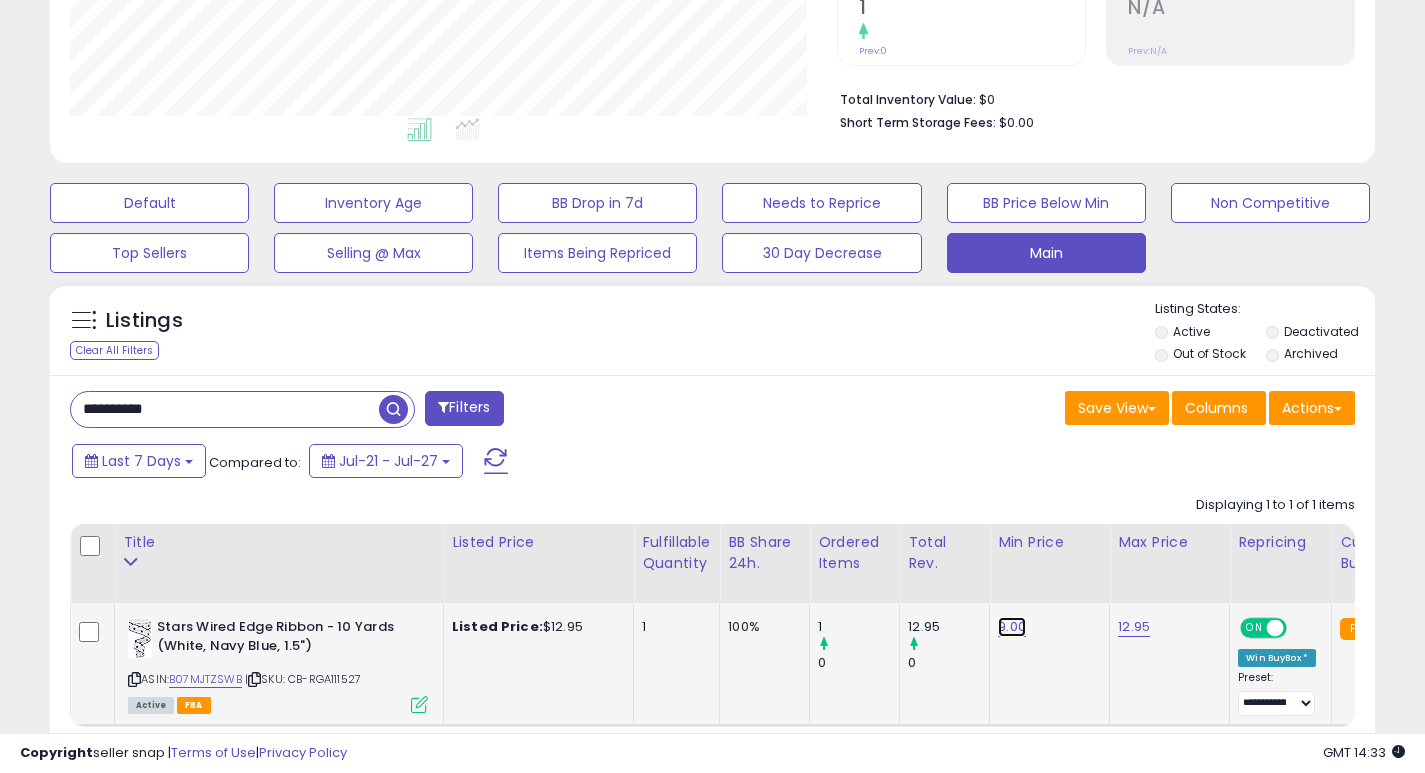 click on "9.00" at bounding box center (1012, 627) 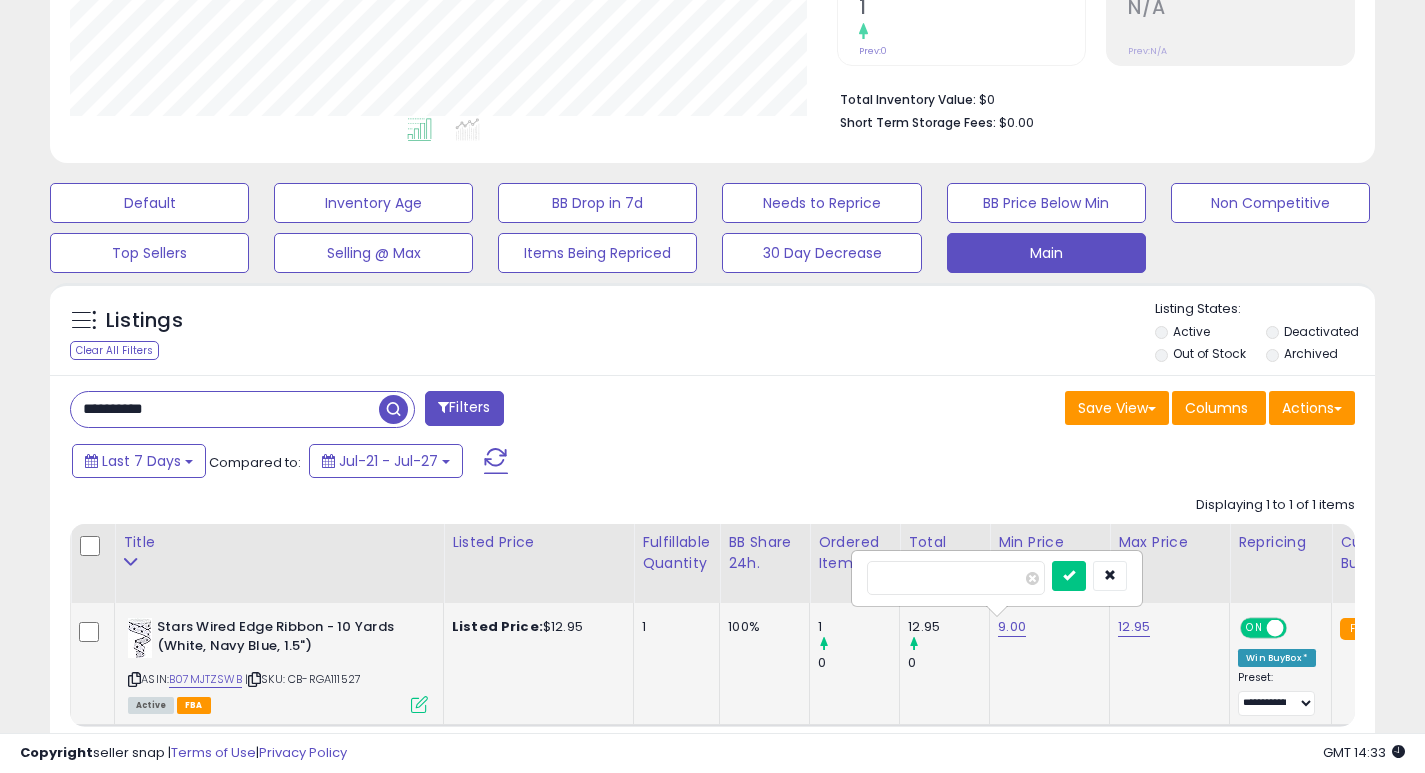 type on "*" 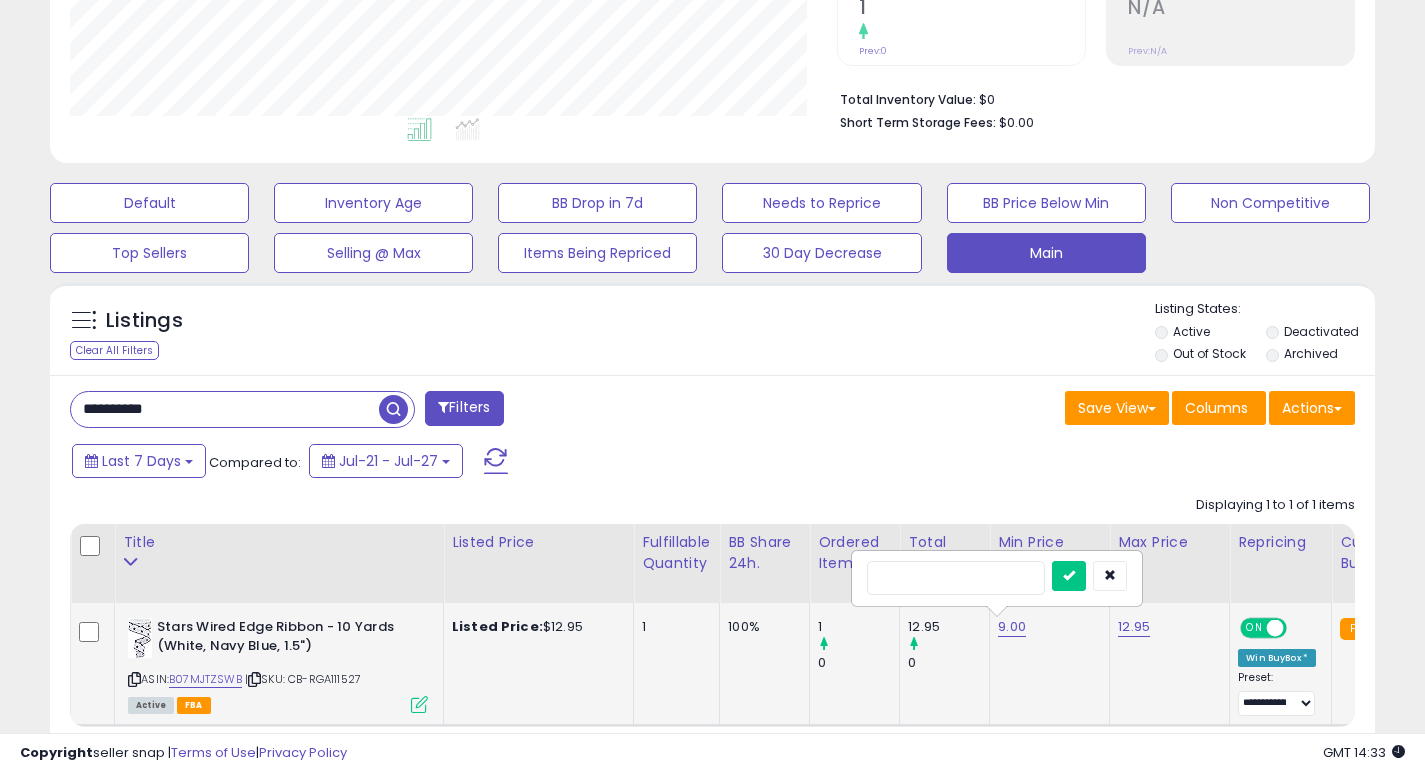 type on "*" 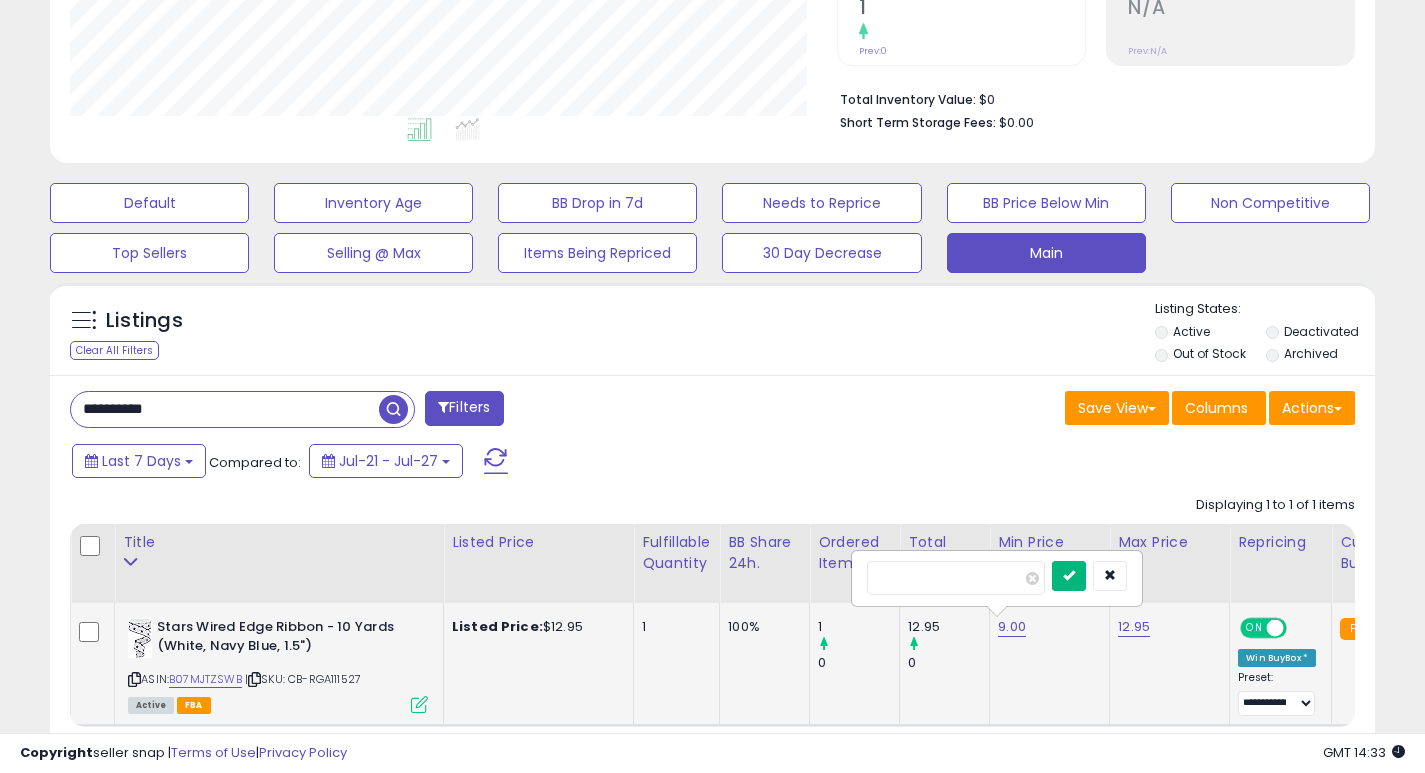 click at bounding box center (1069, 575) 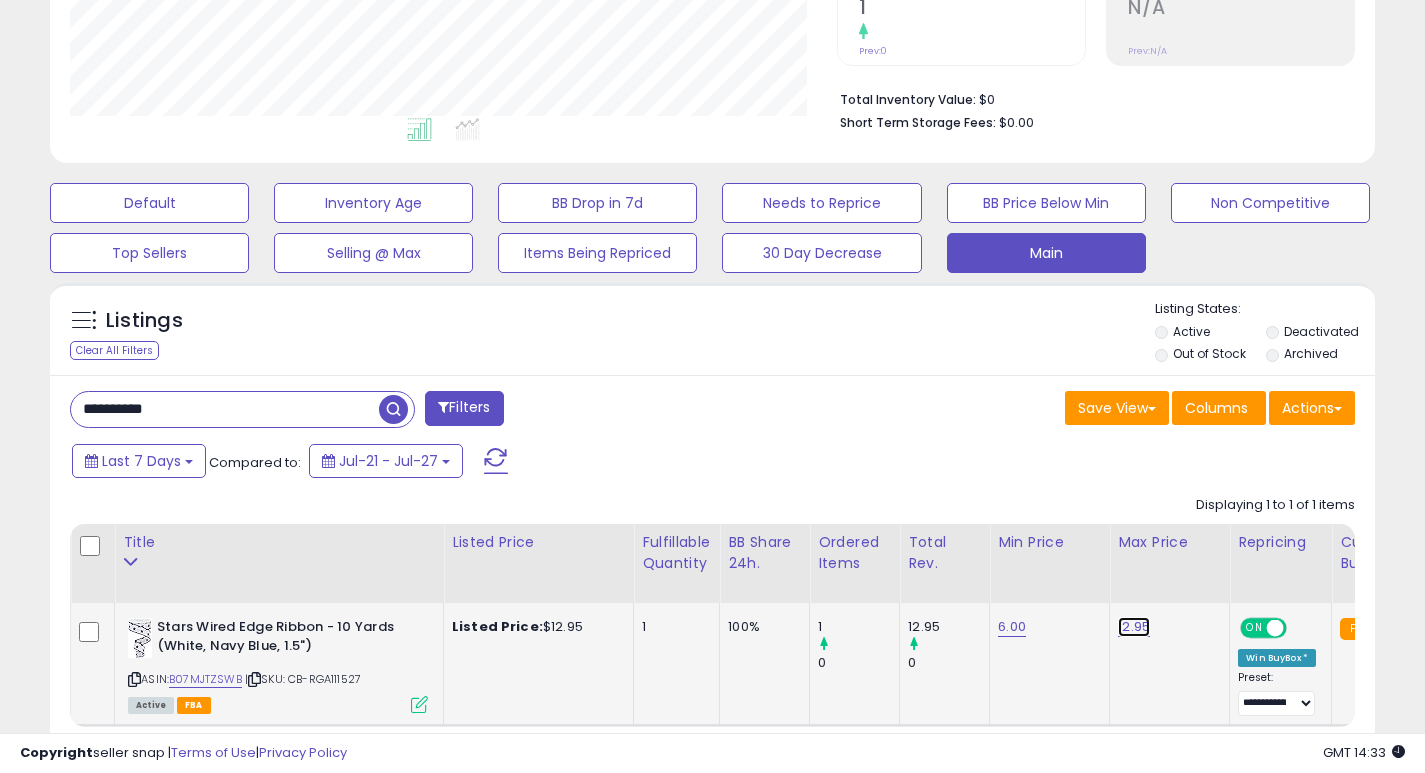 click on "12.95" at bounding box center [1134, 627] 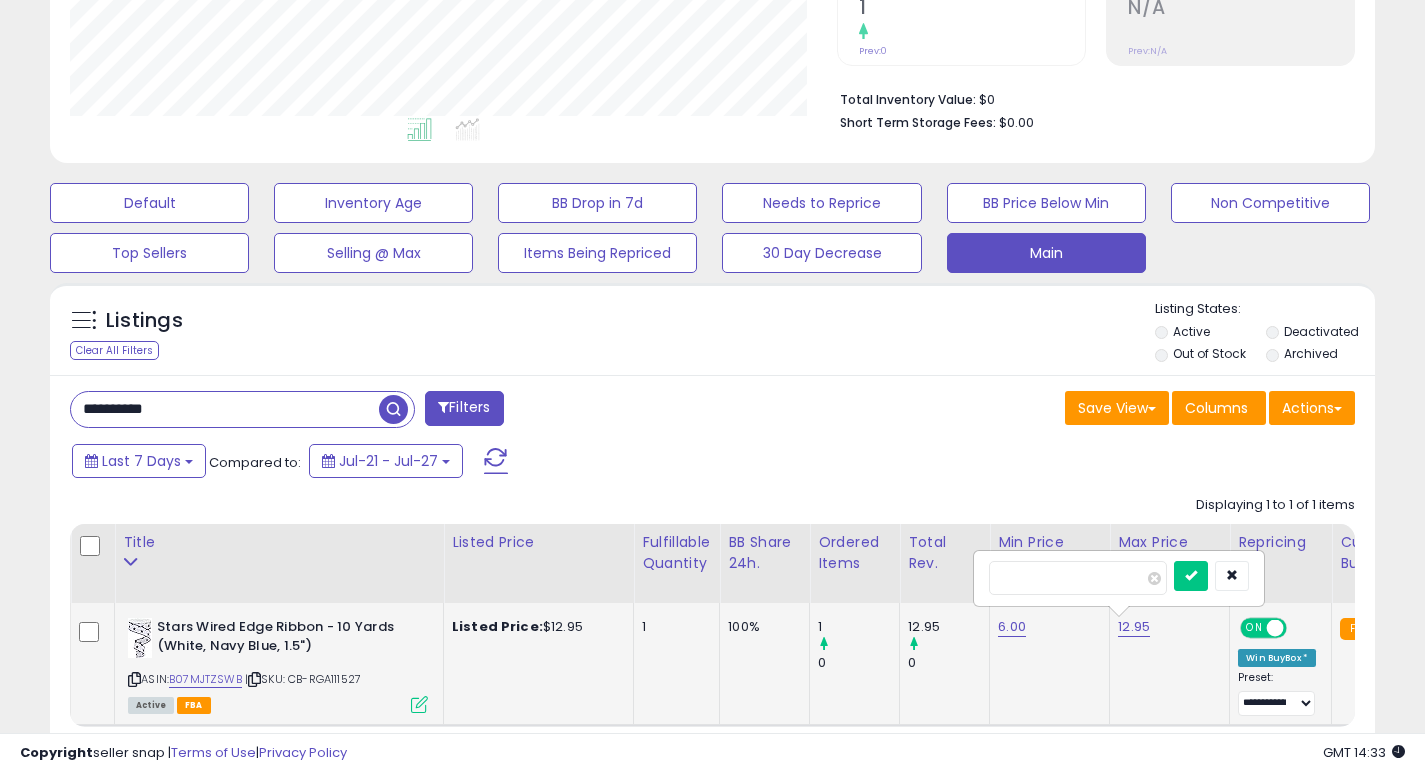 type on "*" 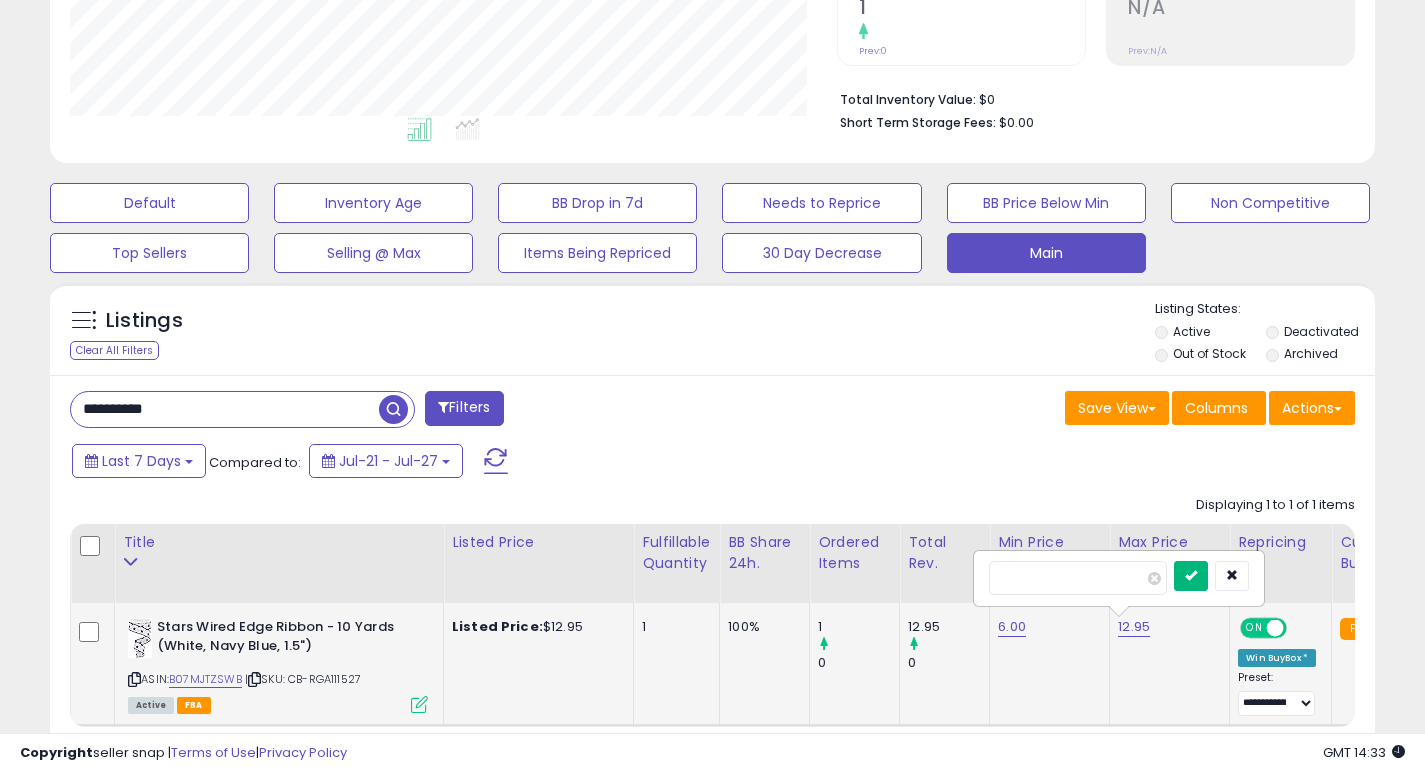 type on "***" 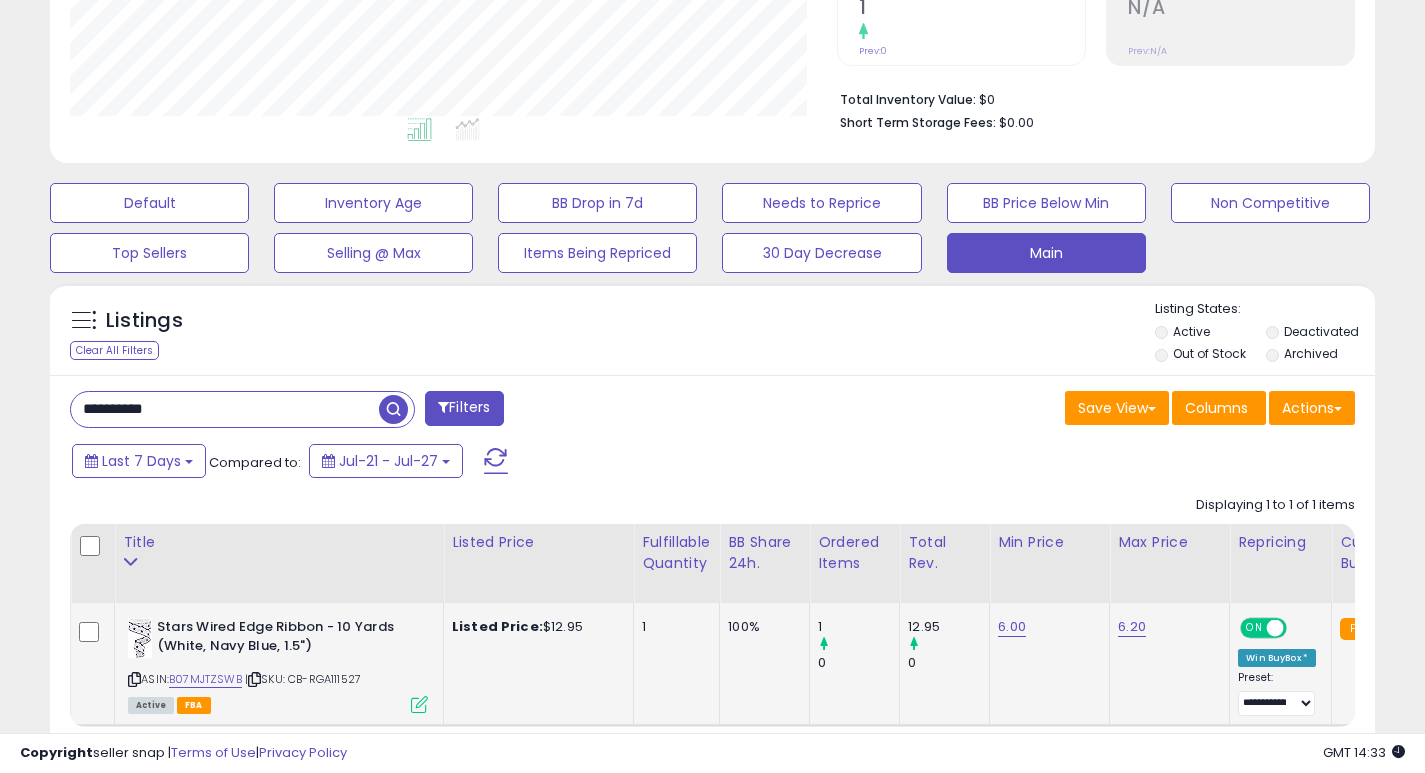 click on "**********" at bounding box center (225, 409) 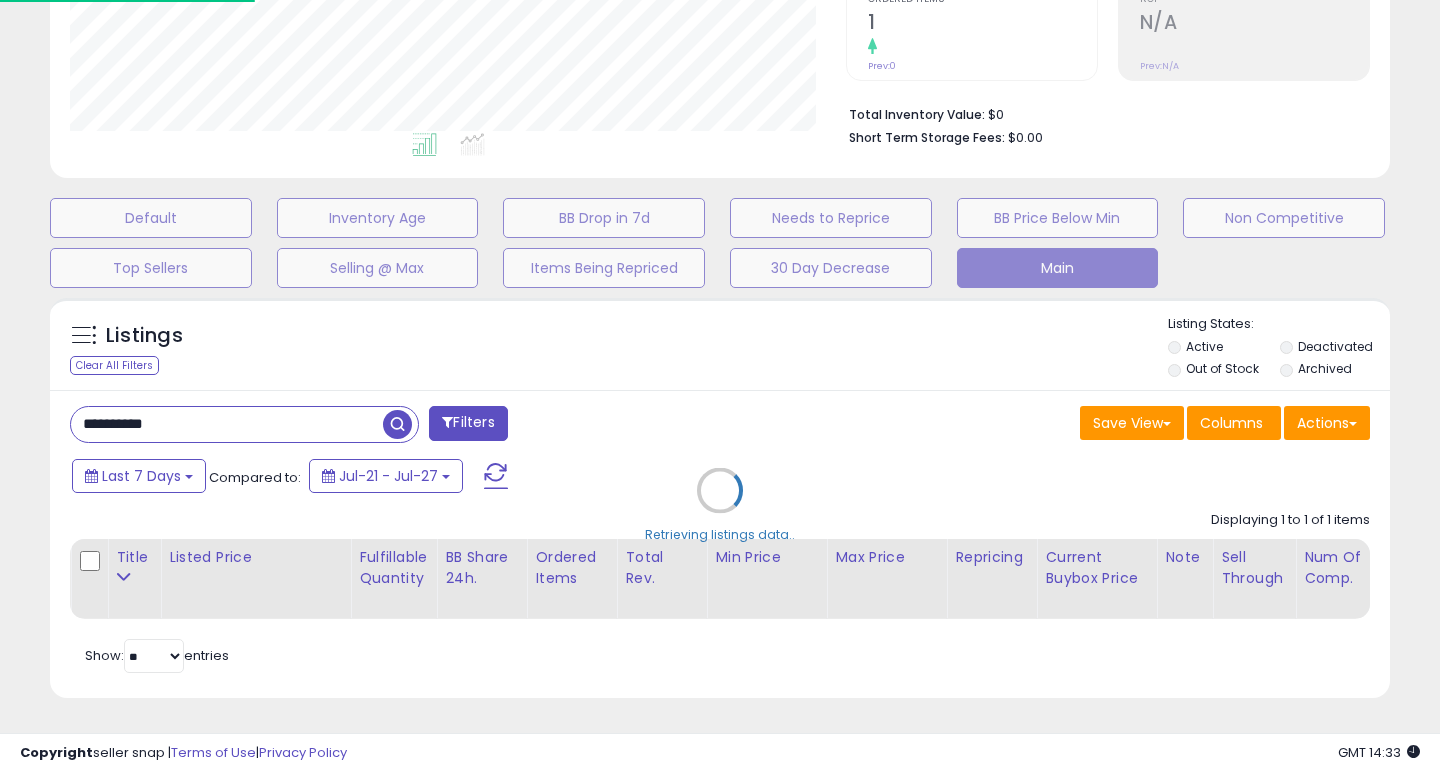 scroll, scrollTop: 999590, scrollLeft: 999224, axis: both 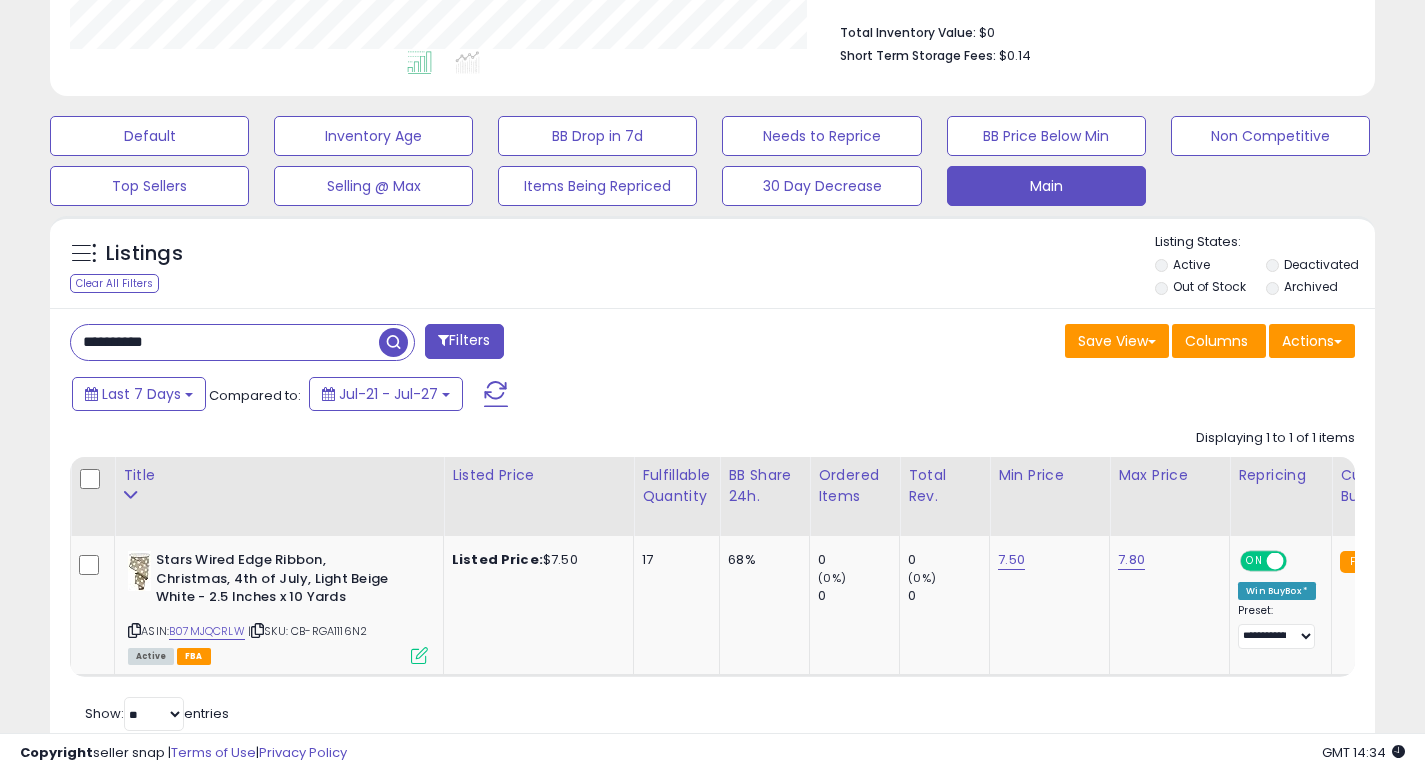 click on "**********" at bounding box center [225, 342] 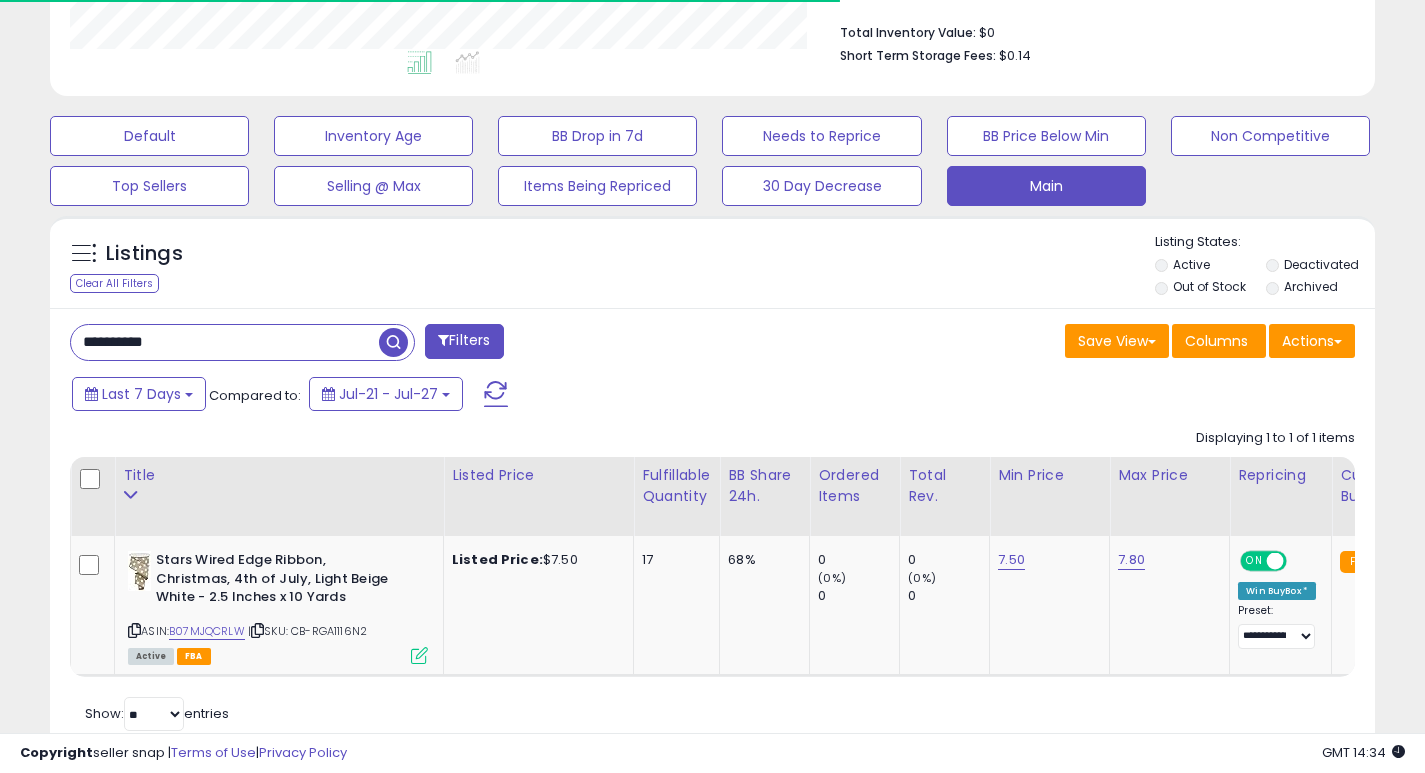paste 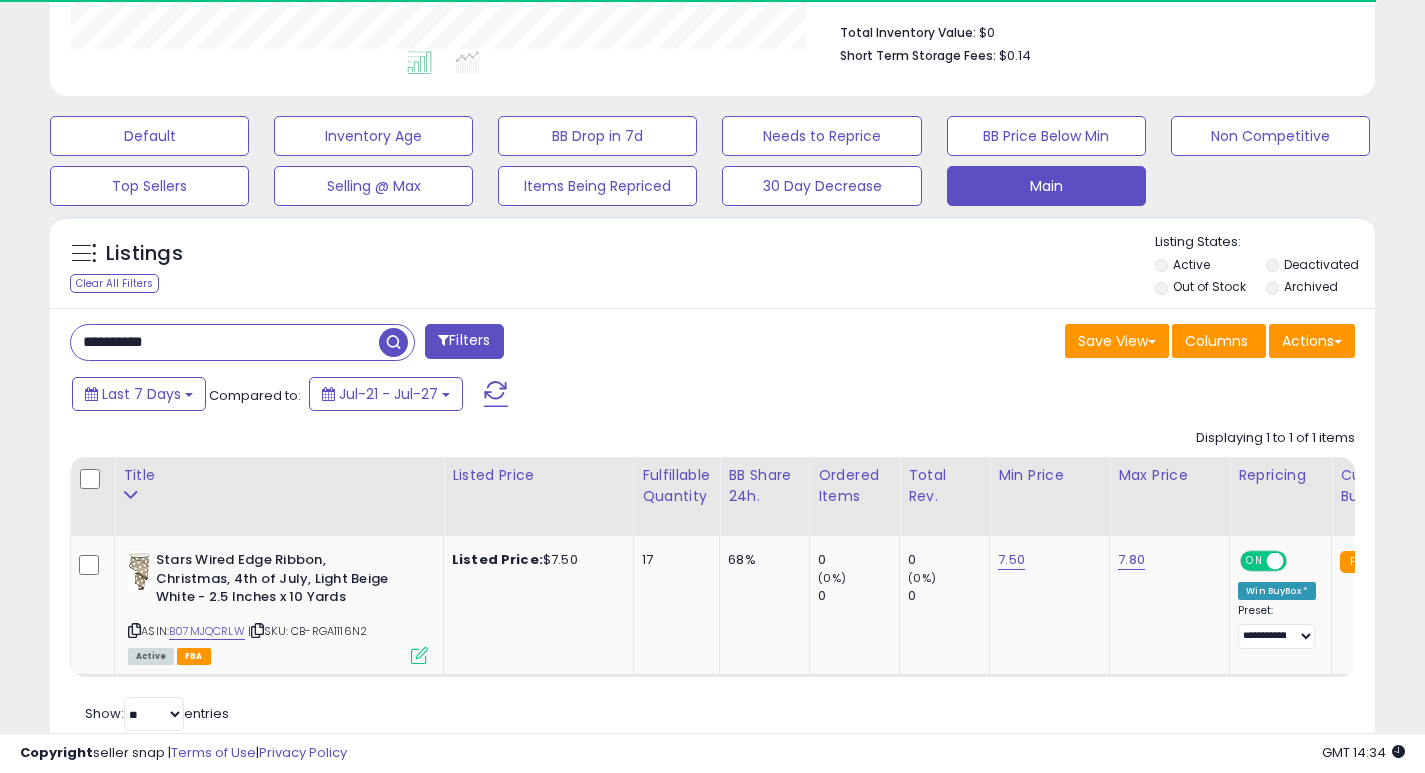 type on "**********" 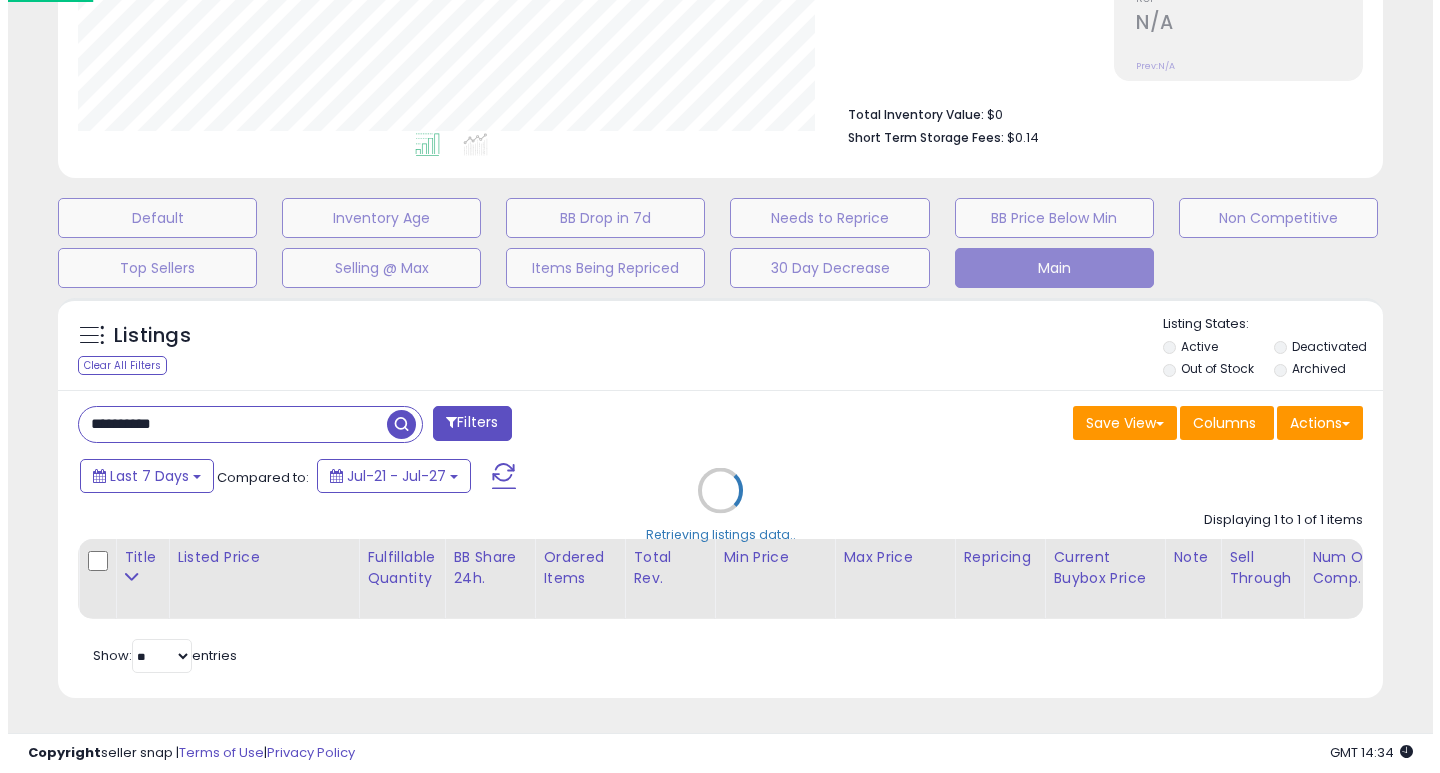 scroll, scrollTop: 447, scrollLeft: 0, axis: vertical 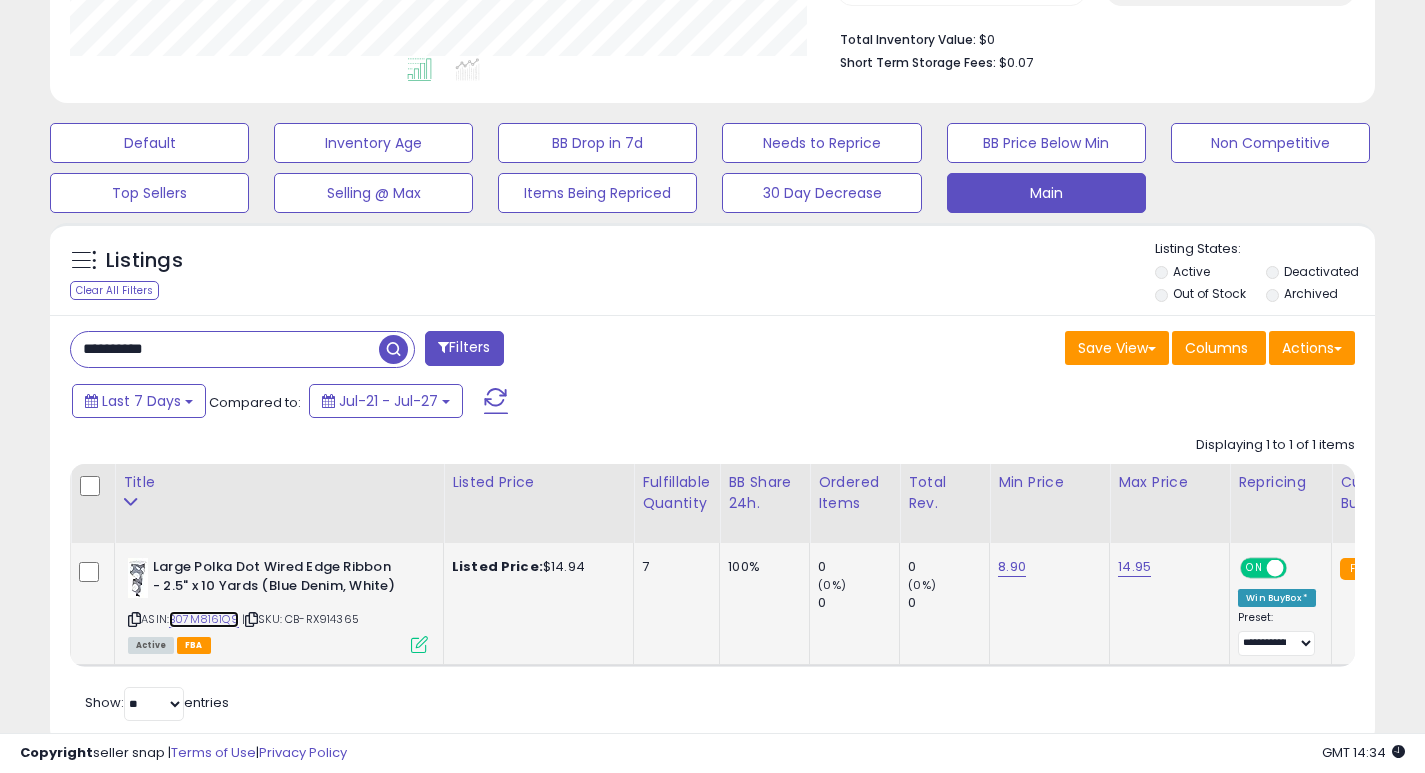 click on "B07M8161Q9" at bounding box center (204, 619) 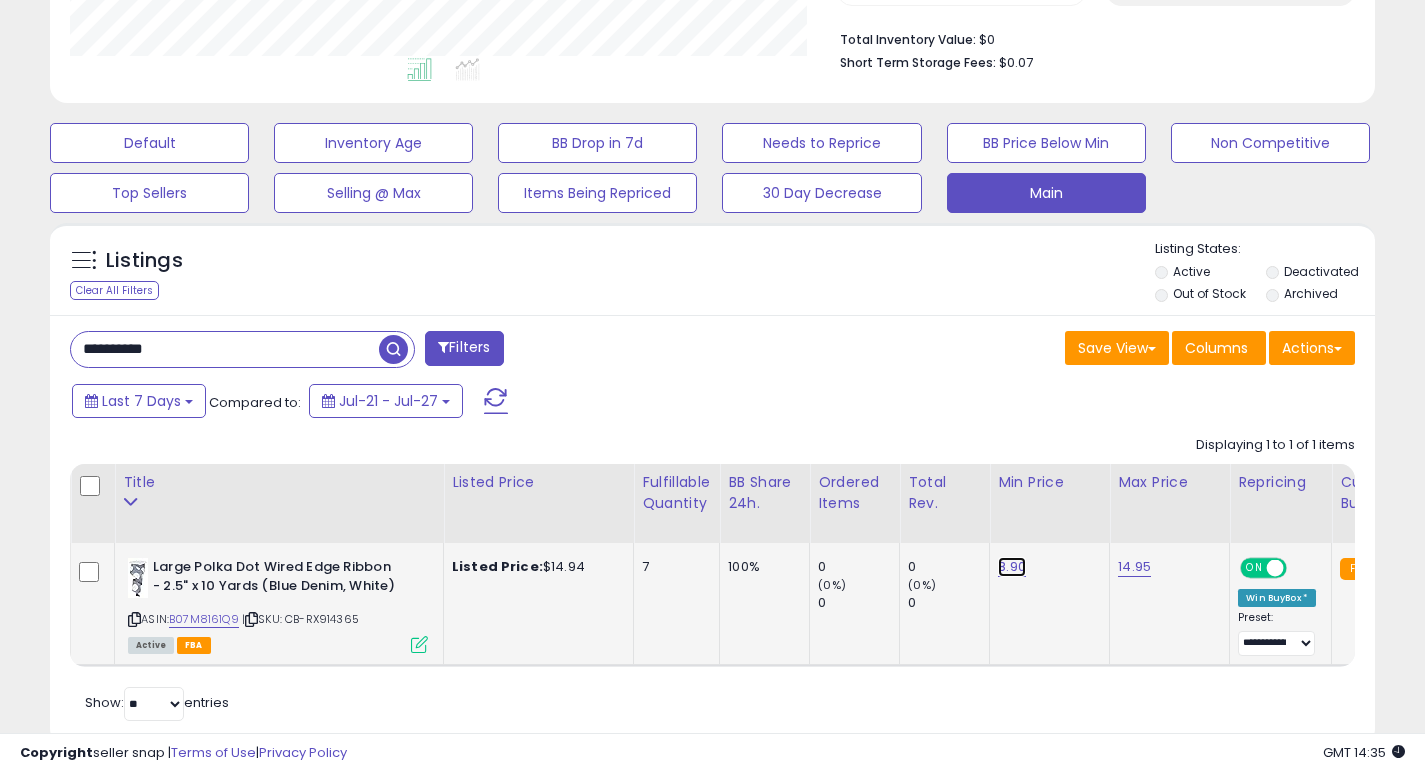 click on "8.90" at bounding box center [1012, 567] 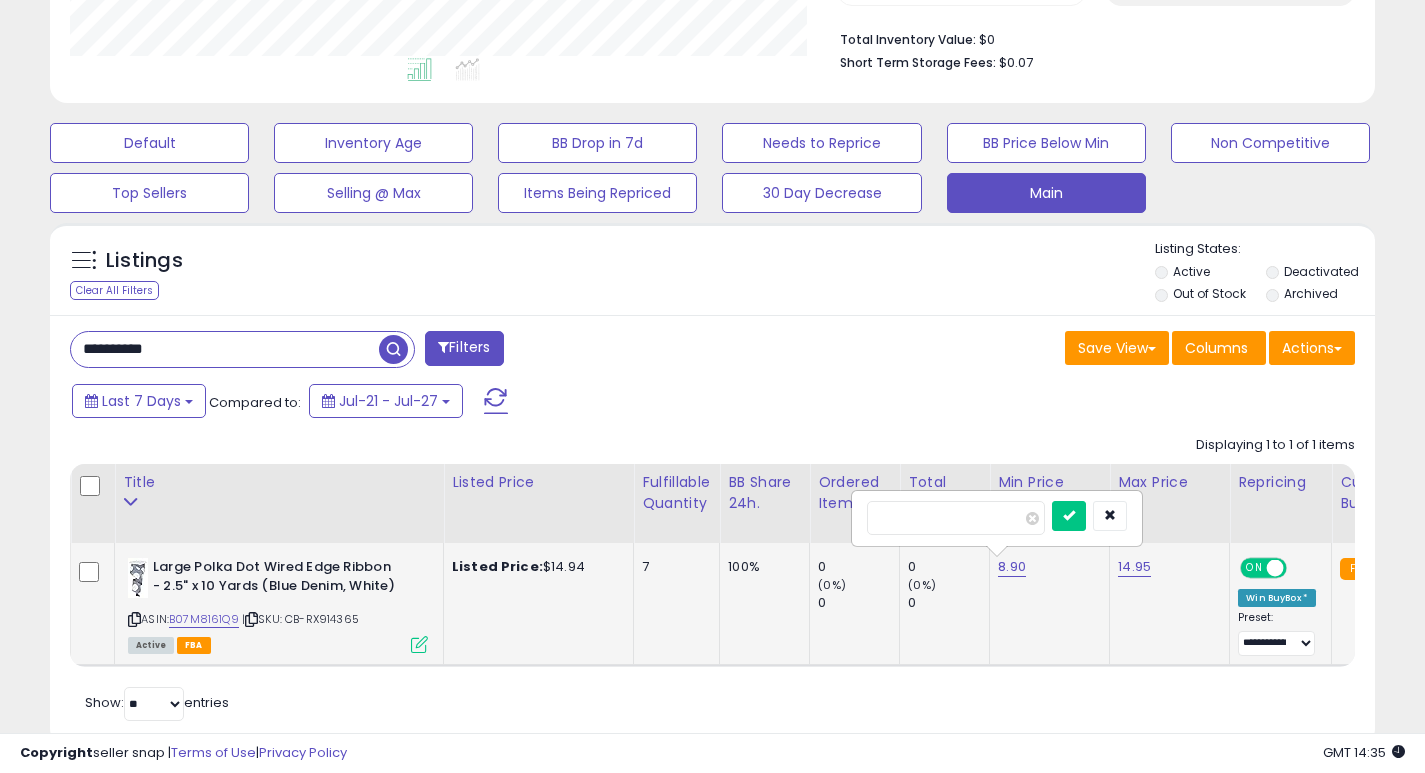 type on "*" 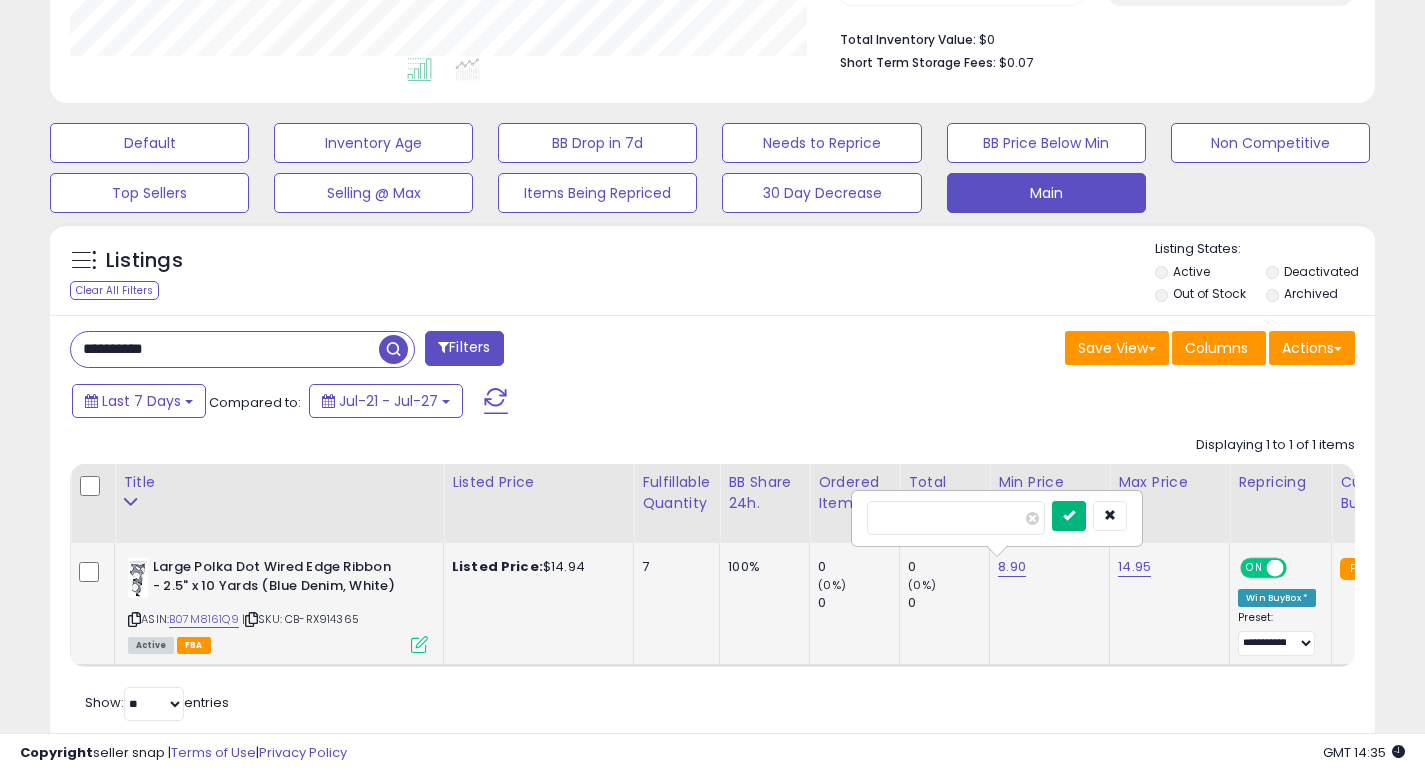 click at bounding box center (1069, 516) 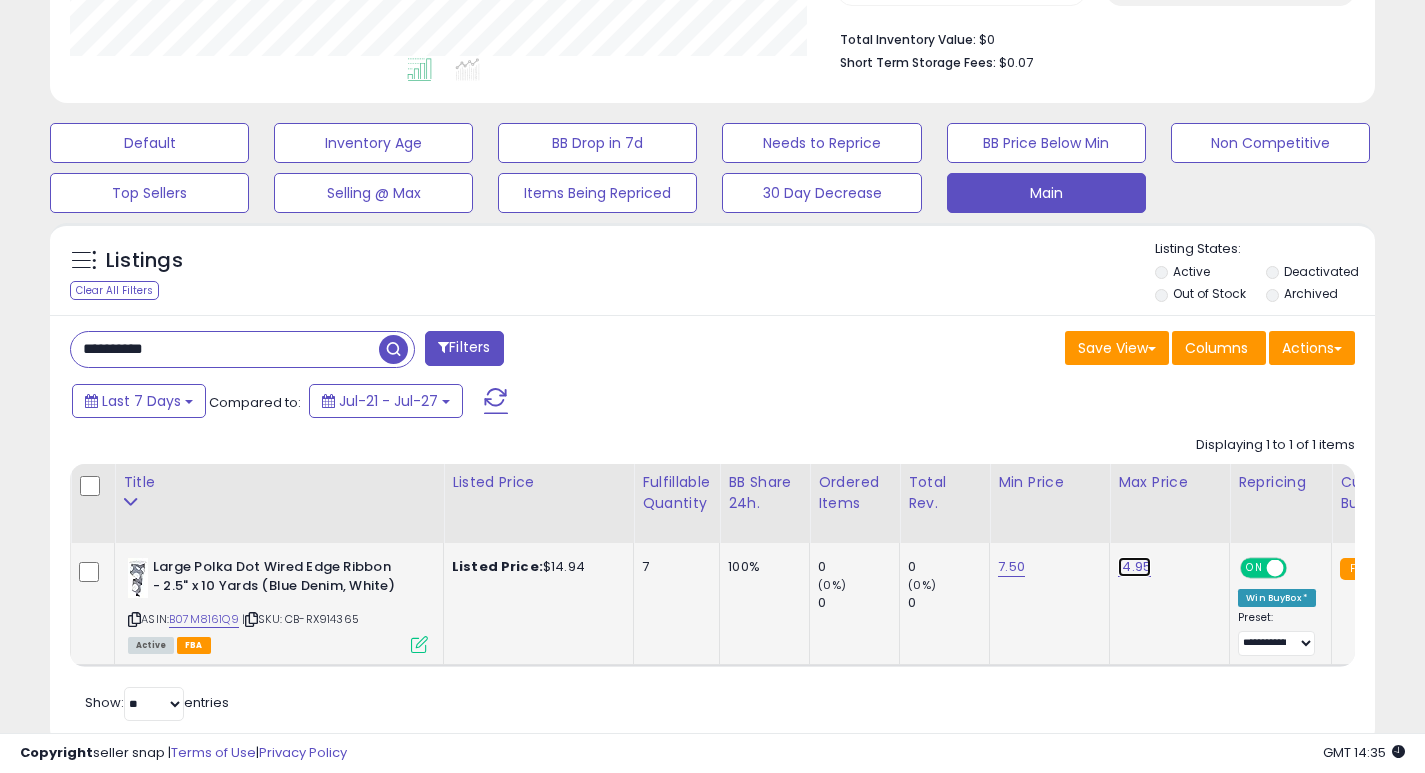 click on "14.95" at bounding box center (1134, 567) 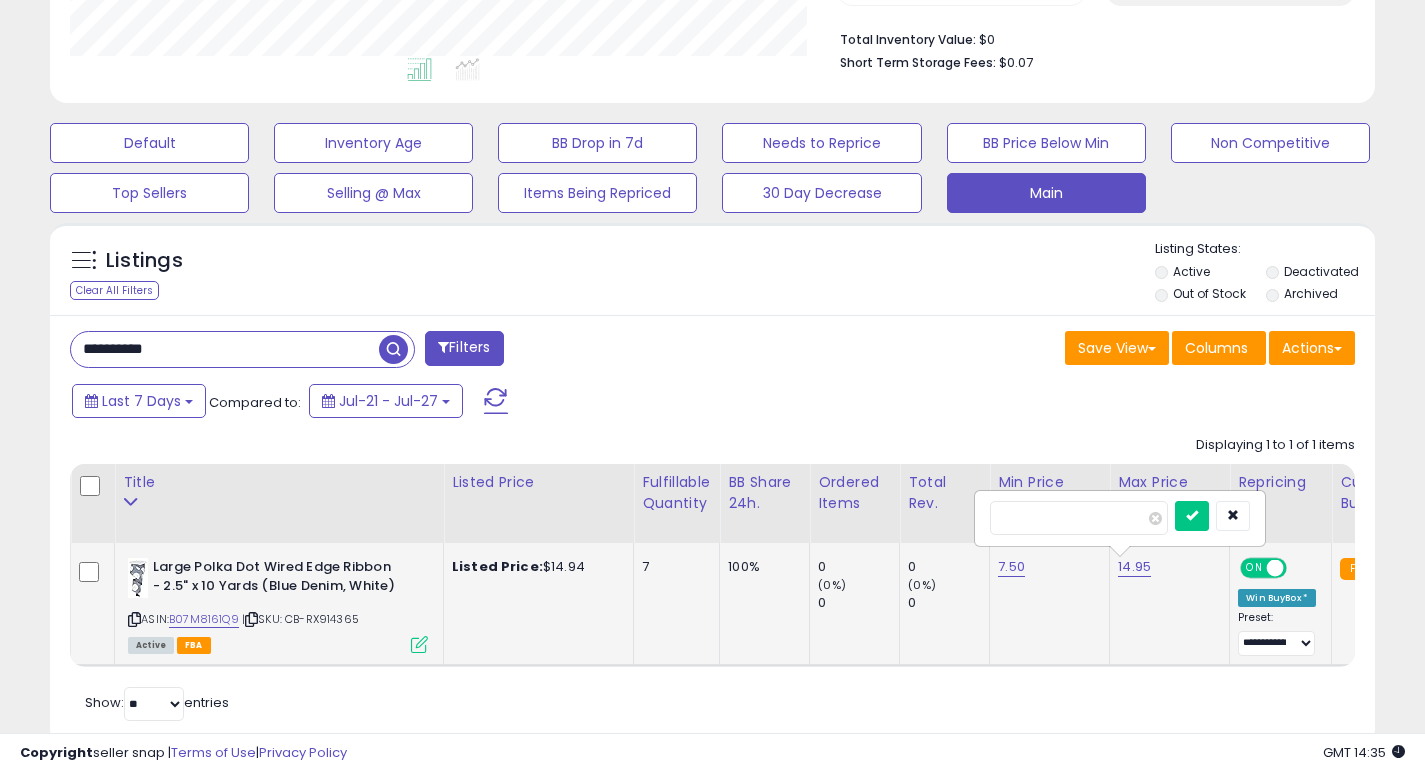 type on "*" 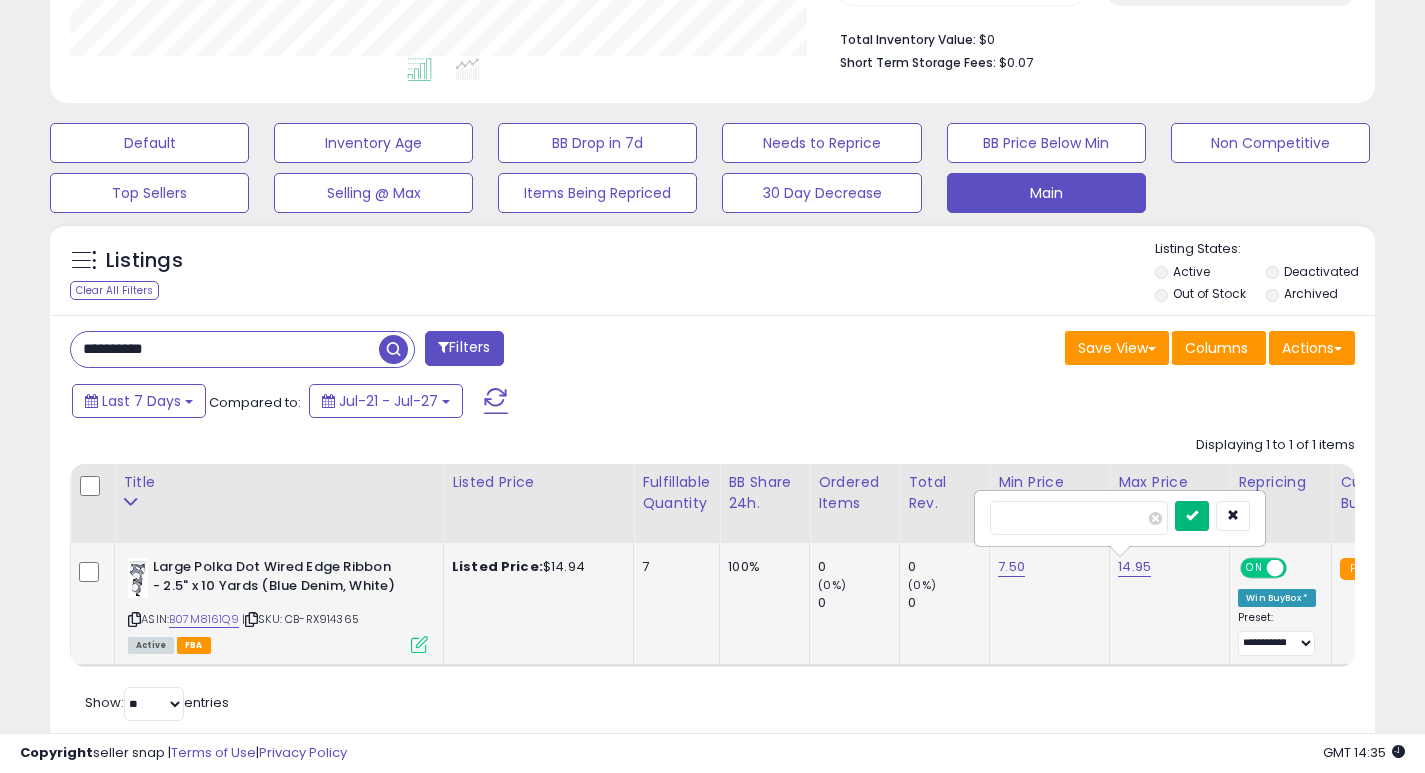 type on "***" 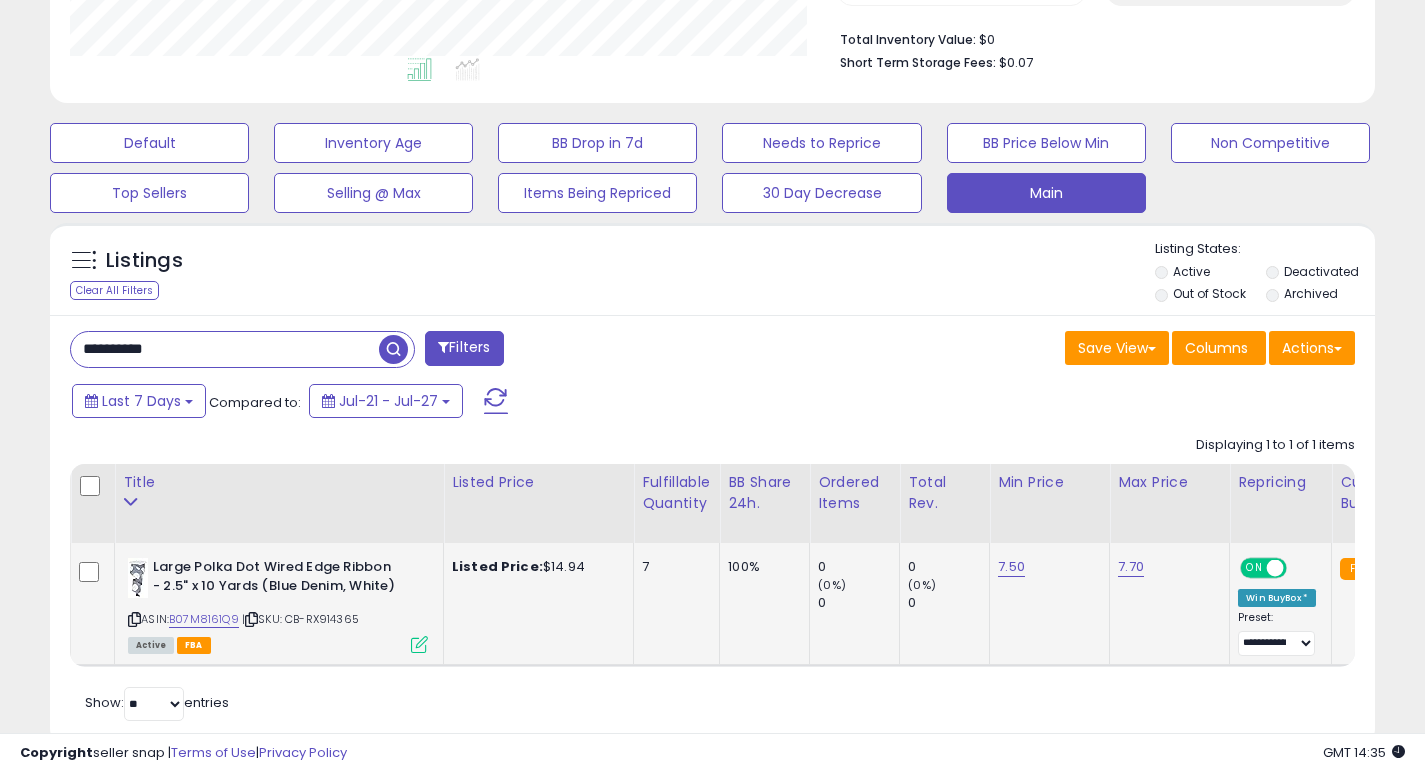 click on "**********" at bounding box center (225, 349) 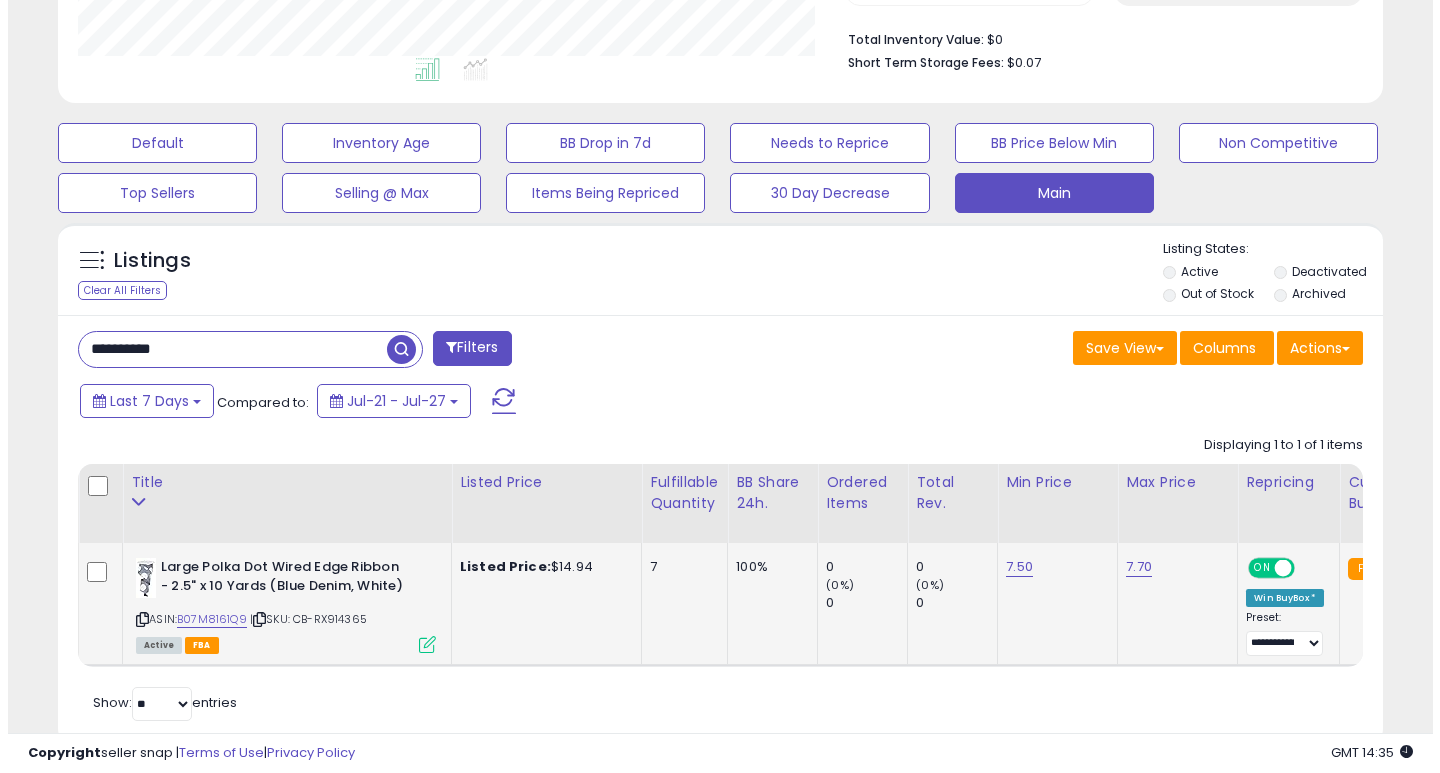 scroll, scrollTop: 447, scrollLeft: 0, axis: vertical 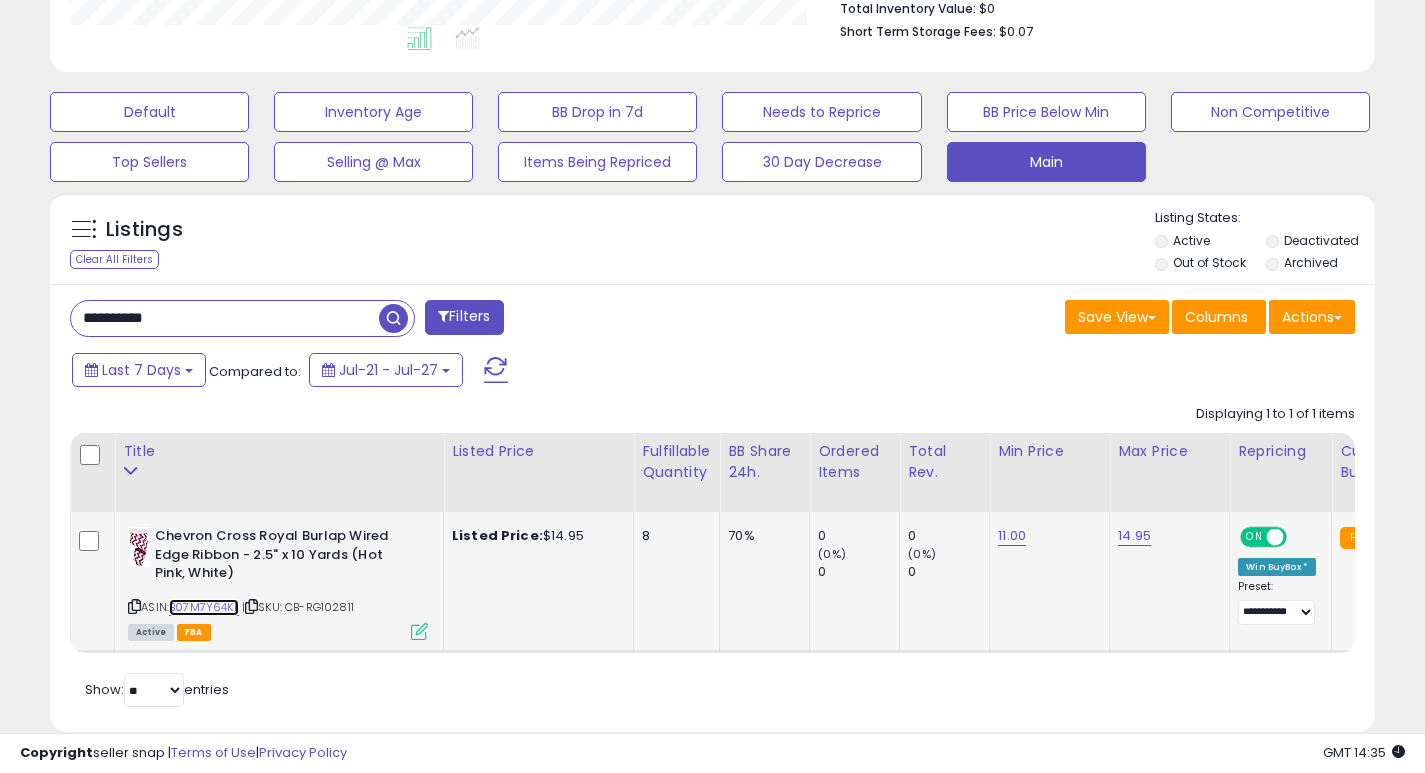click on "B07M7Y64KL" at bounding box center [204, 607] 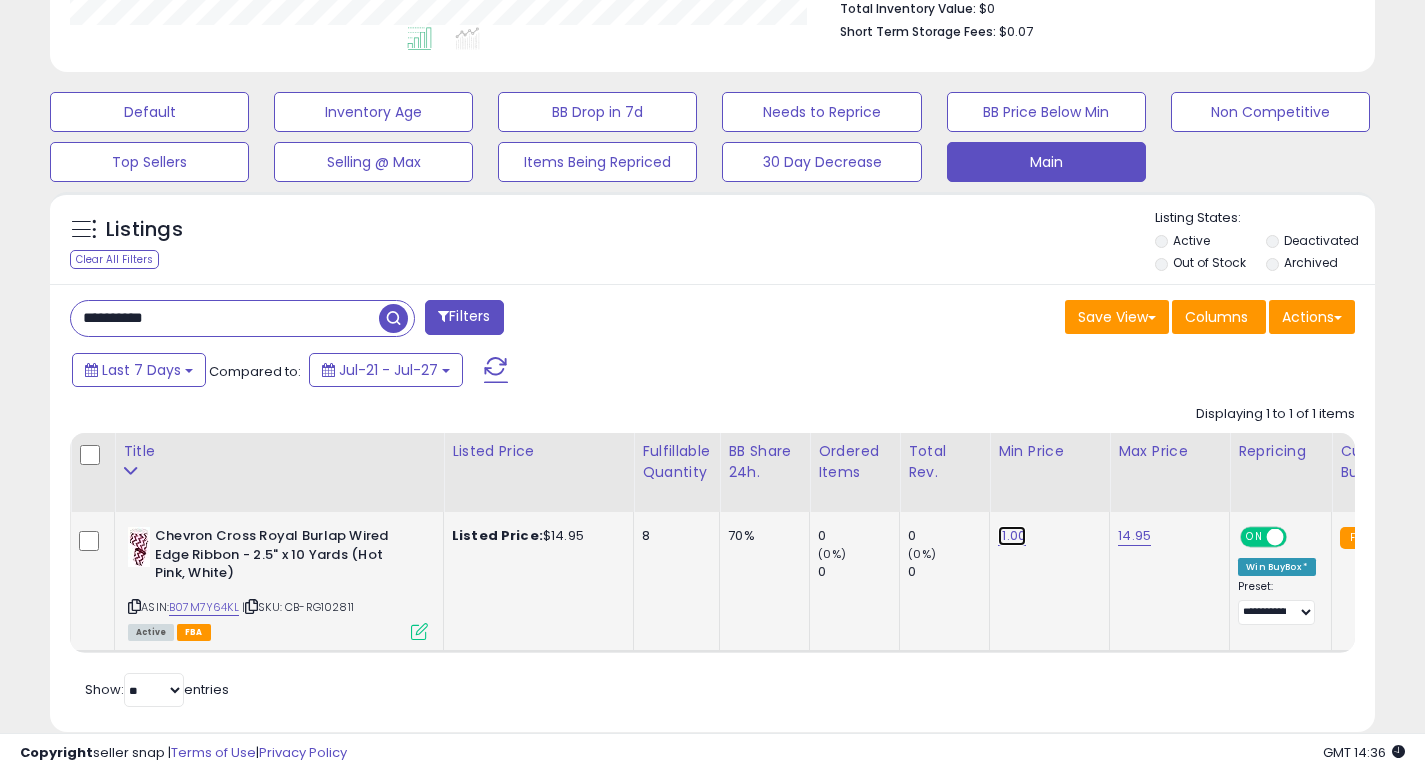 click on "11.00" at bounding box center [1012, 536] 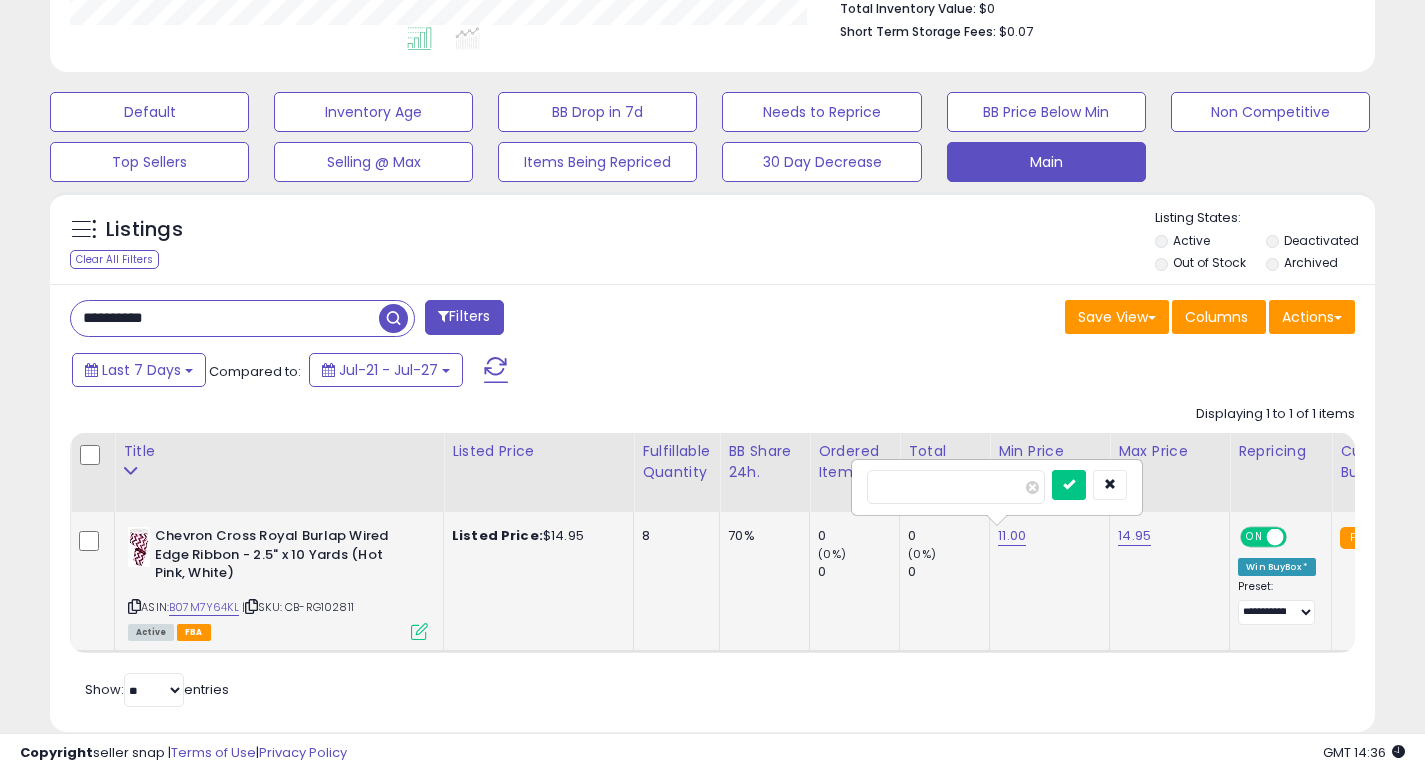 type on "*" 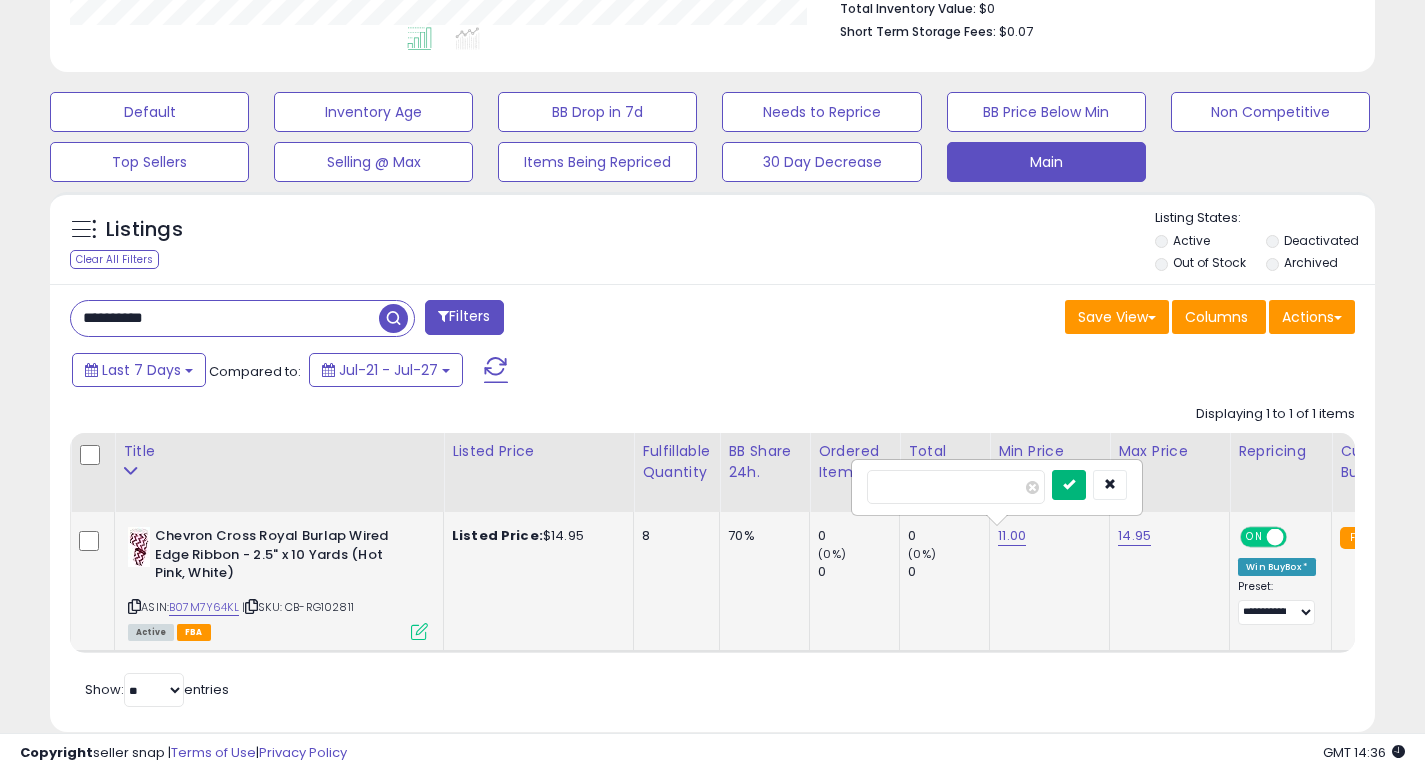 type on "***" 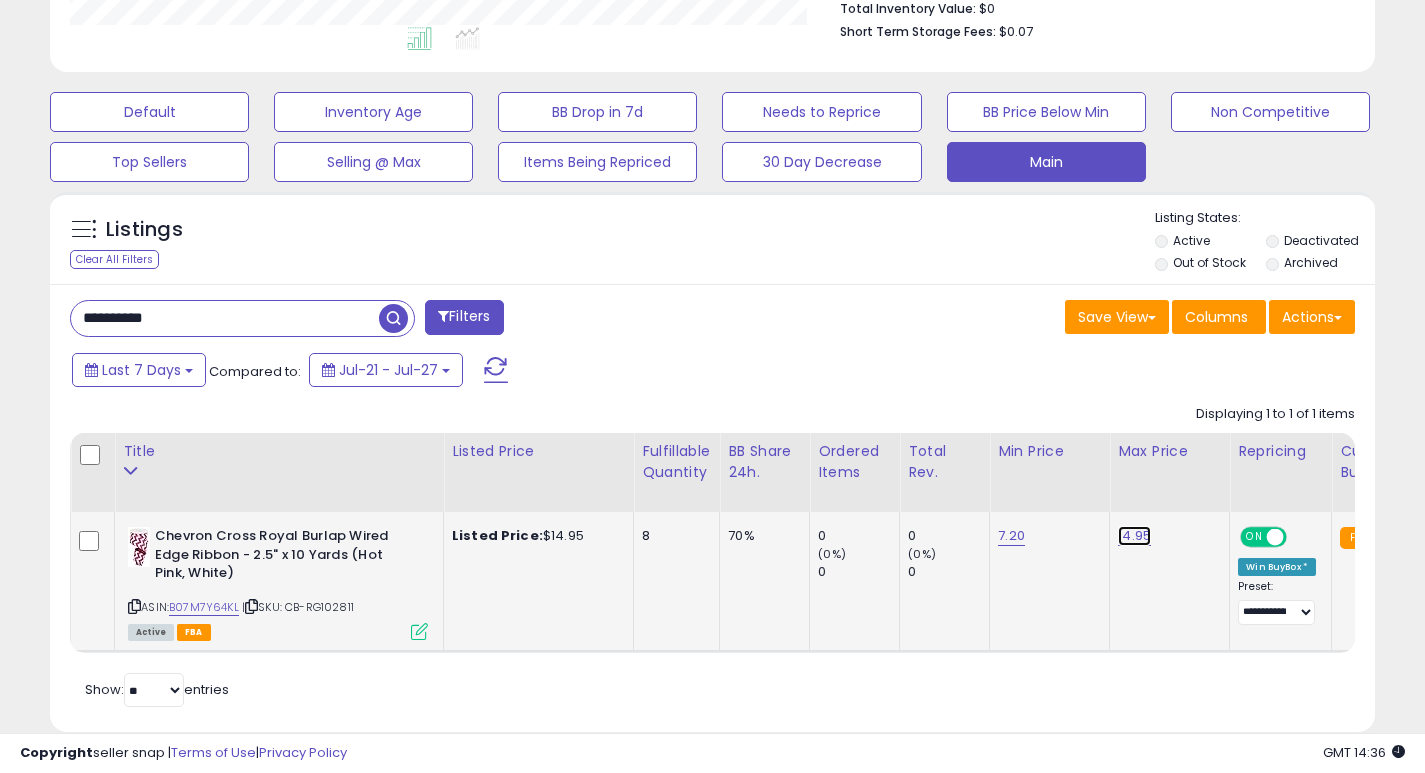 click on "14.95" at bounding box center [1134, 536] 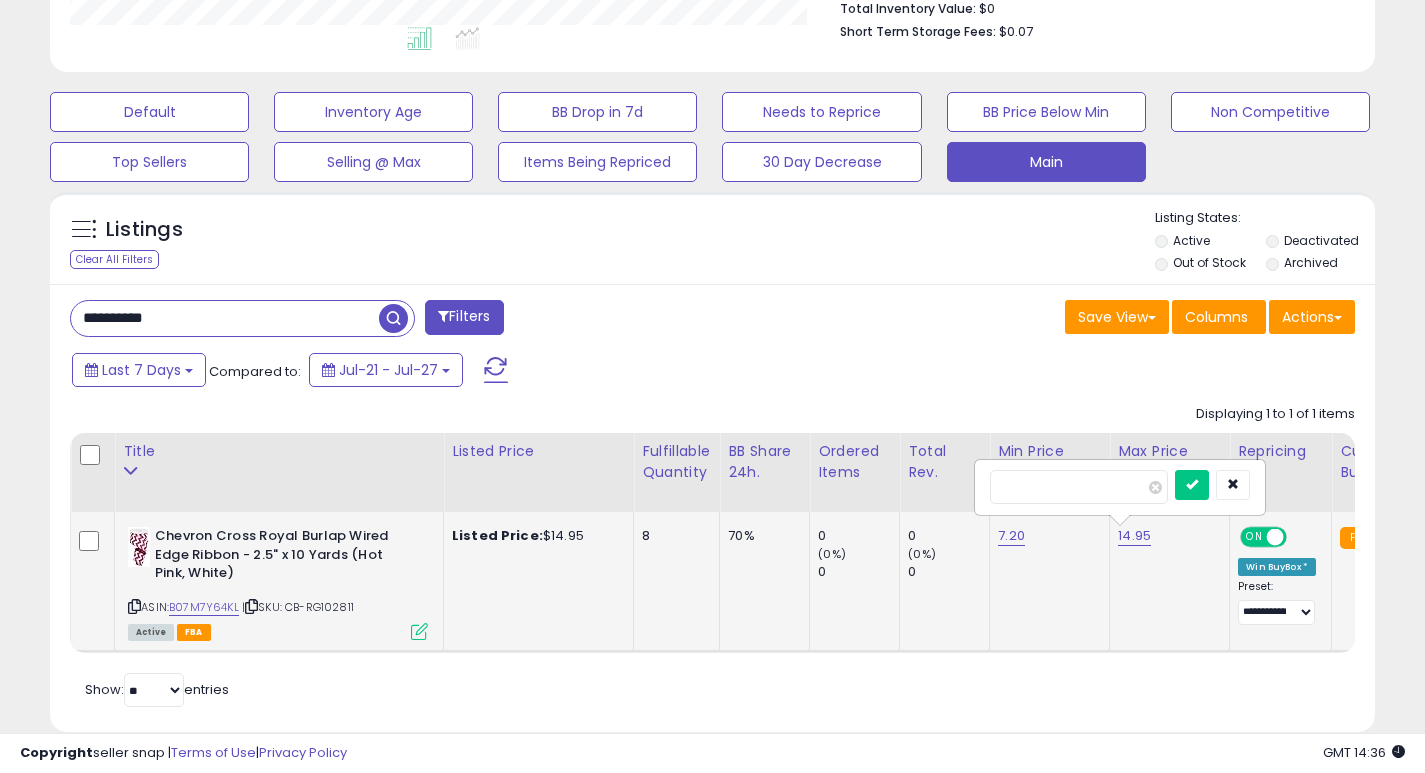 type on "*" 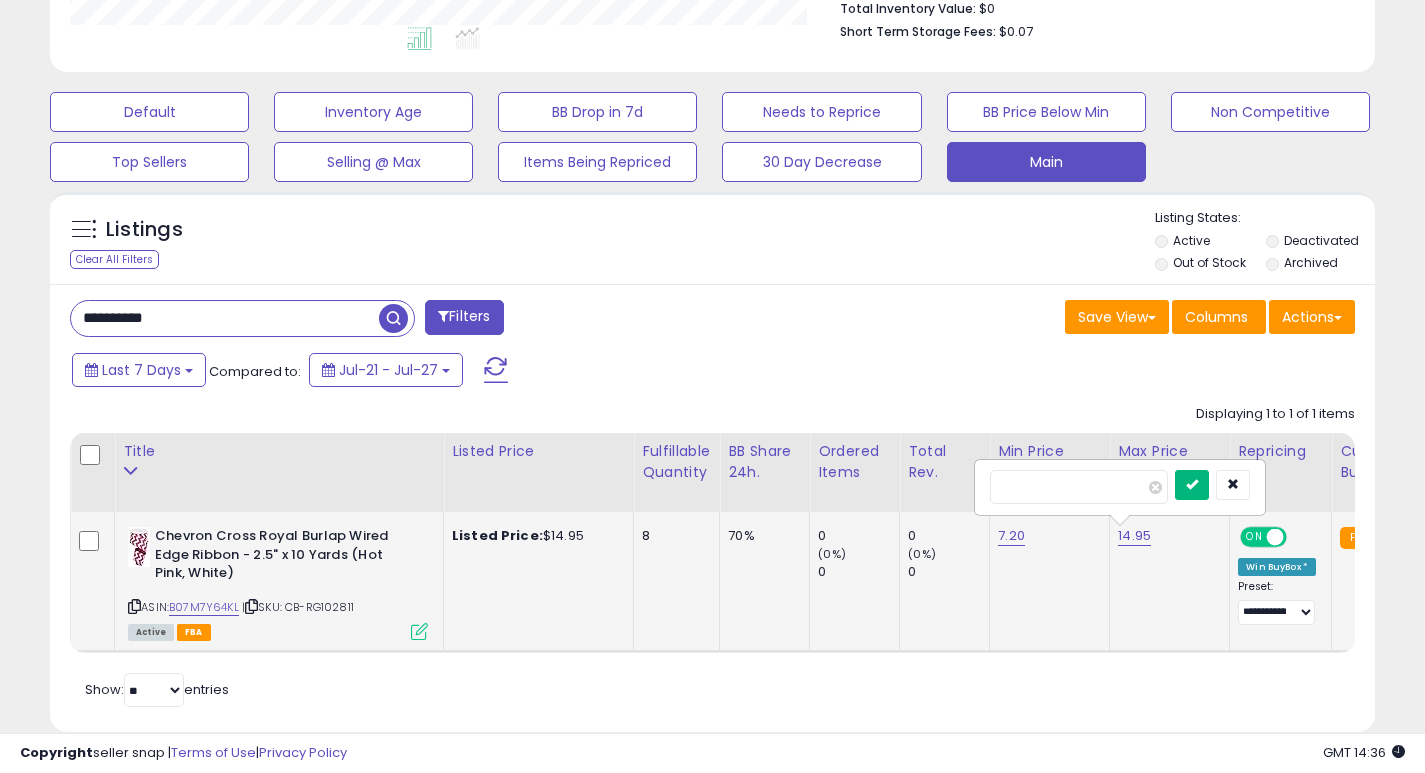 type on "***" 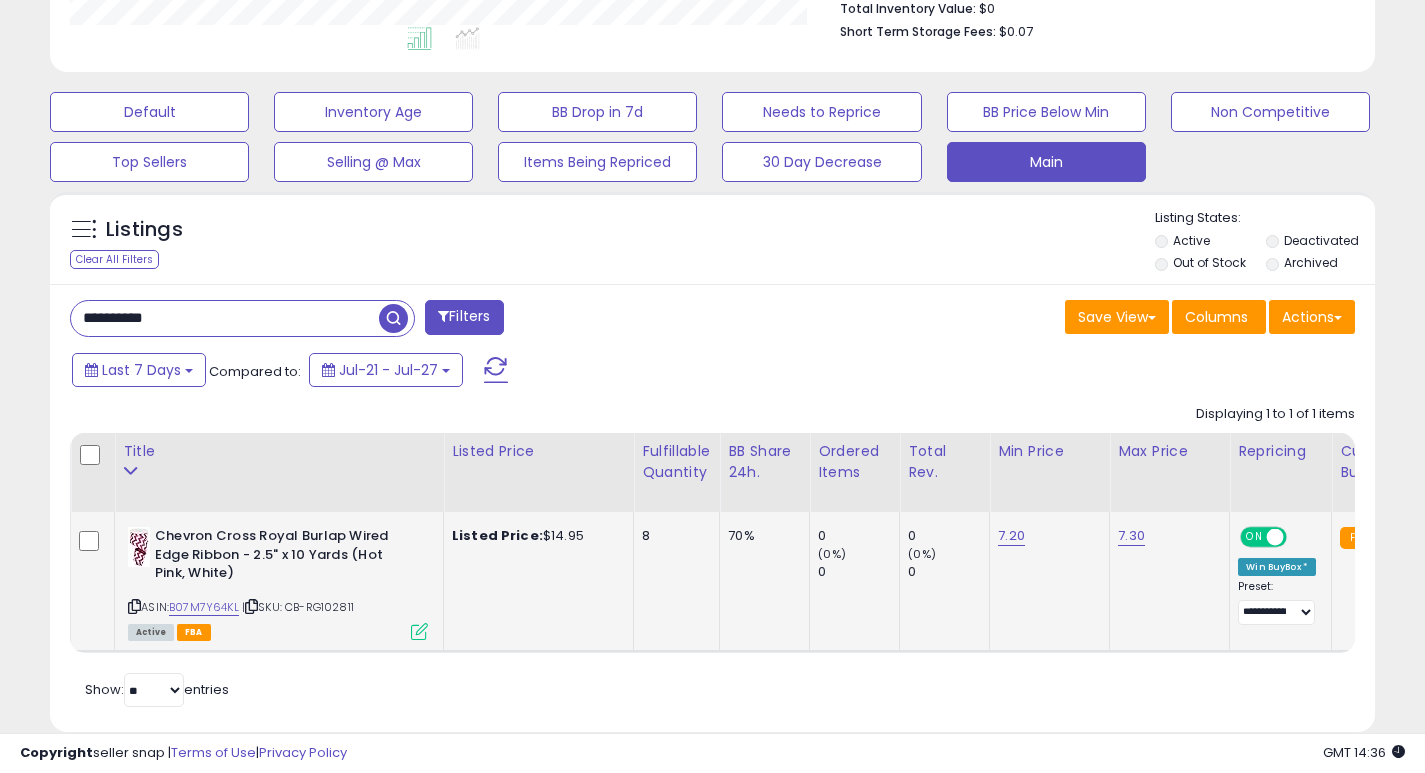 click on "**********" at bounding box center (225, 318) 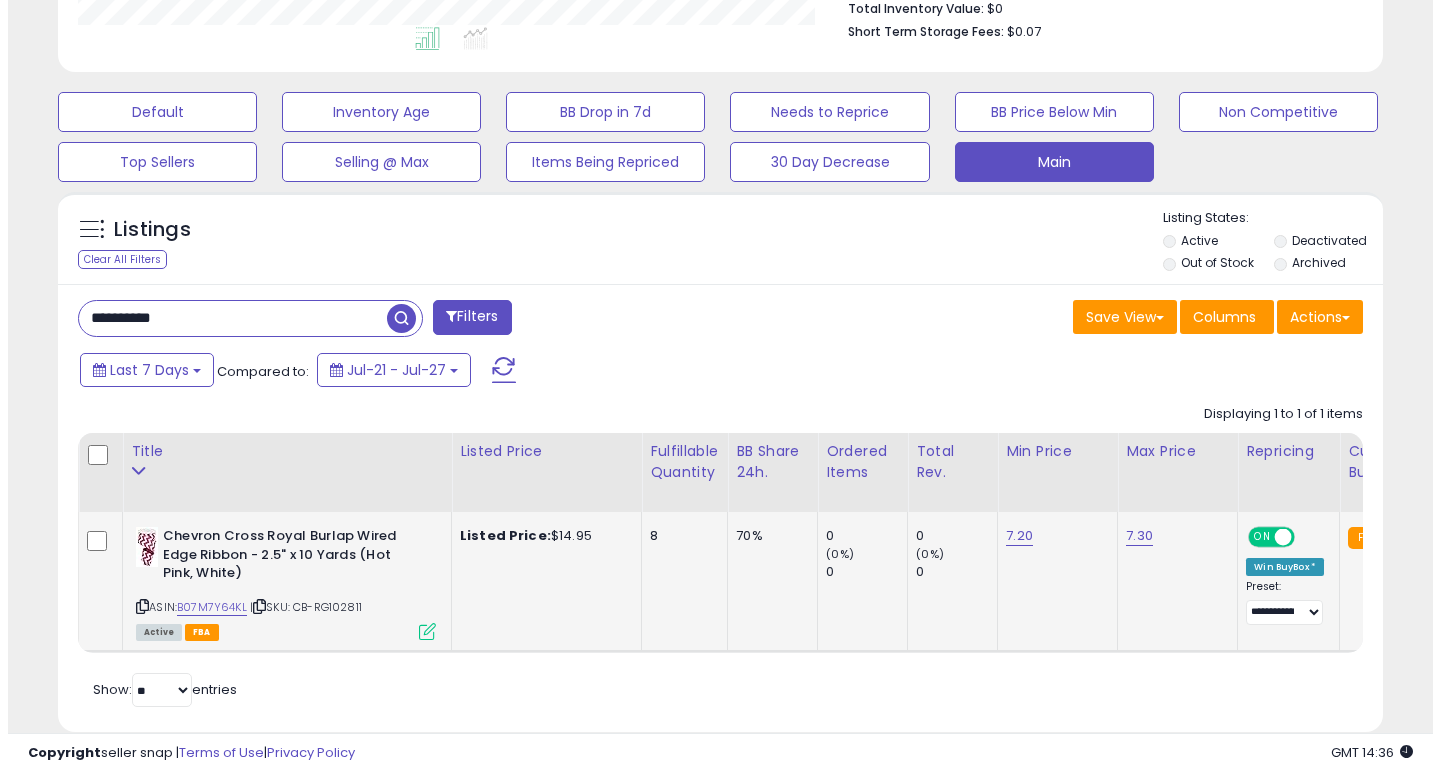 scroll, scrollTop: 447, scrollLeft: 0, axis: vertical 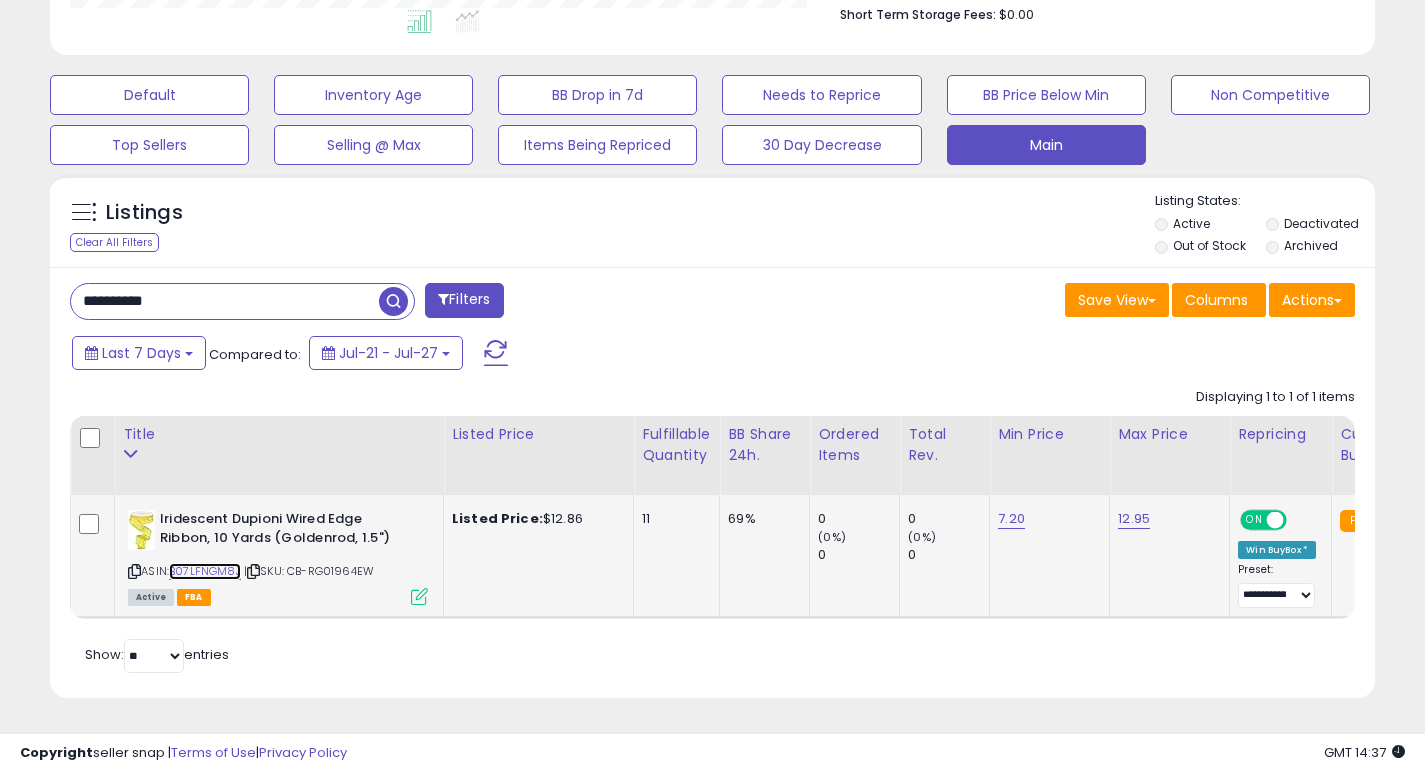click on "B07LFNGM8J" at bounding box center (205, 571) 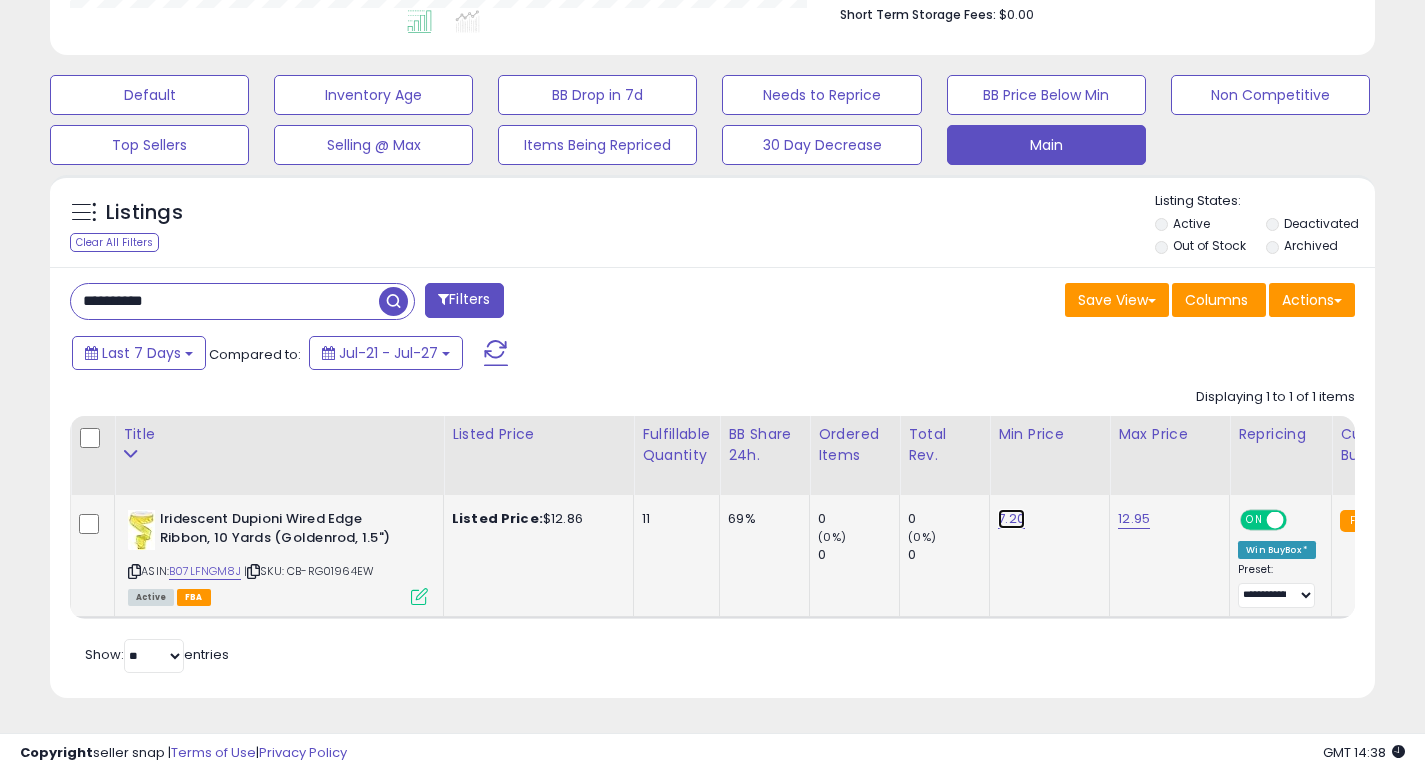 click on "7.20" at bounding box center (1011, 519) 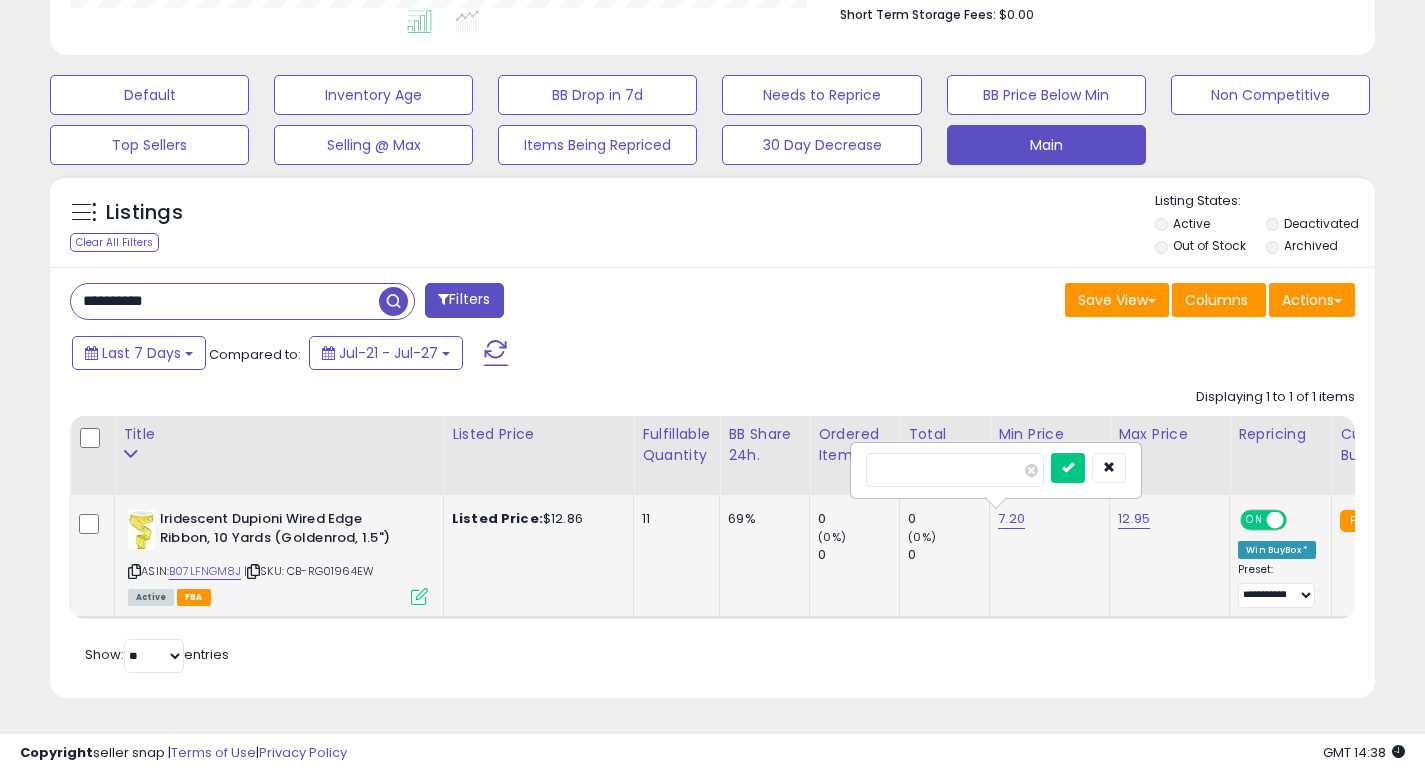 type on "*" 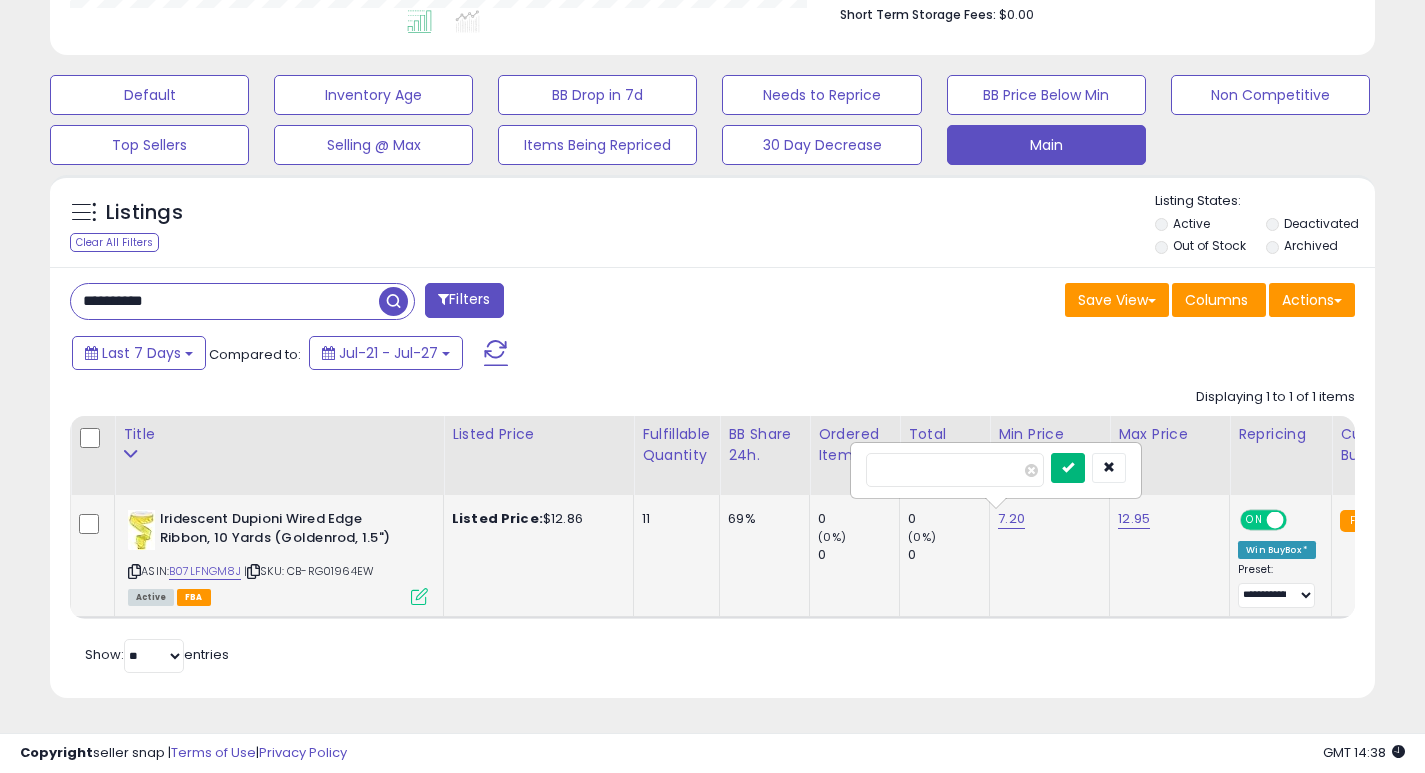 click at bounding box center [1068, 468] 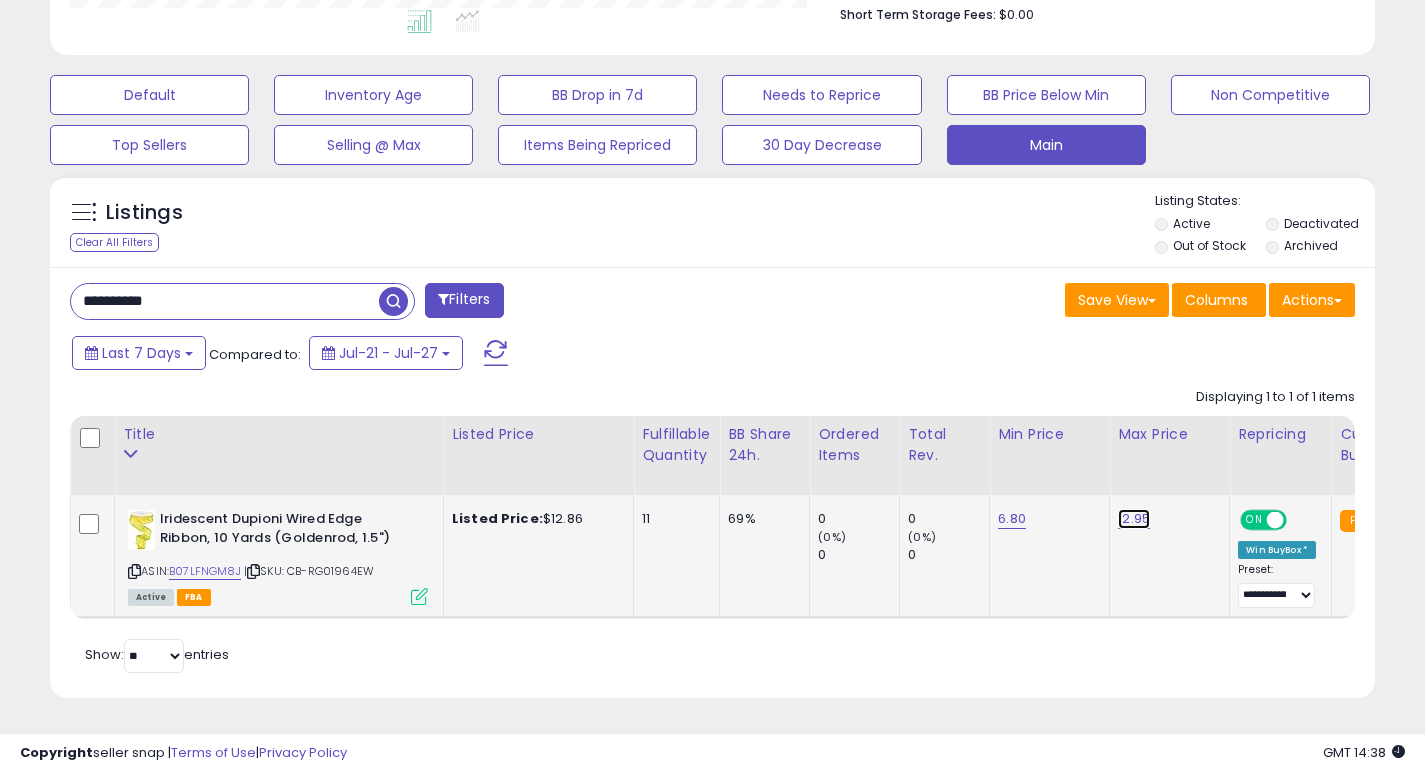 click on "12.95" at bounding box center (1134, 519) 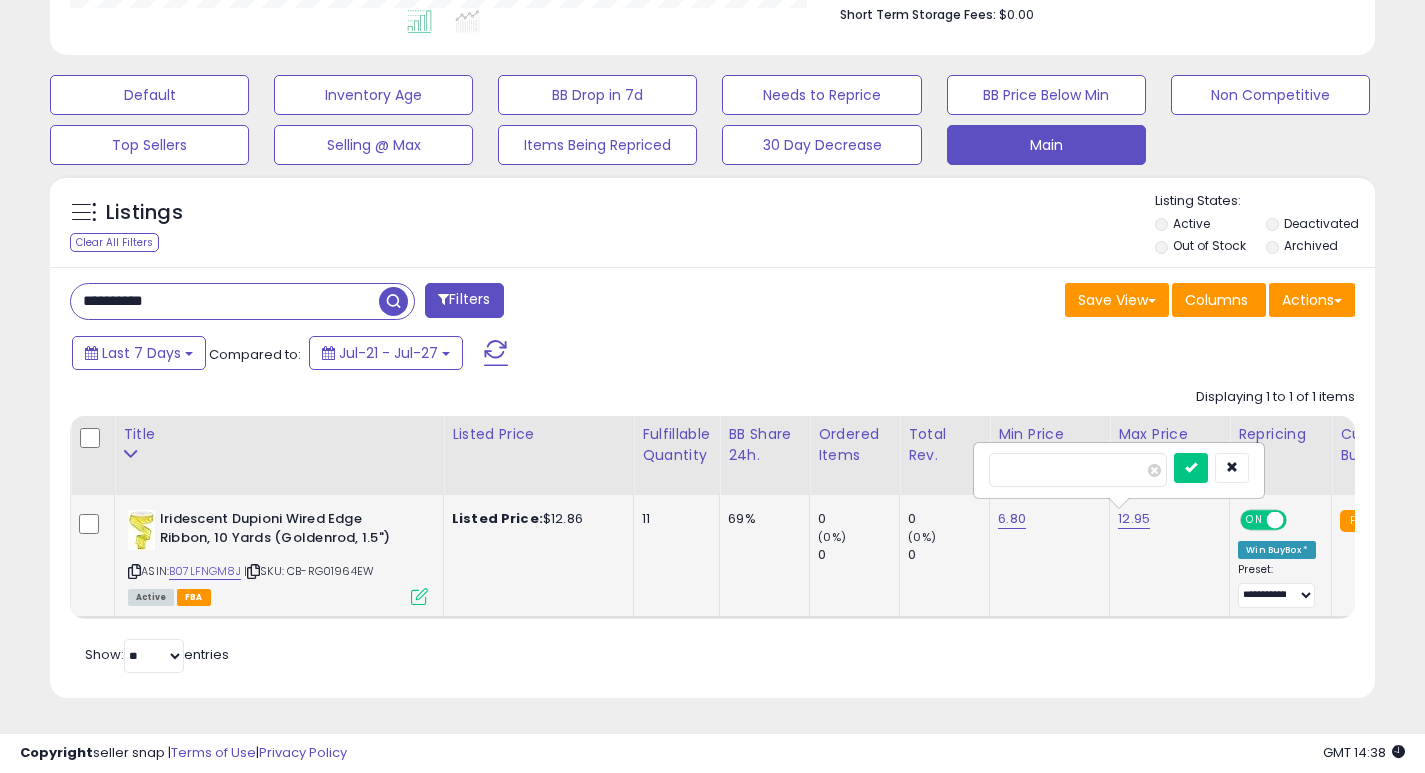 type on "*" 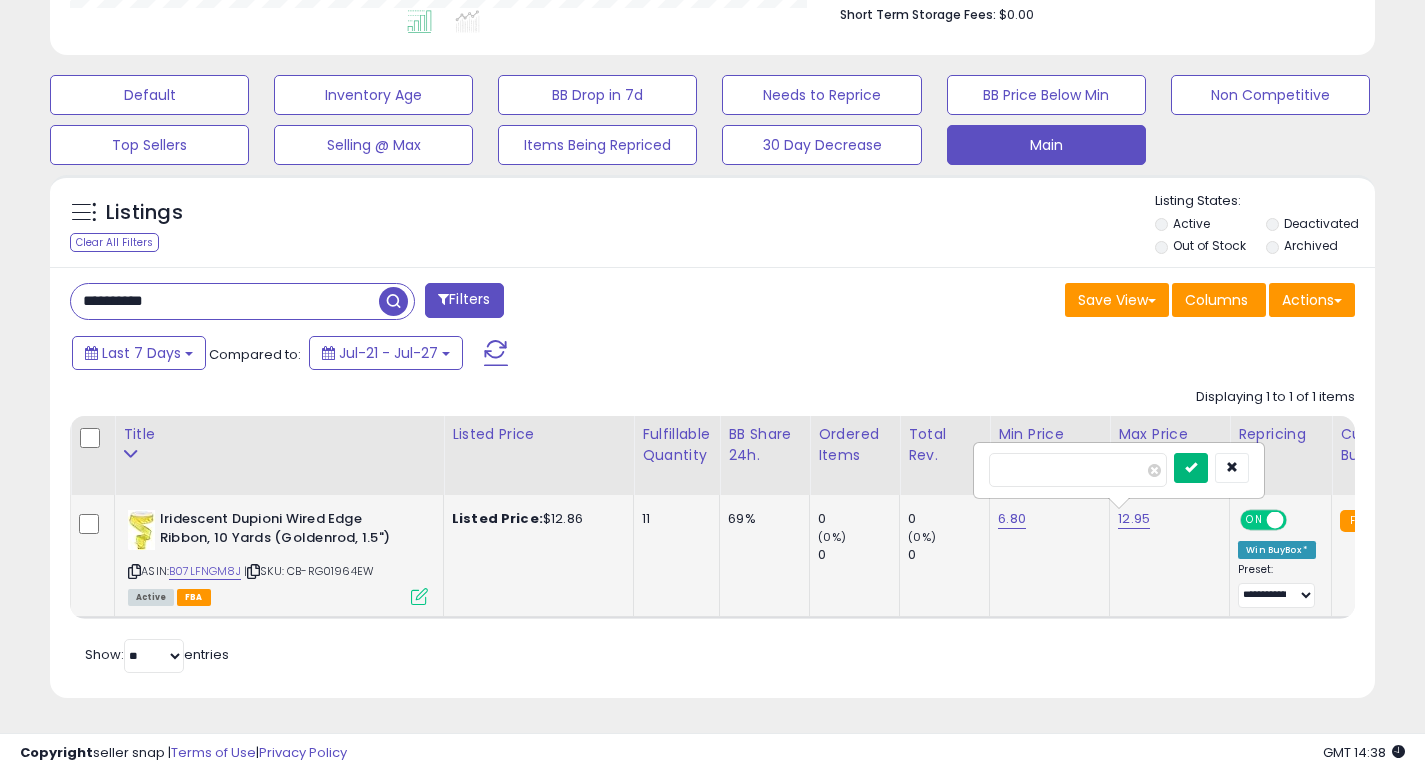 click at bounding box center (1191, 467) 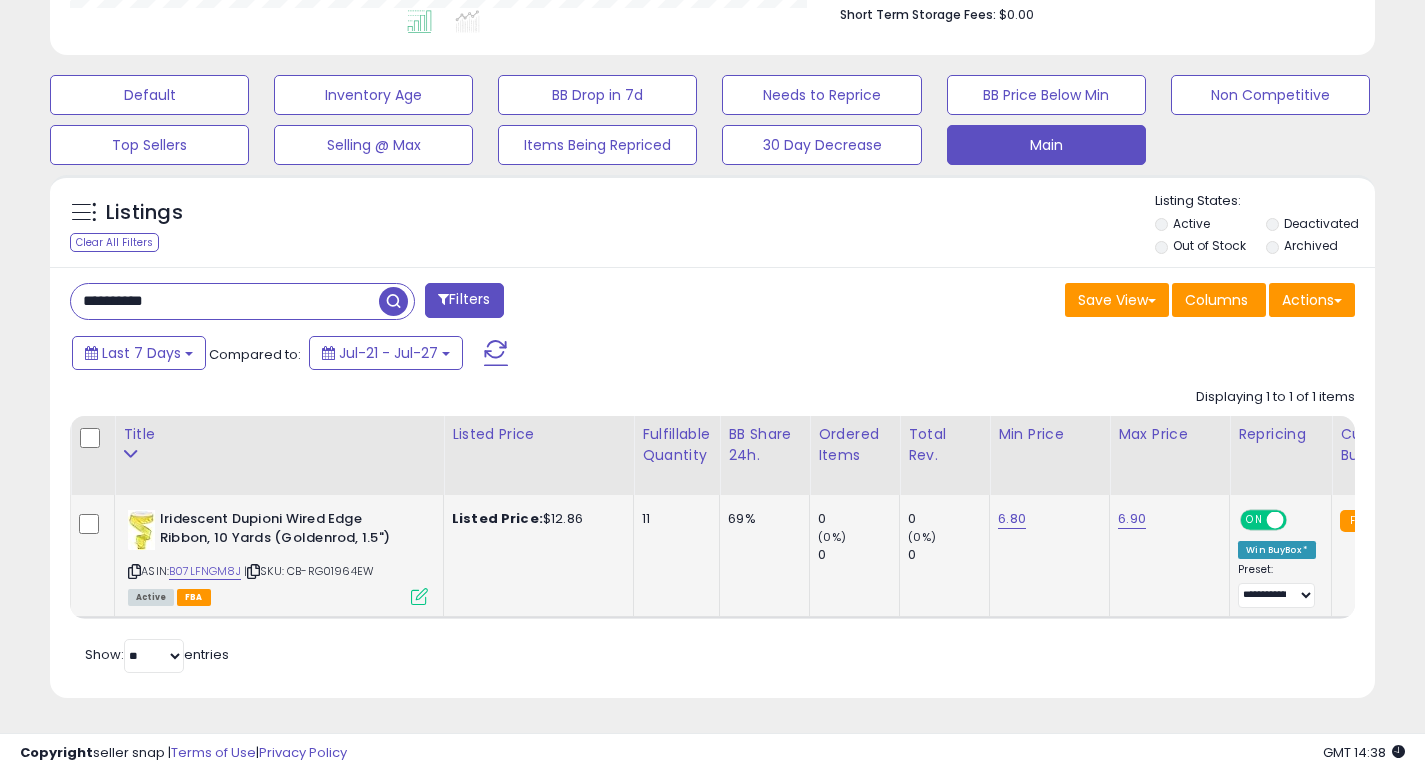 click on "**********" at bounding box center [225, 301] 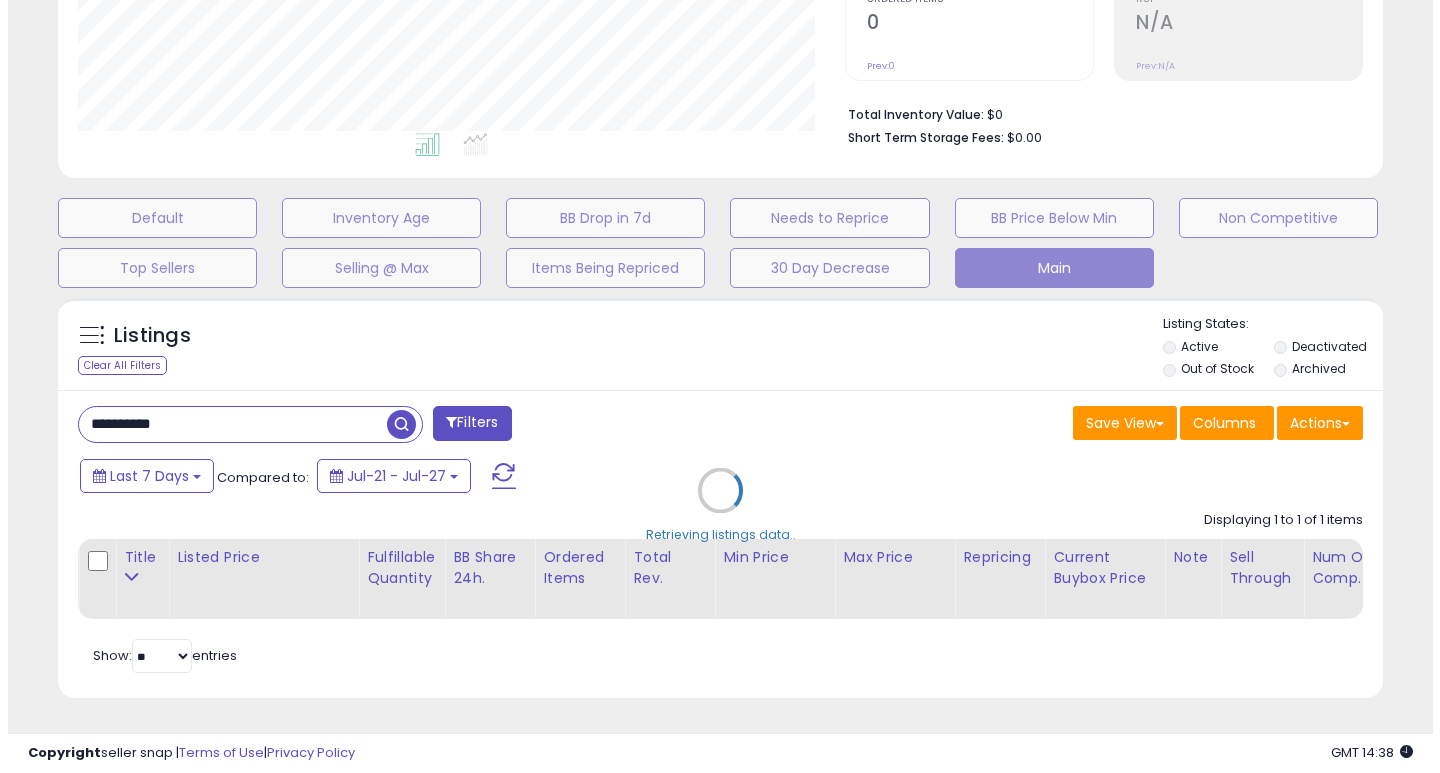 scroll, scrollTop: 447, scrollLeft: 0, axis: vertical 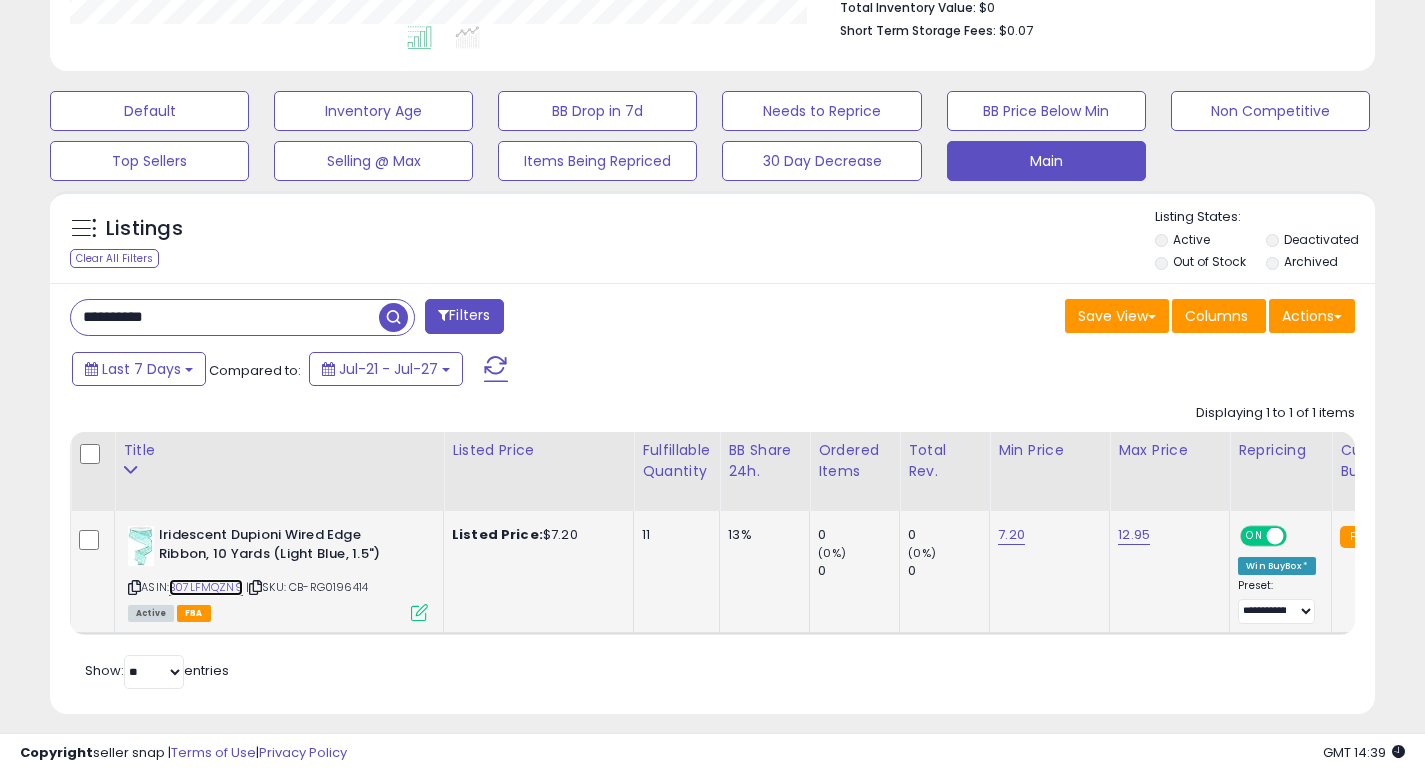 click on "B07LFMQZN9" at bounding box center [206, 587] 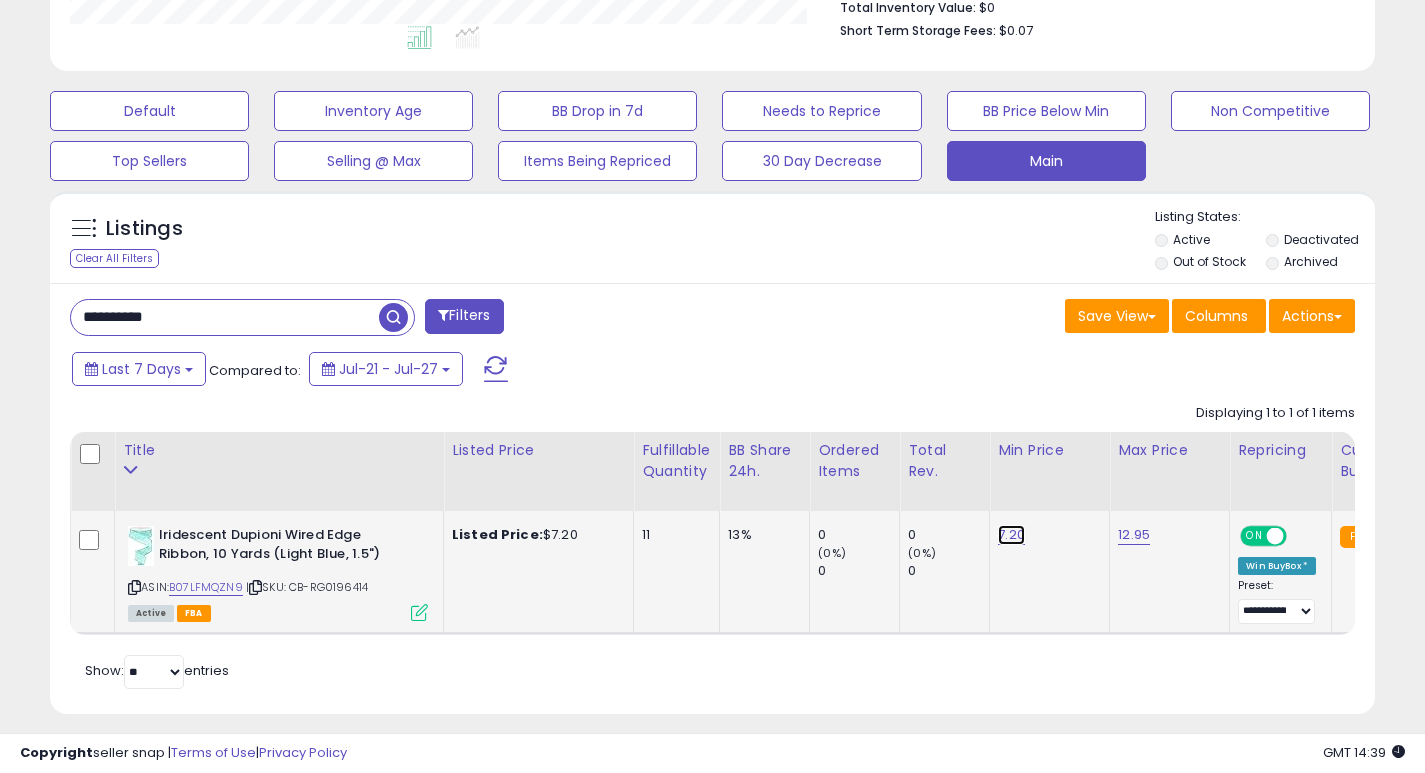 click on "7.20" at bounding box center [1011, 535] 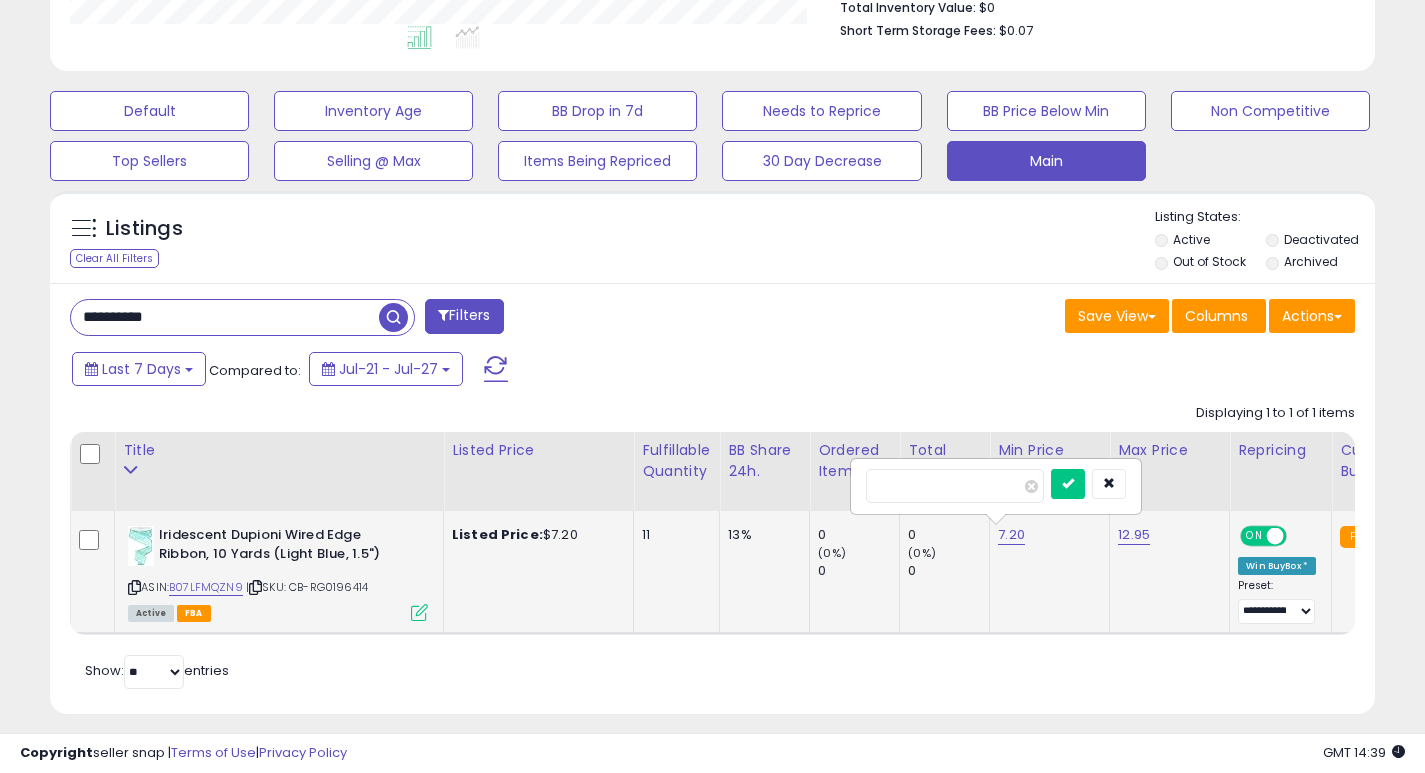 type on "*" 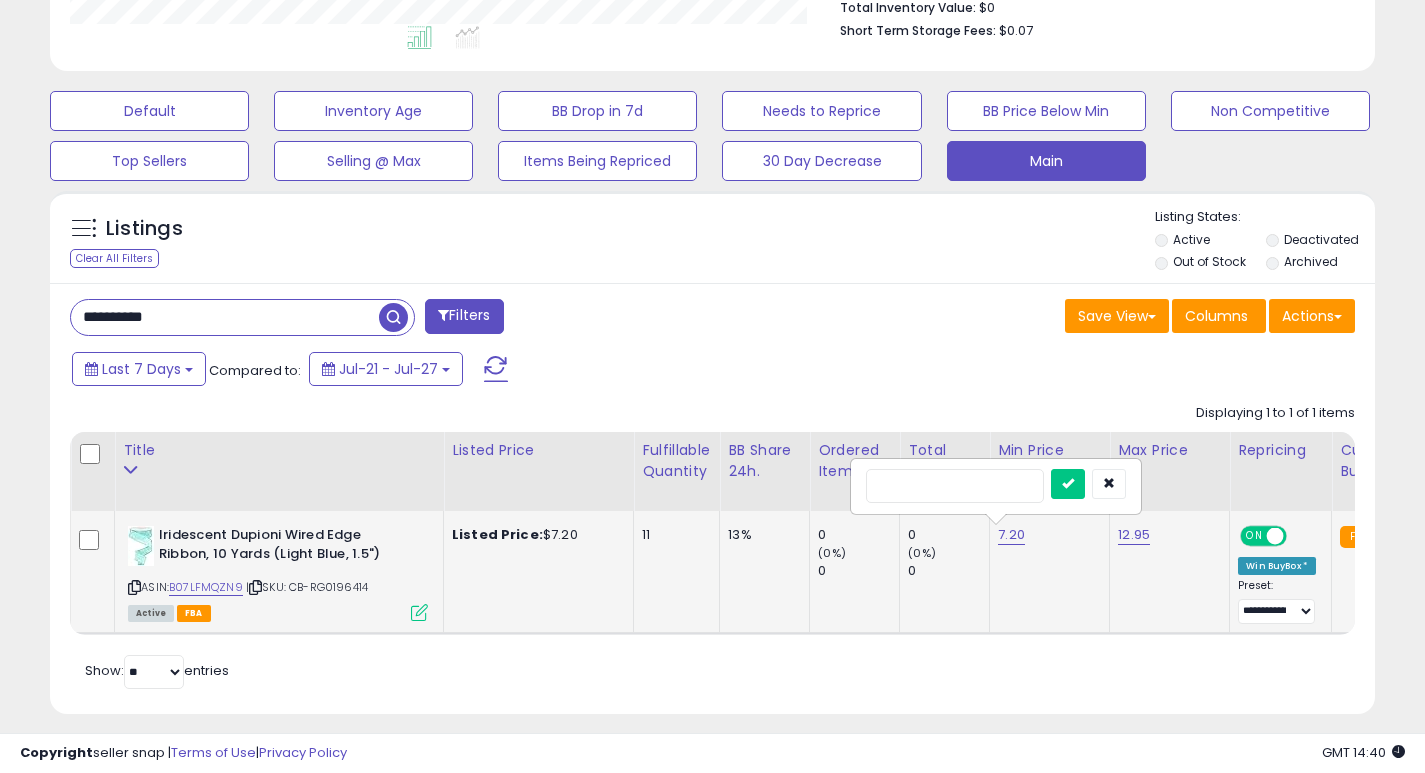 type on "***" 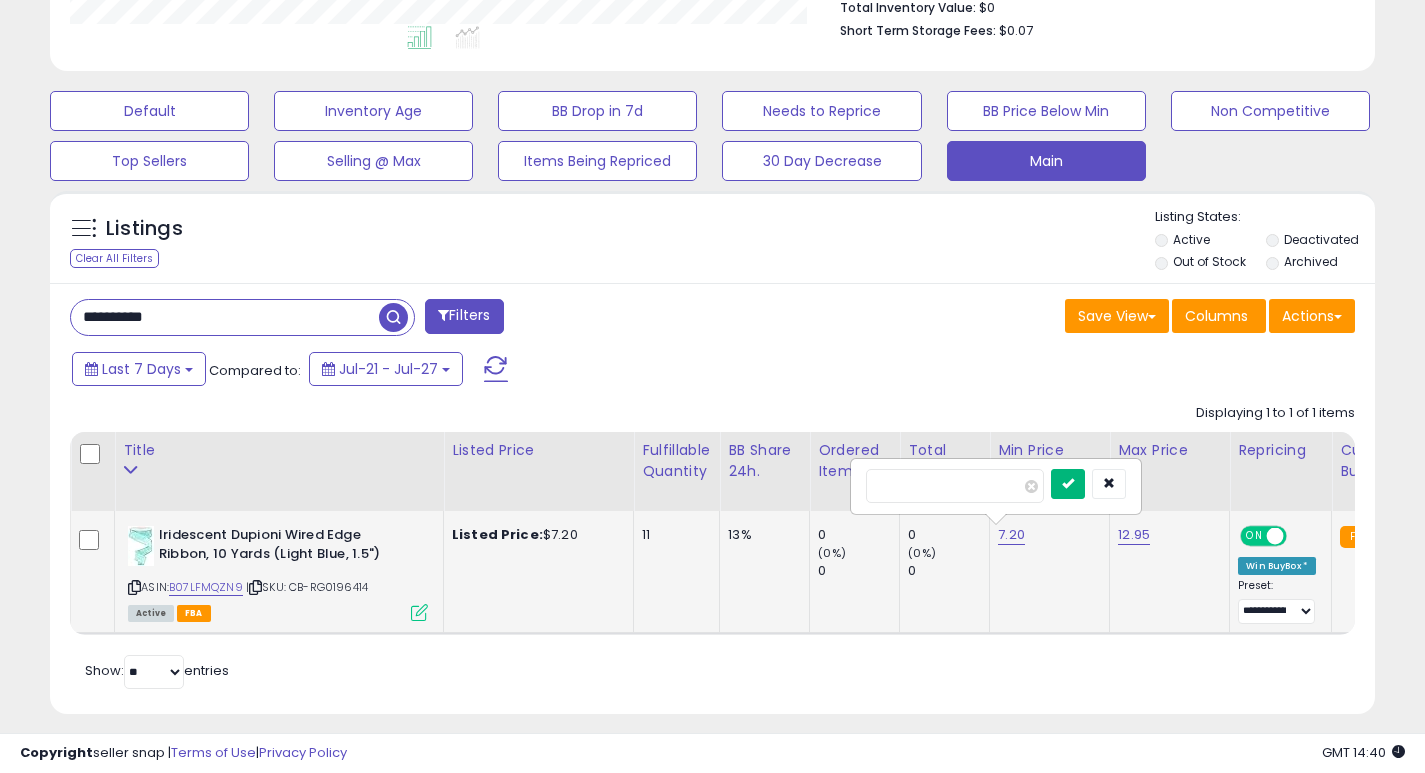 click at bounding box center [1068, 483] 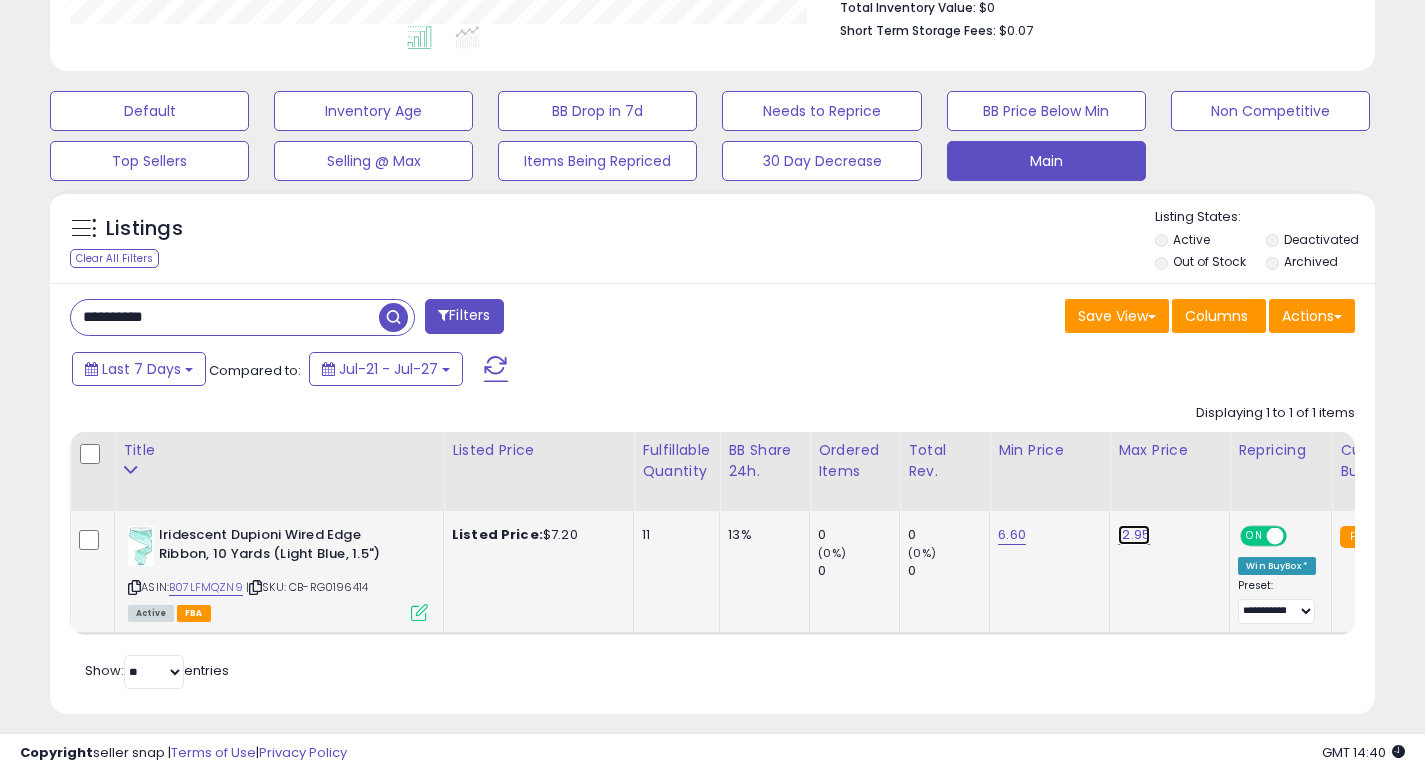 click on "12.95" at bounding box center [1134, 535] 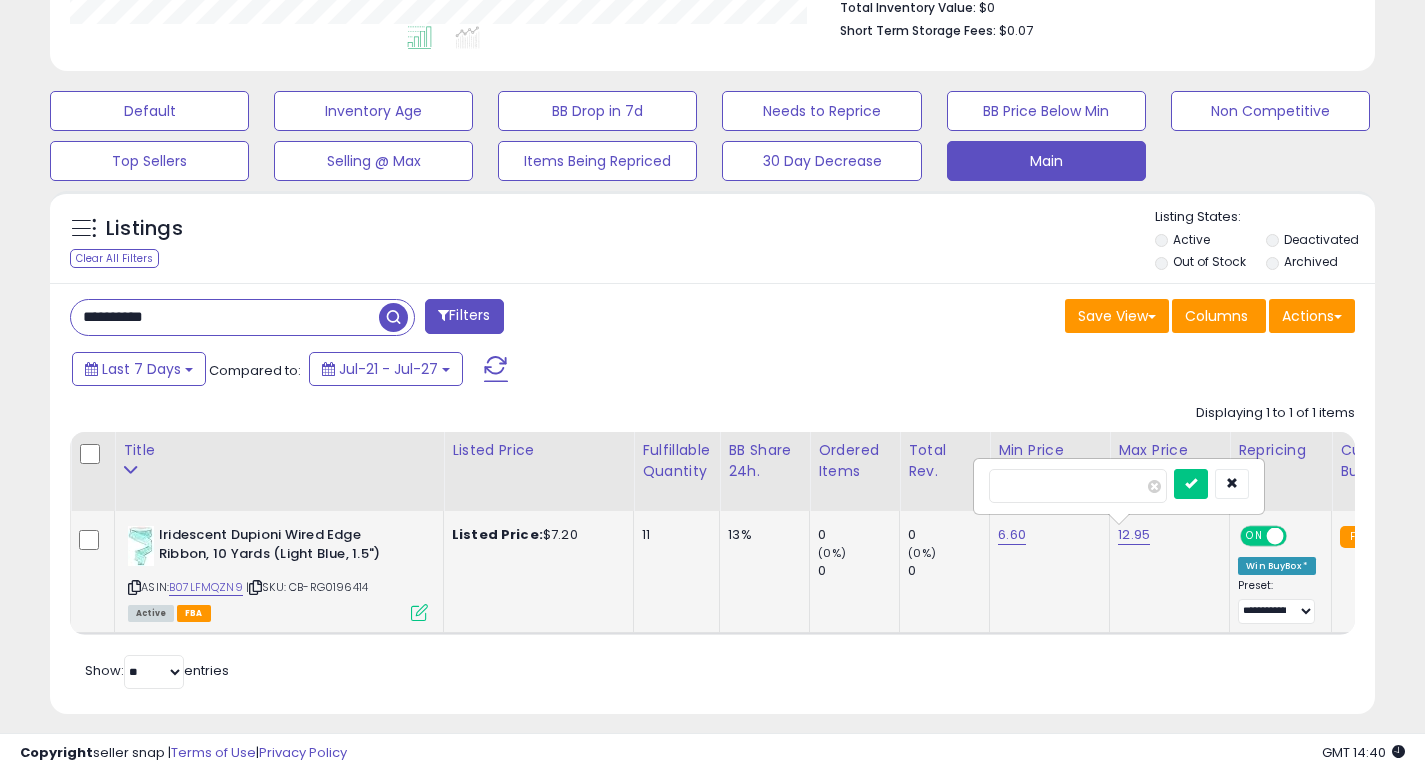 type on "*" 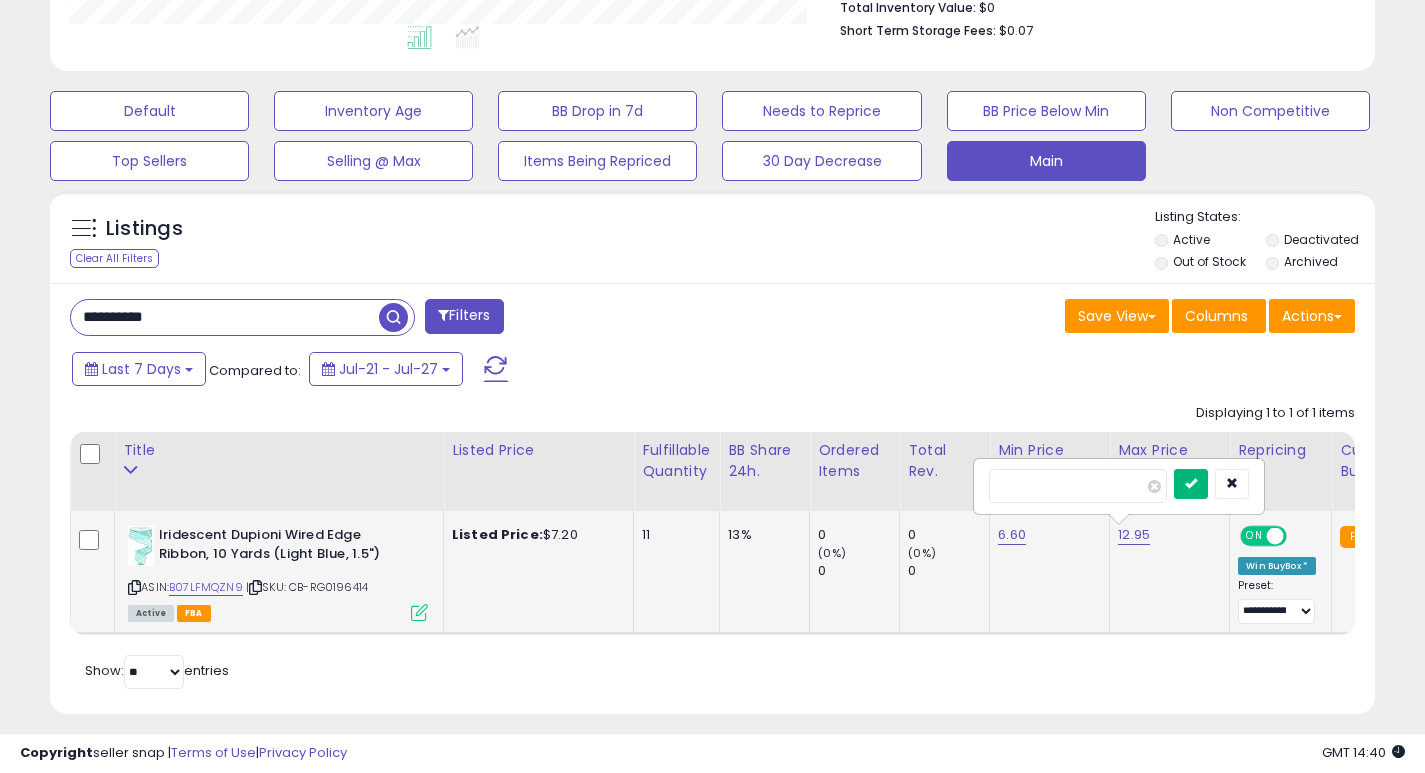 type on "***" 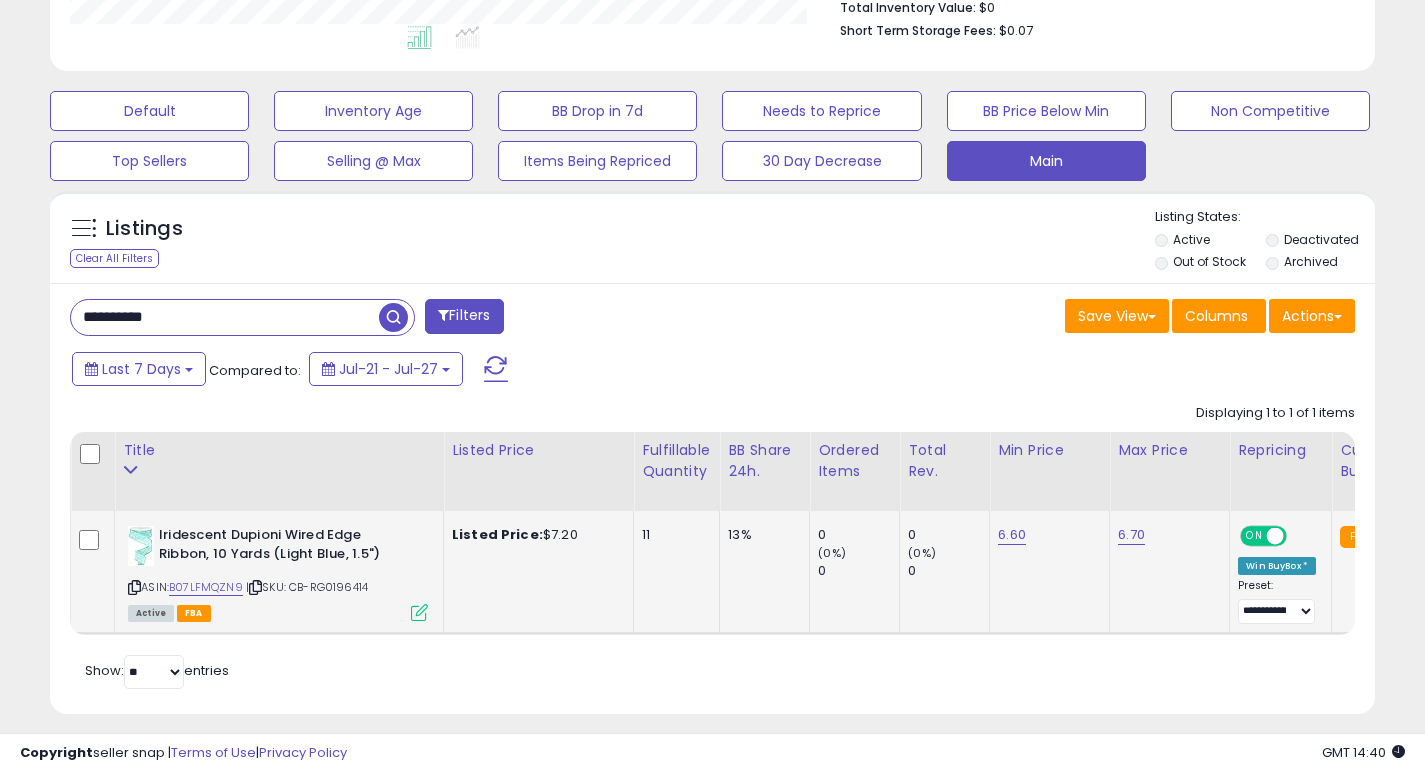 click on "**********" at bounding box center [225, 317] 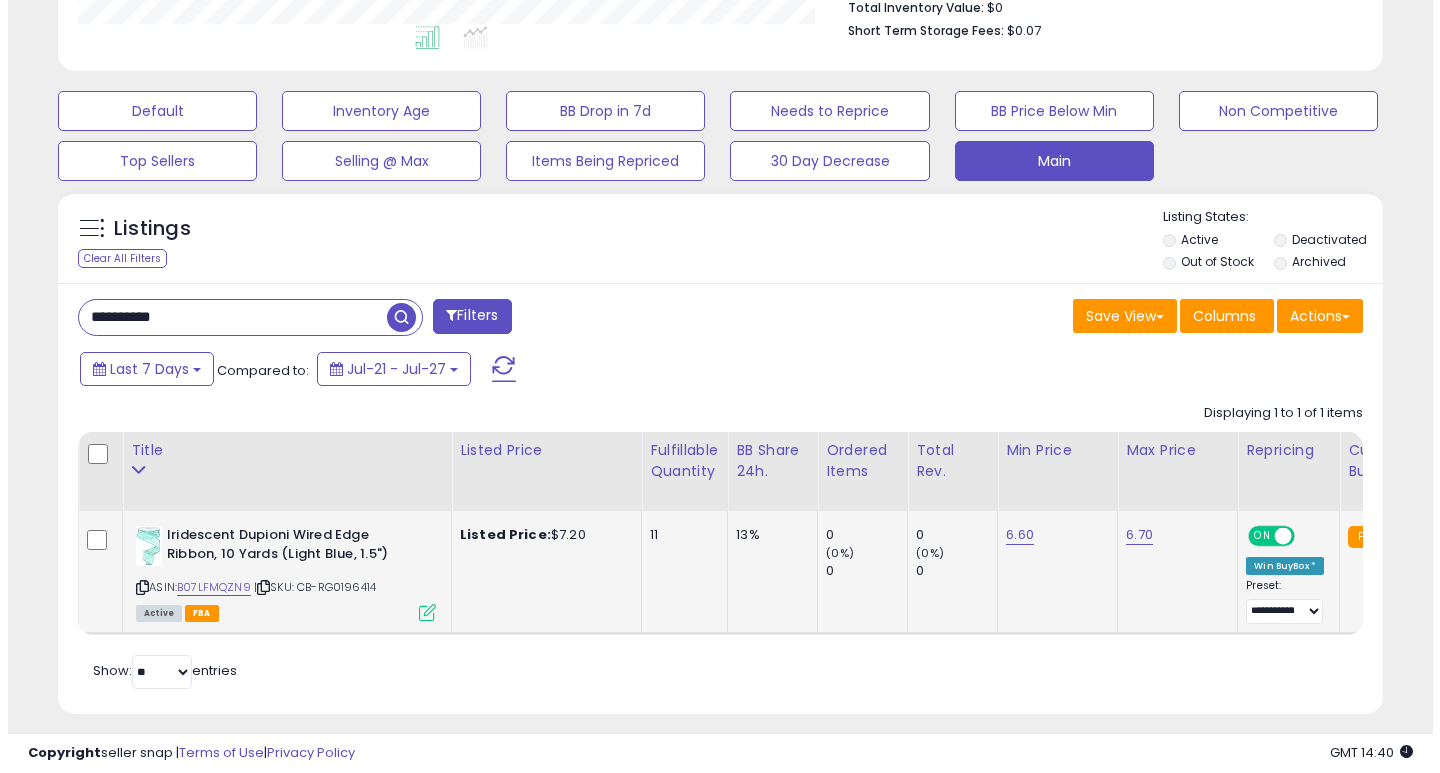 scroll, scrollTop: 447, scrollLeft: 0, axis: vertical 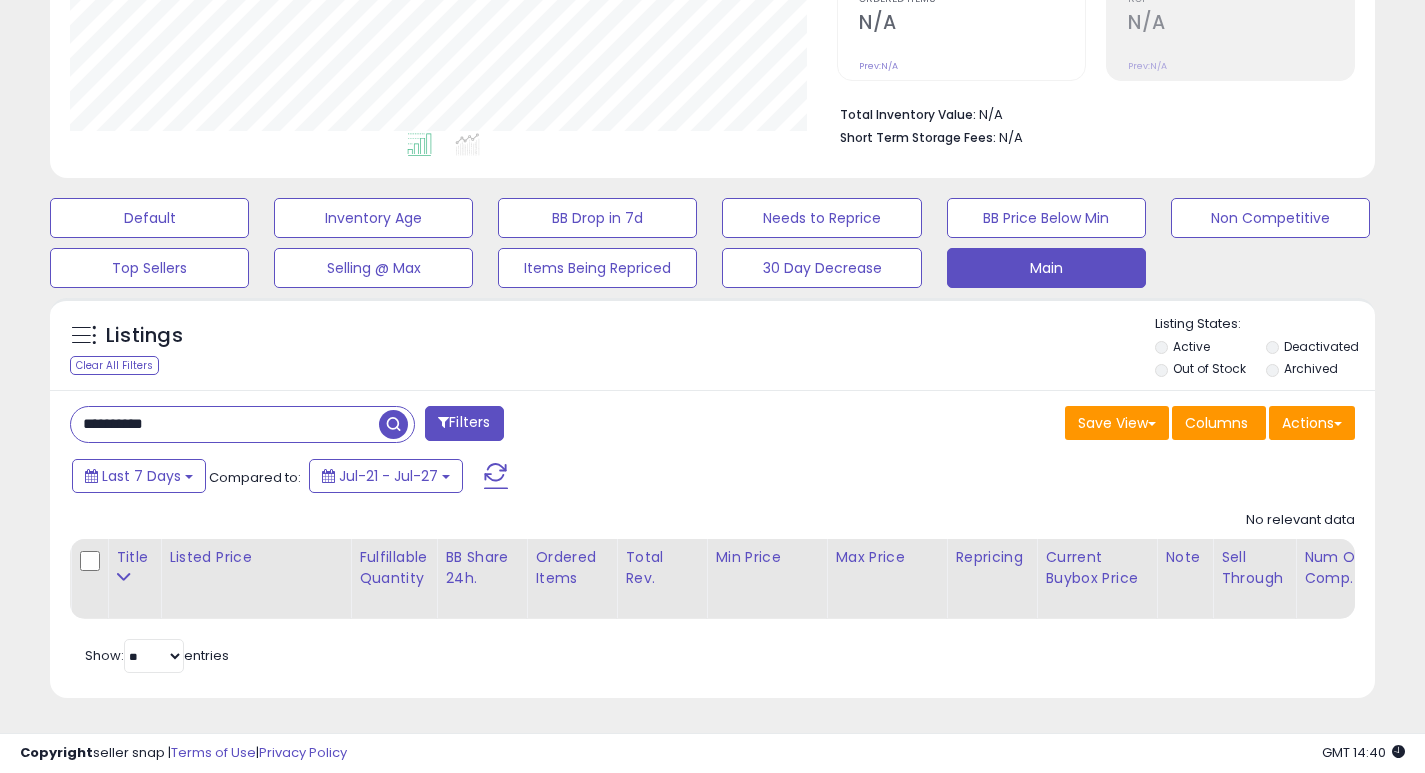 click on "**********" at bounding box center [225, 424] 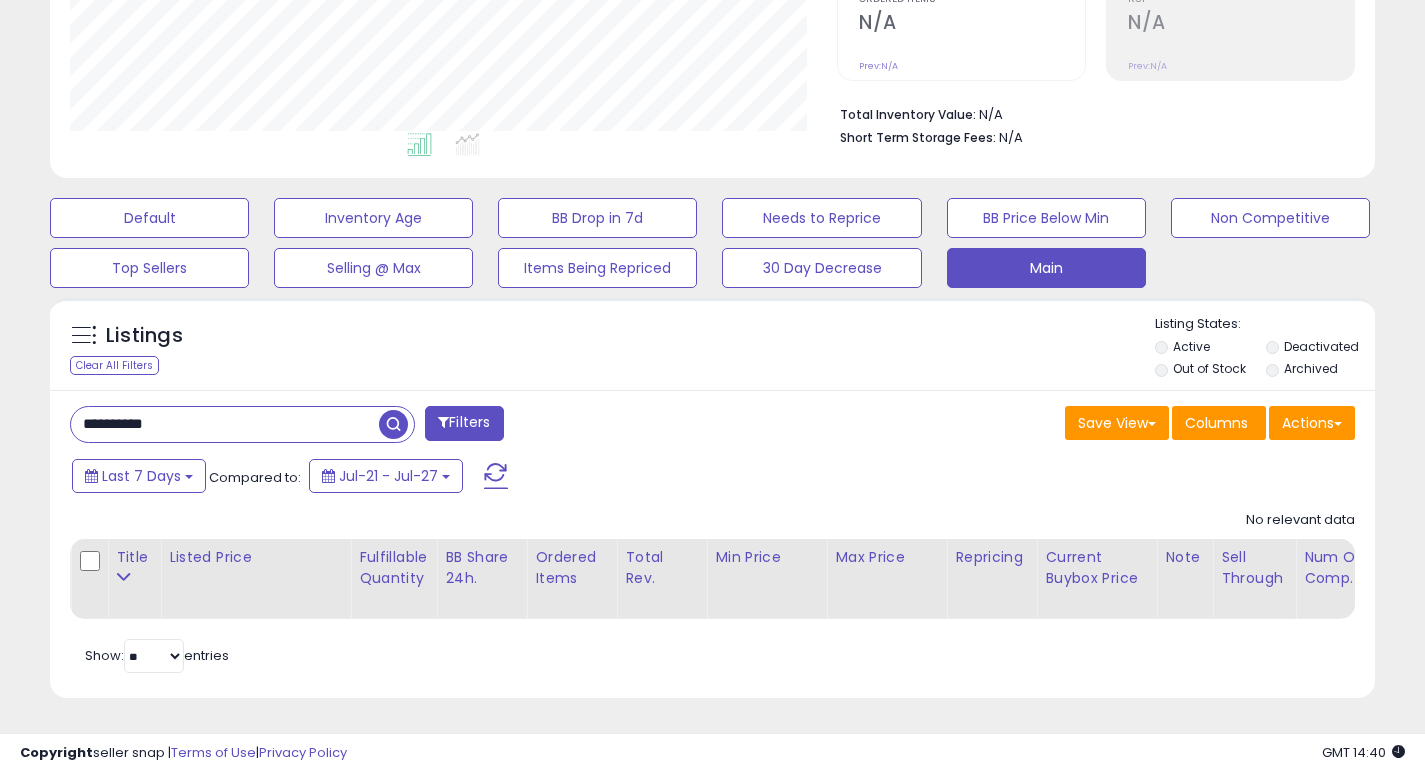 paste 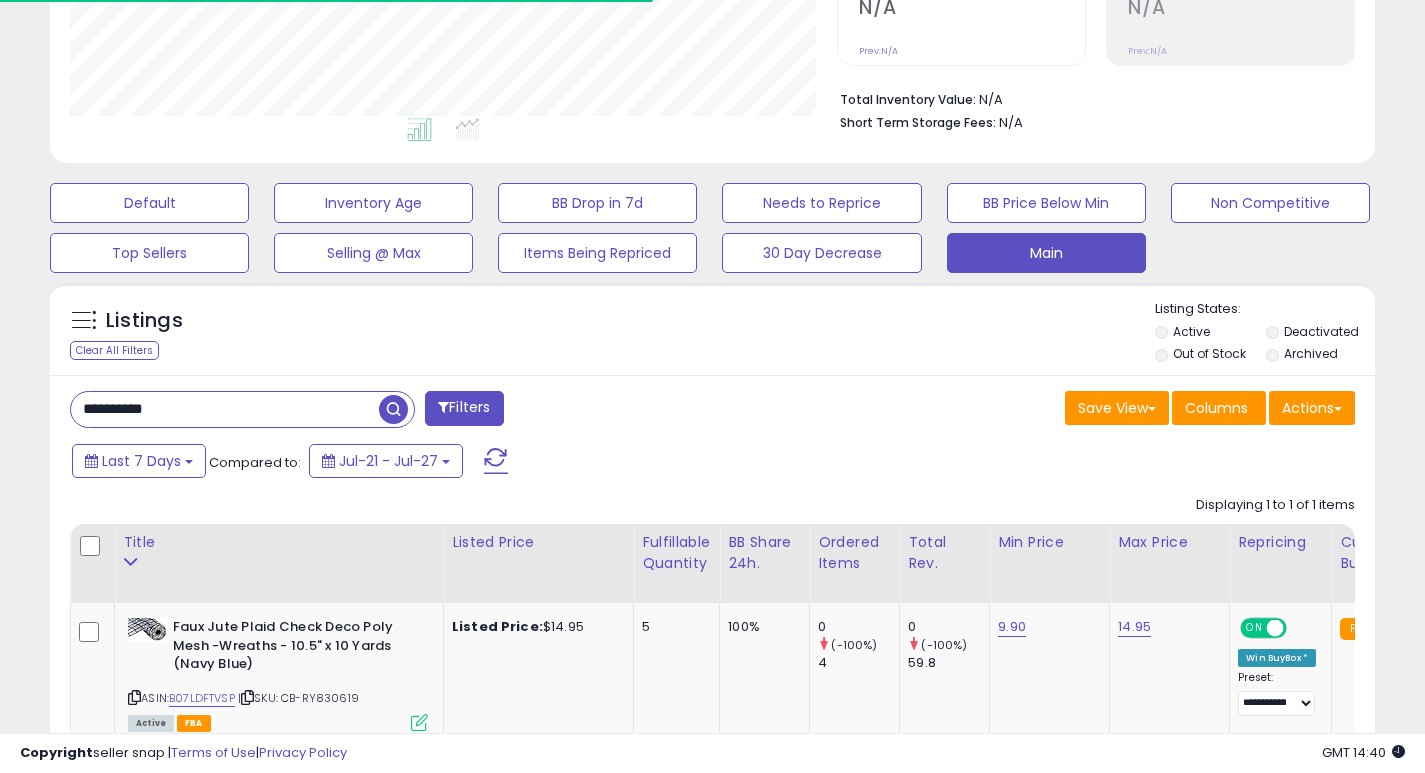 scroll, scrollTop: 410, scrollLeft: 767, axis: both 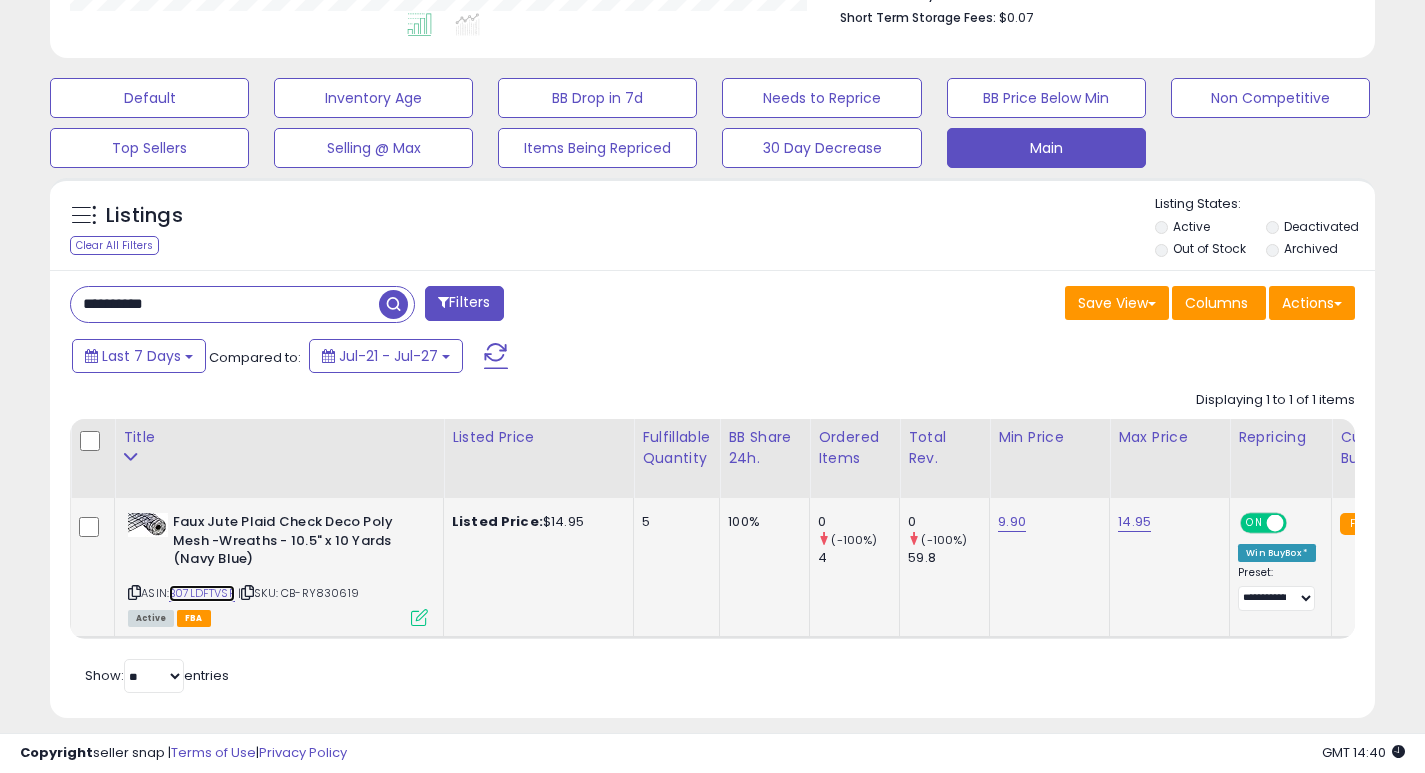 click on "B07LDFTVSP" at bounding box center (202, 593) 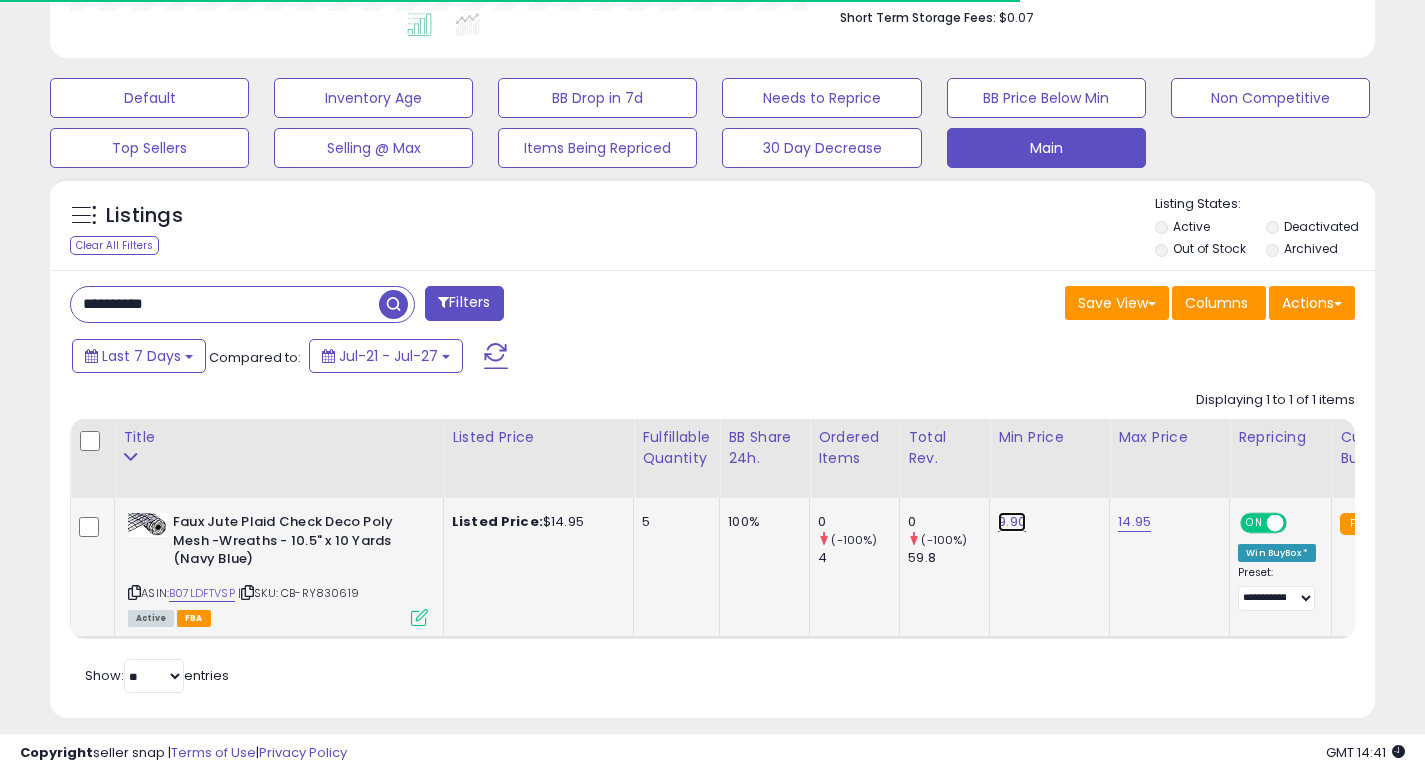 click on "9.90" at bounding box center (1012, 522) 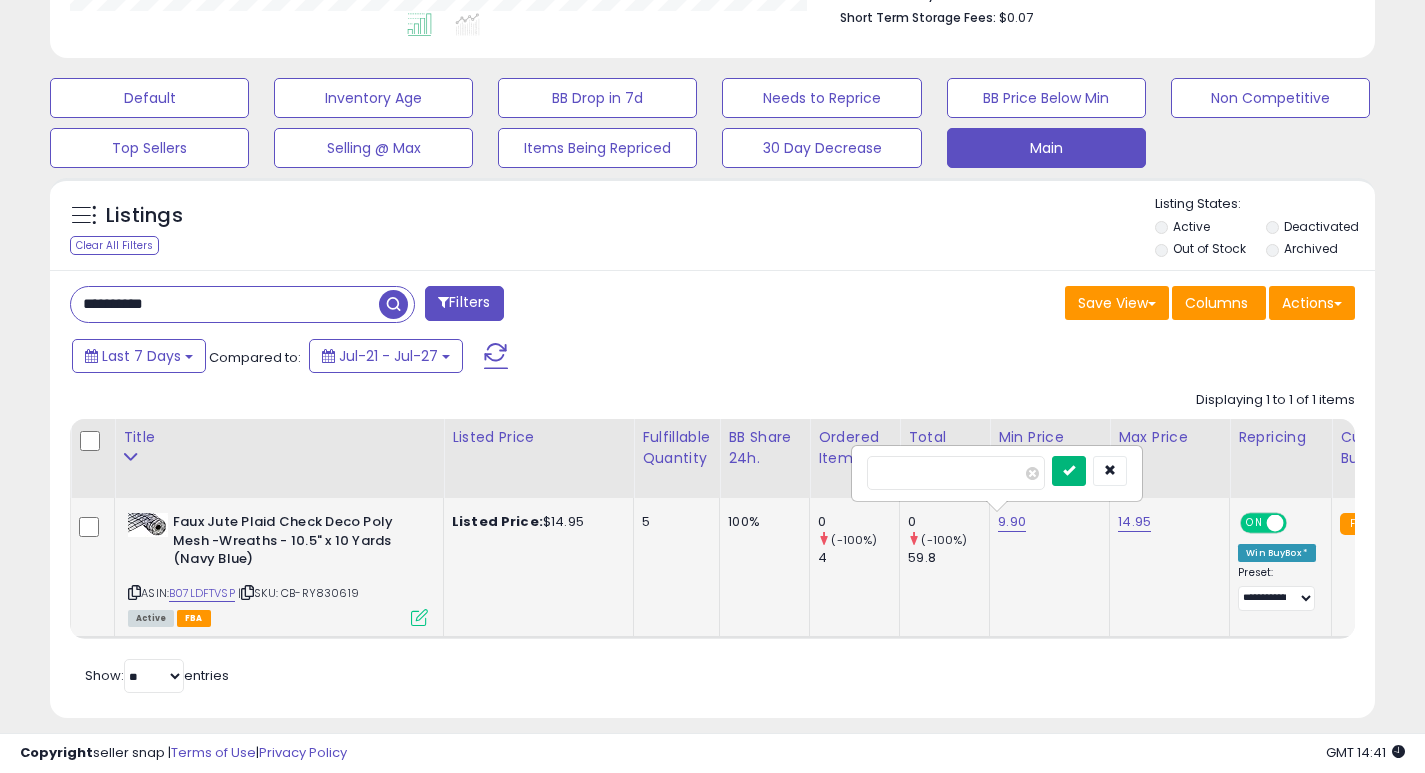 type on "***" 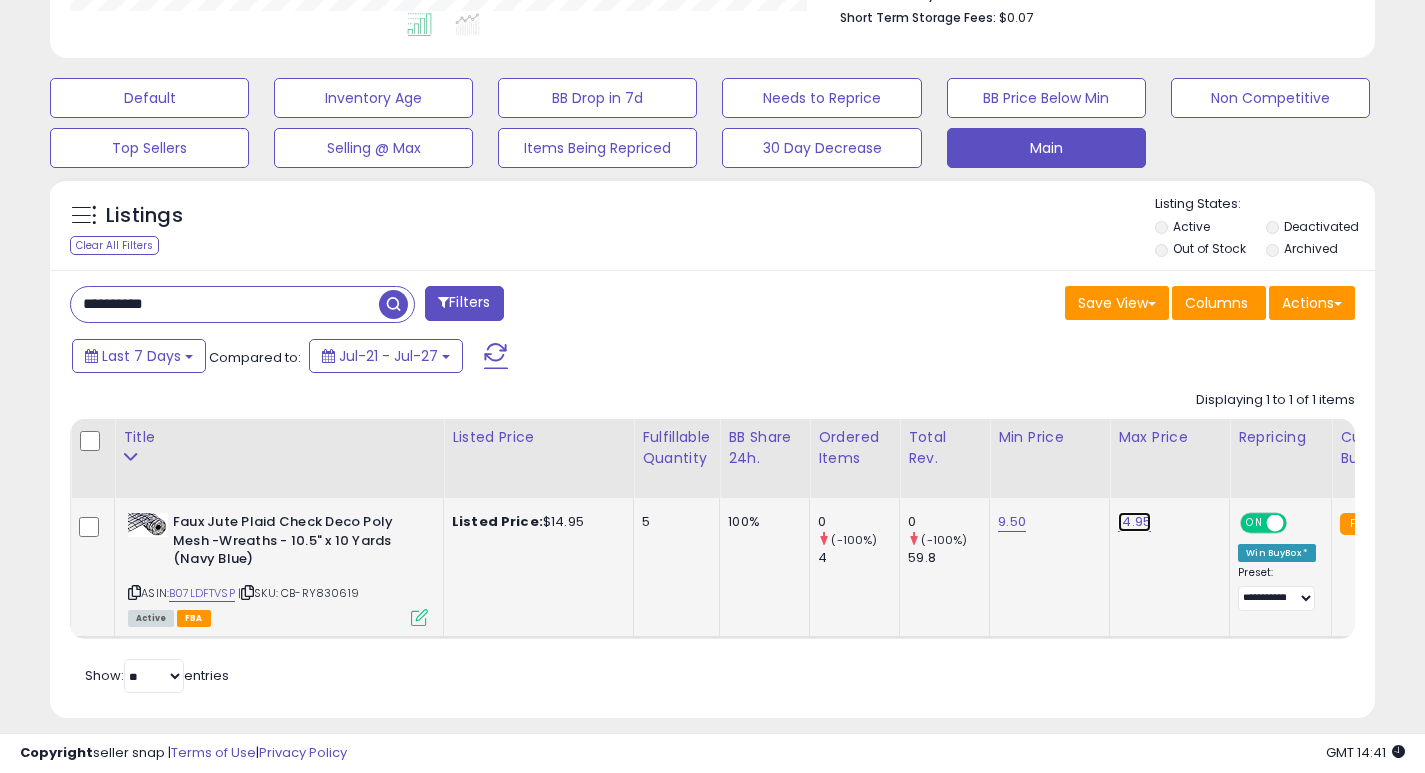 click on "14.95" at bounding box center (1134, 522) 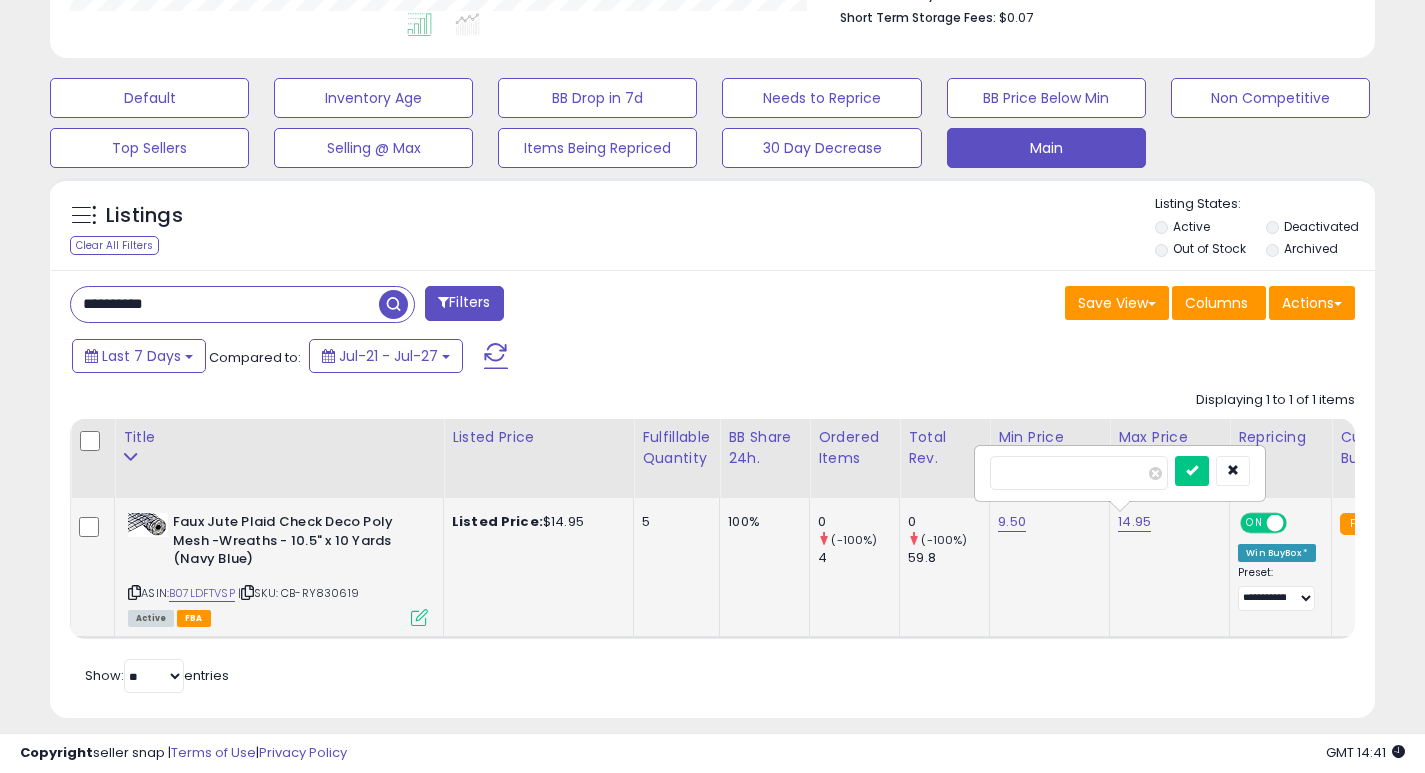 type on "*" 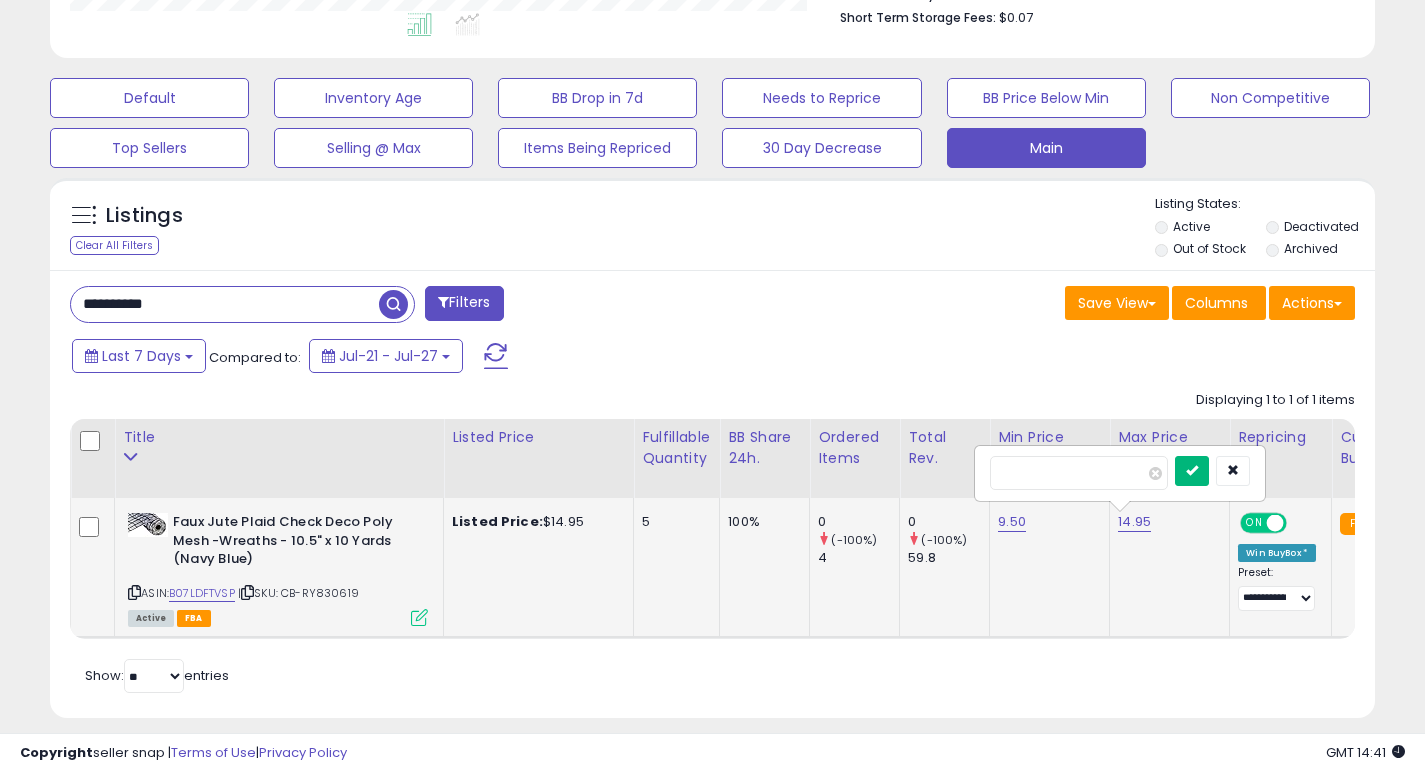 click at bounding box center [1192, 470] 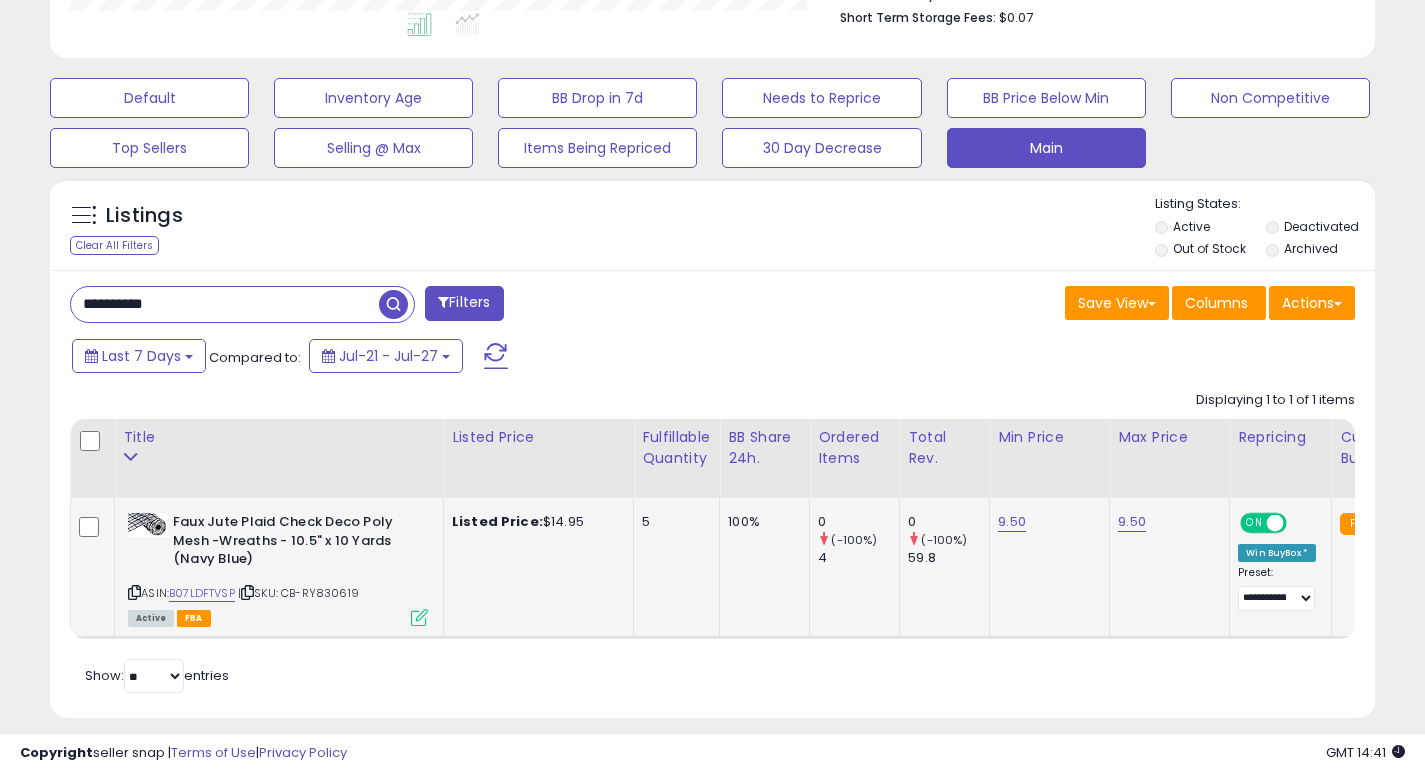 click on "**********" at bounding box center [225, 304] 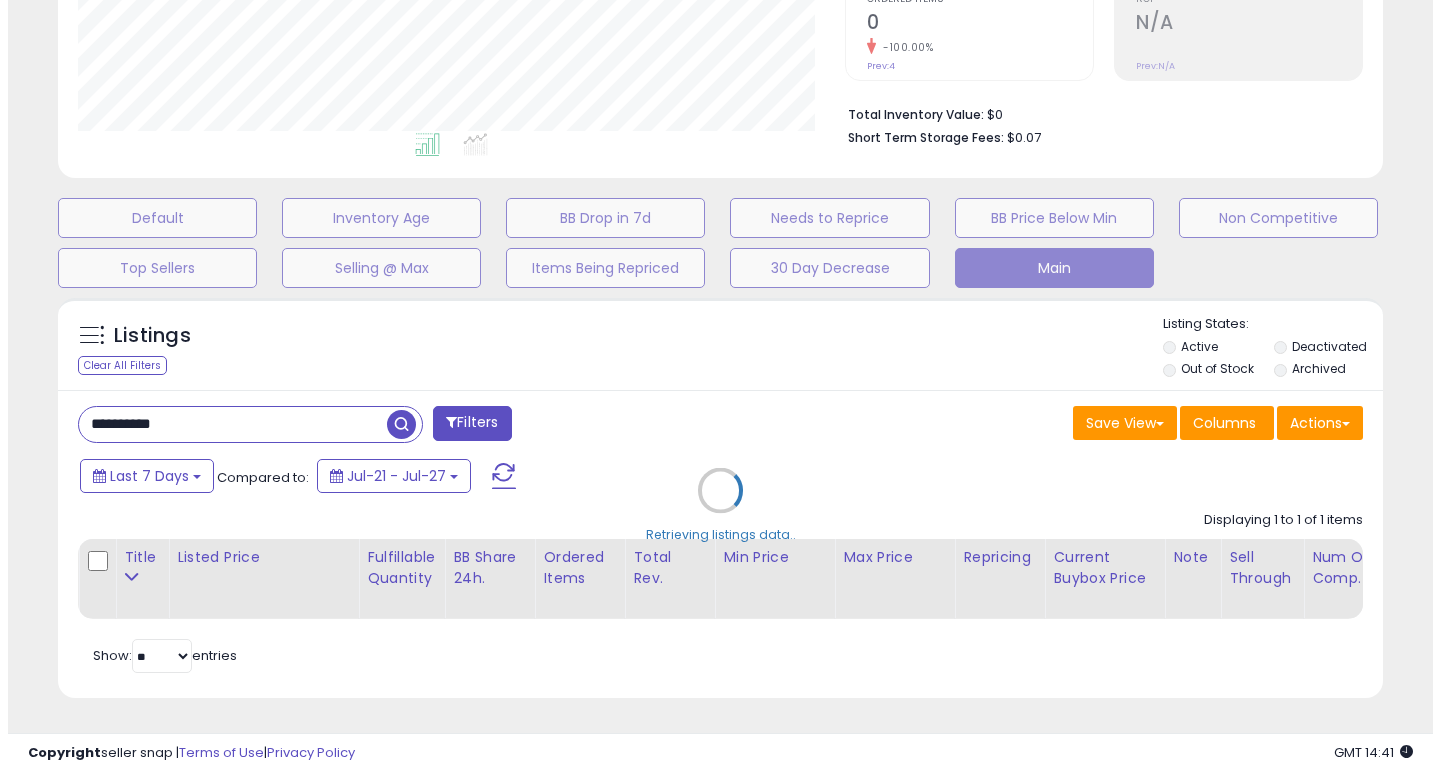 scroll, scrollTop: 447, scrollLeft: 0, axis: vertical 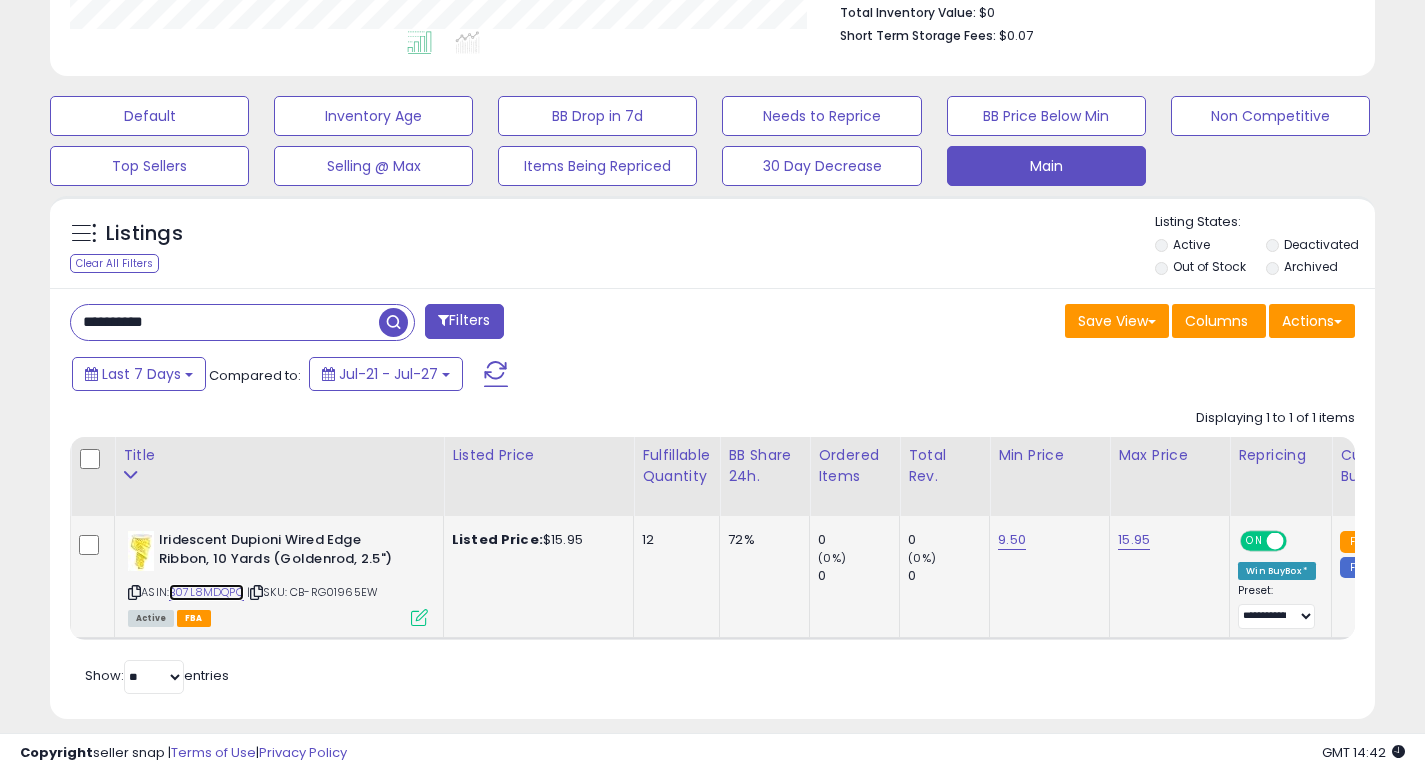 click on "B07L8MDQPC" at bounding box center [206, 592] 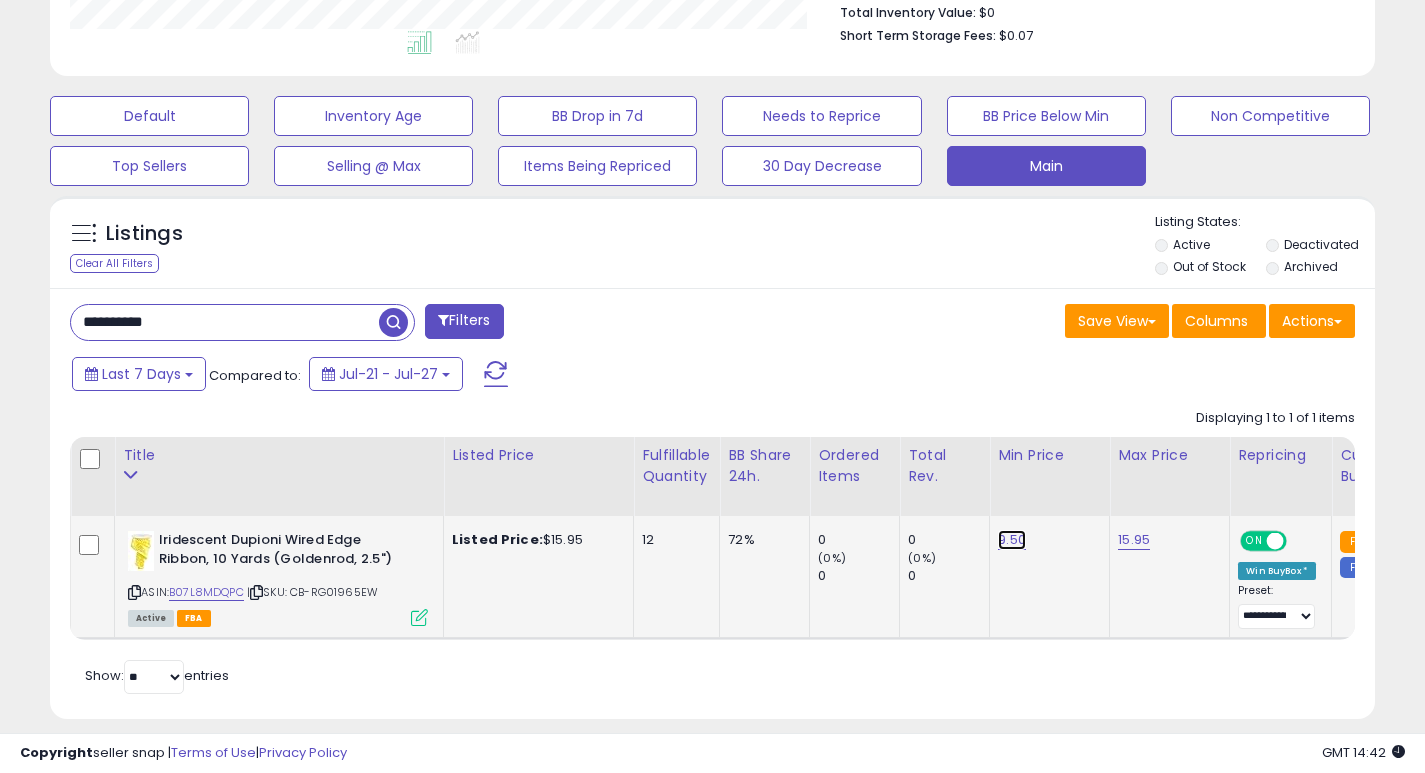 click on "9.50" at bounding box center [1012, 540] 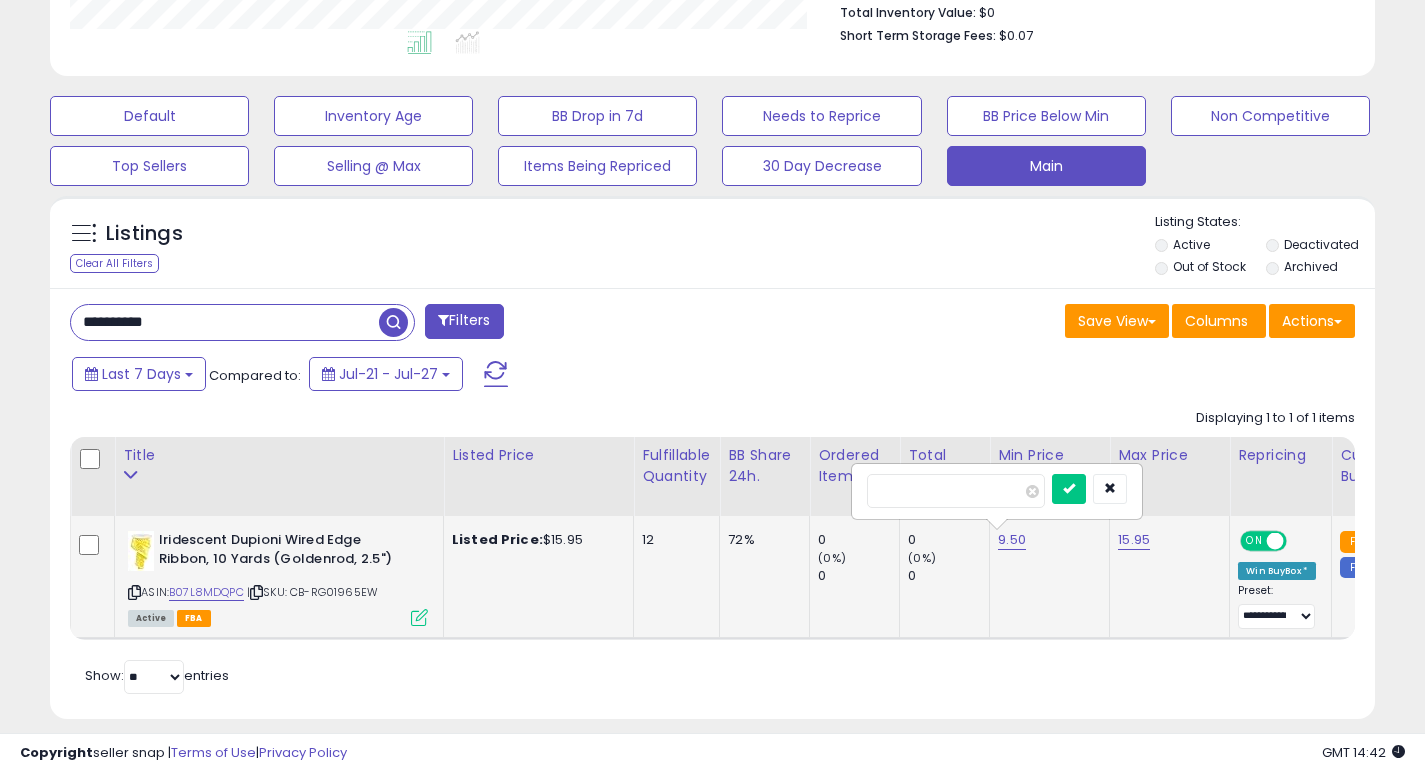 type on "*" 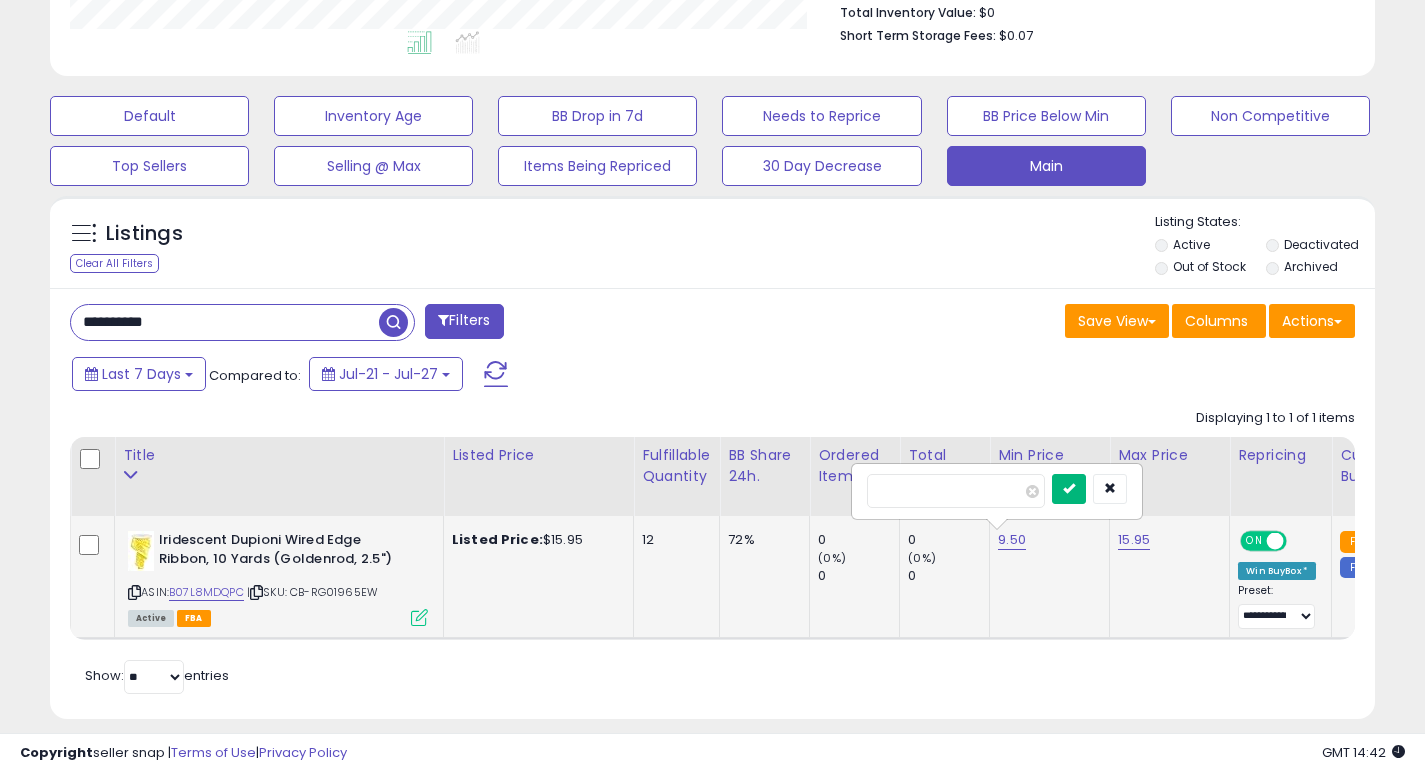 click at bounding box center [1069, 489] 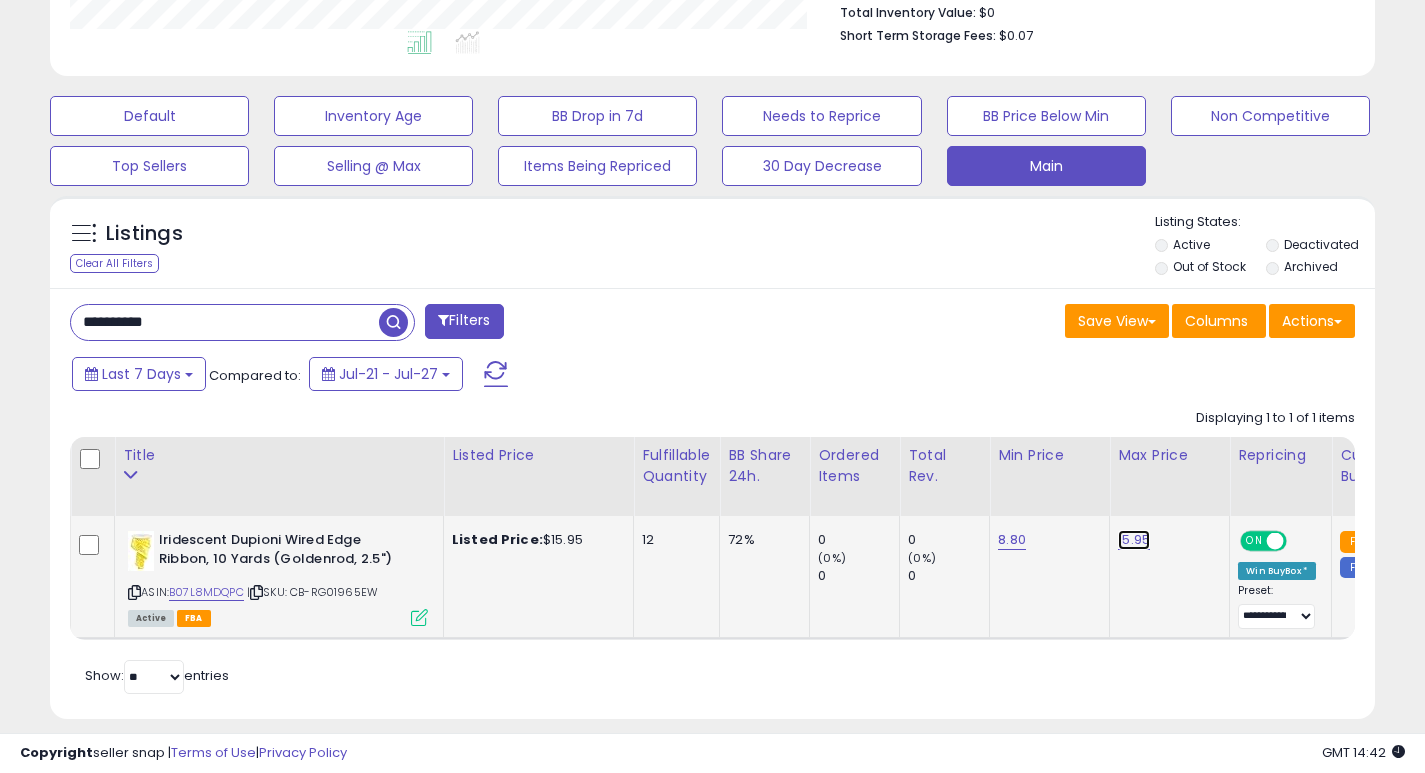 click on "15.95" at bounding box center [1134, 540] 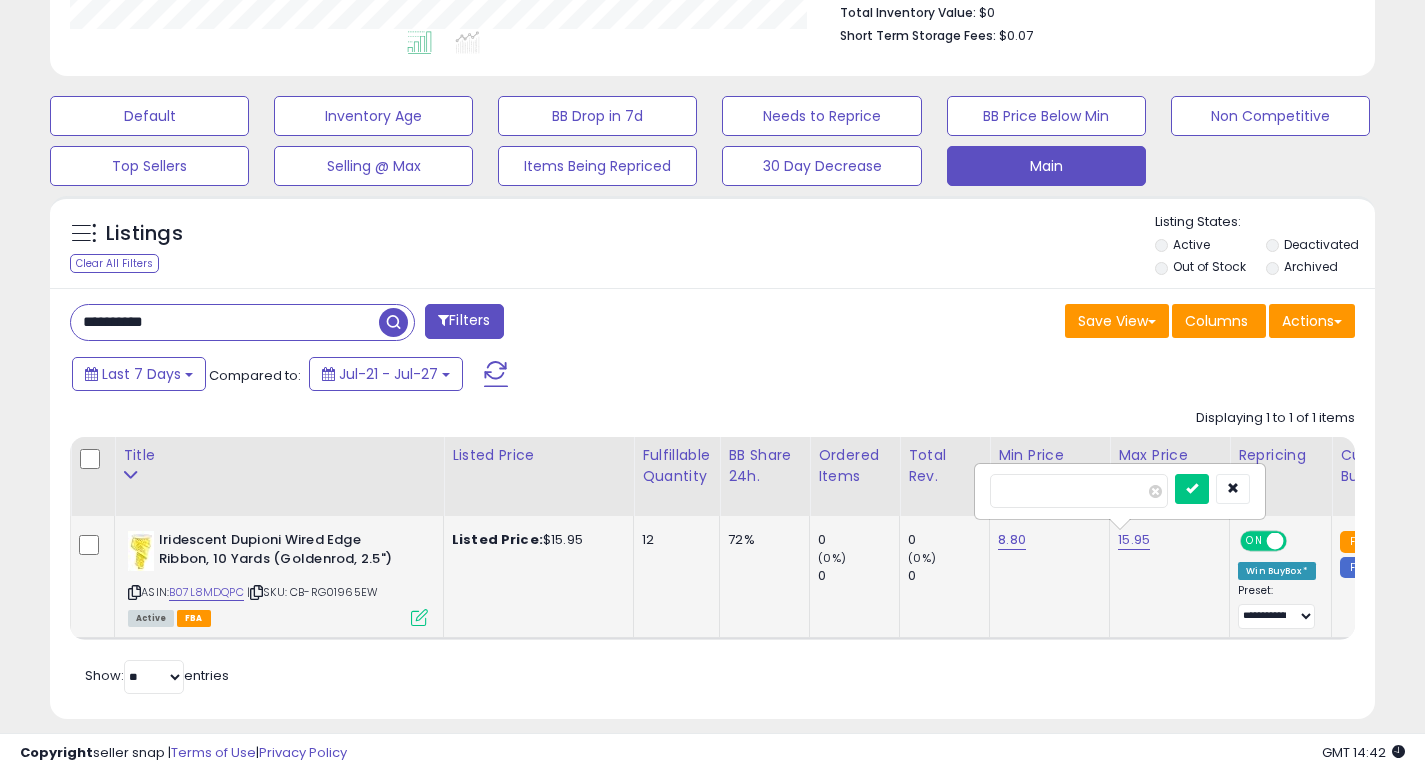 type on "*" 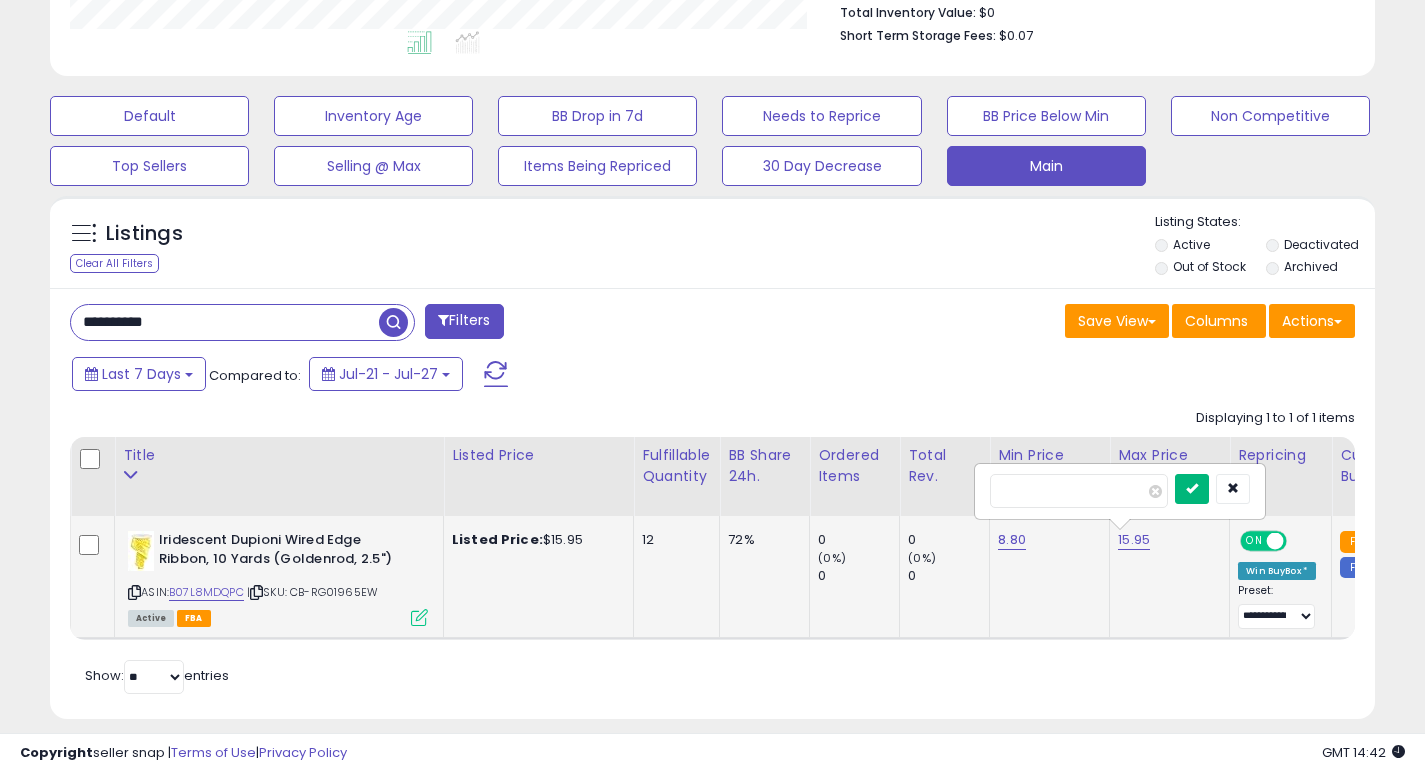 click at bounding box center (1192, 489) 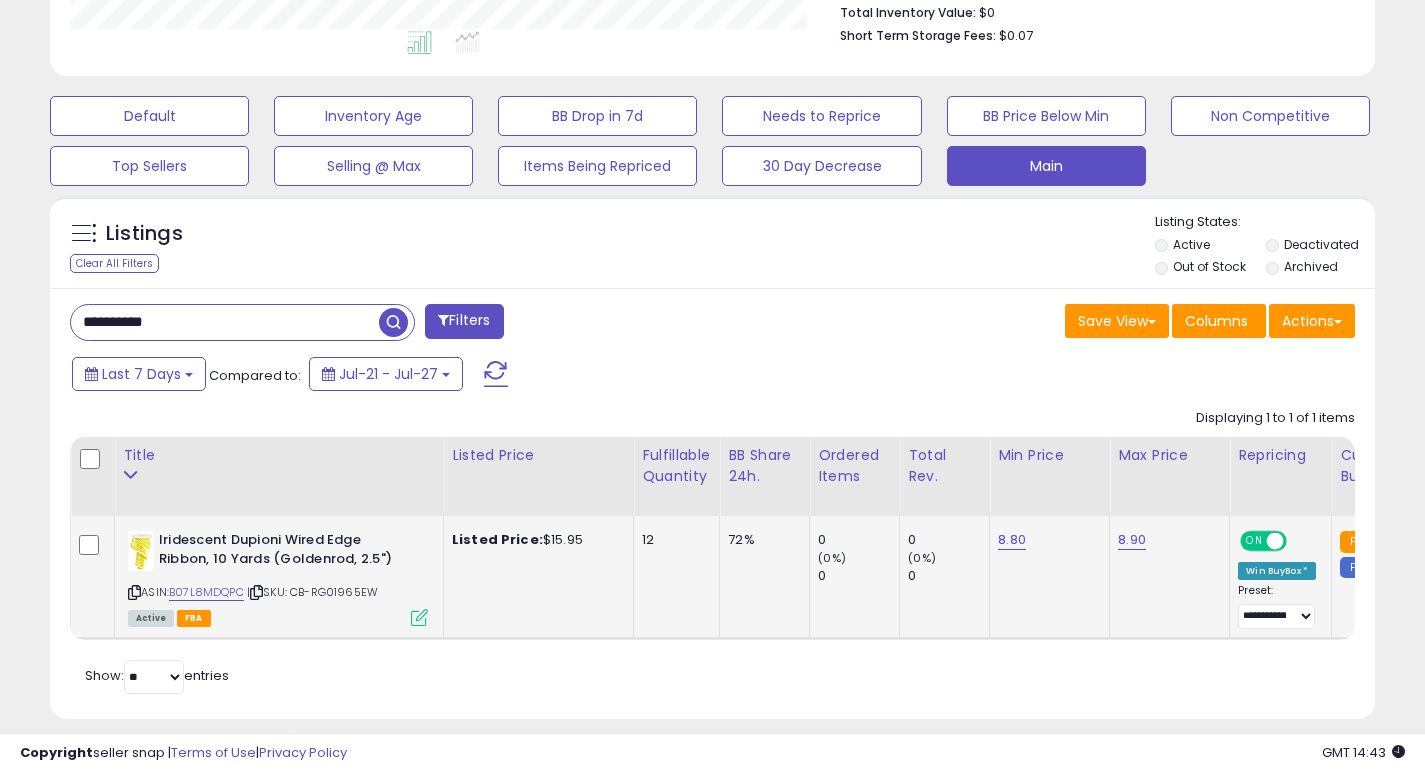 click on "**********" at bounding box center (225, 322) 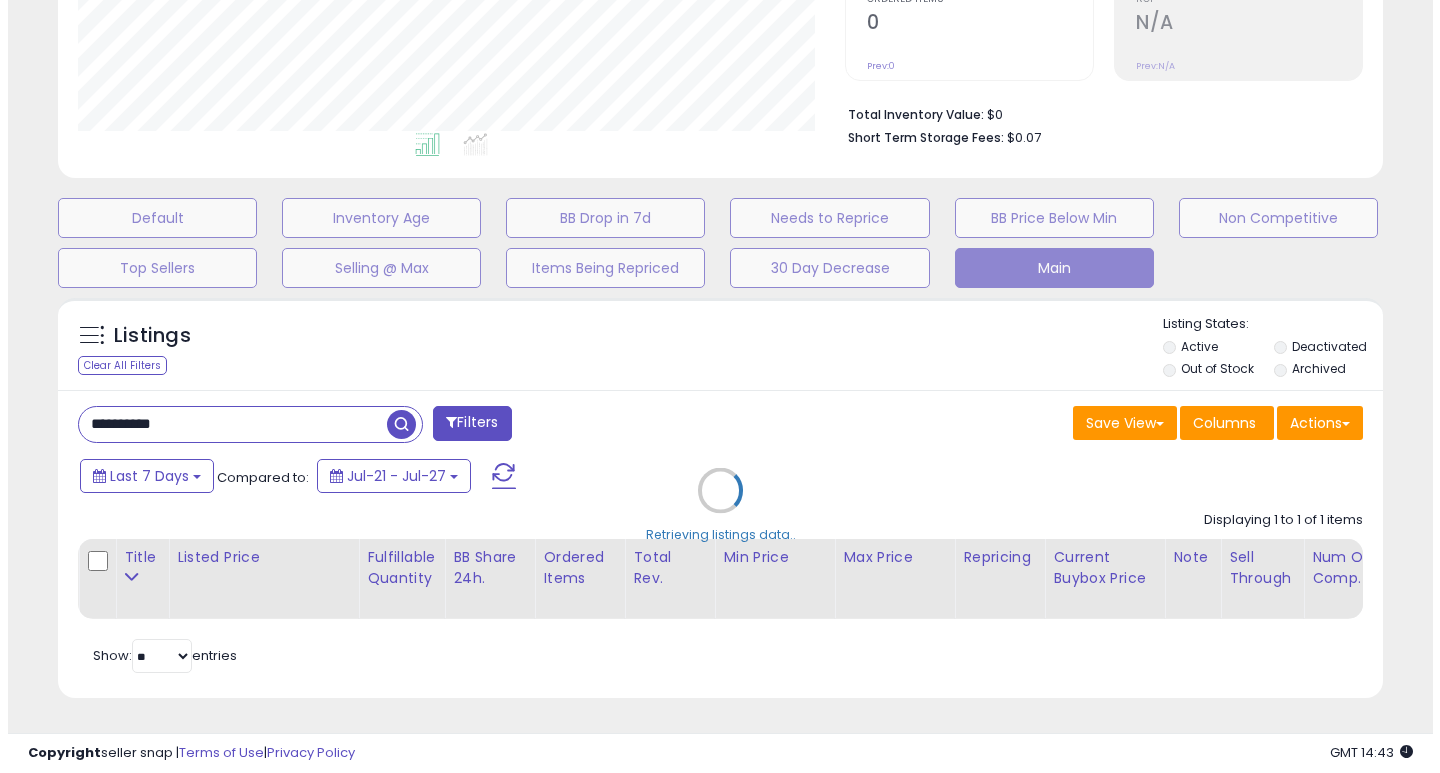 scroll, scrollTop: 447, scrollLeft: 0, axis: vertical 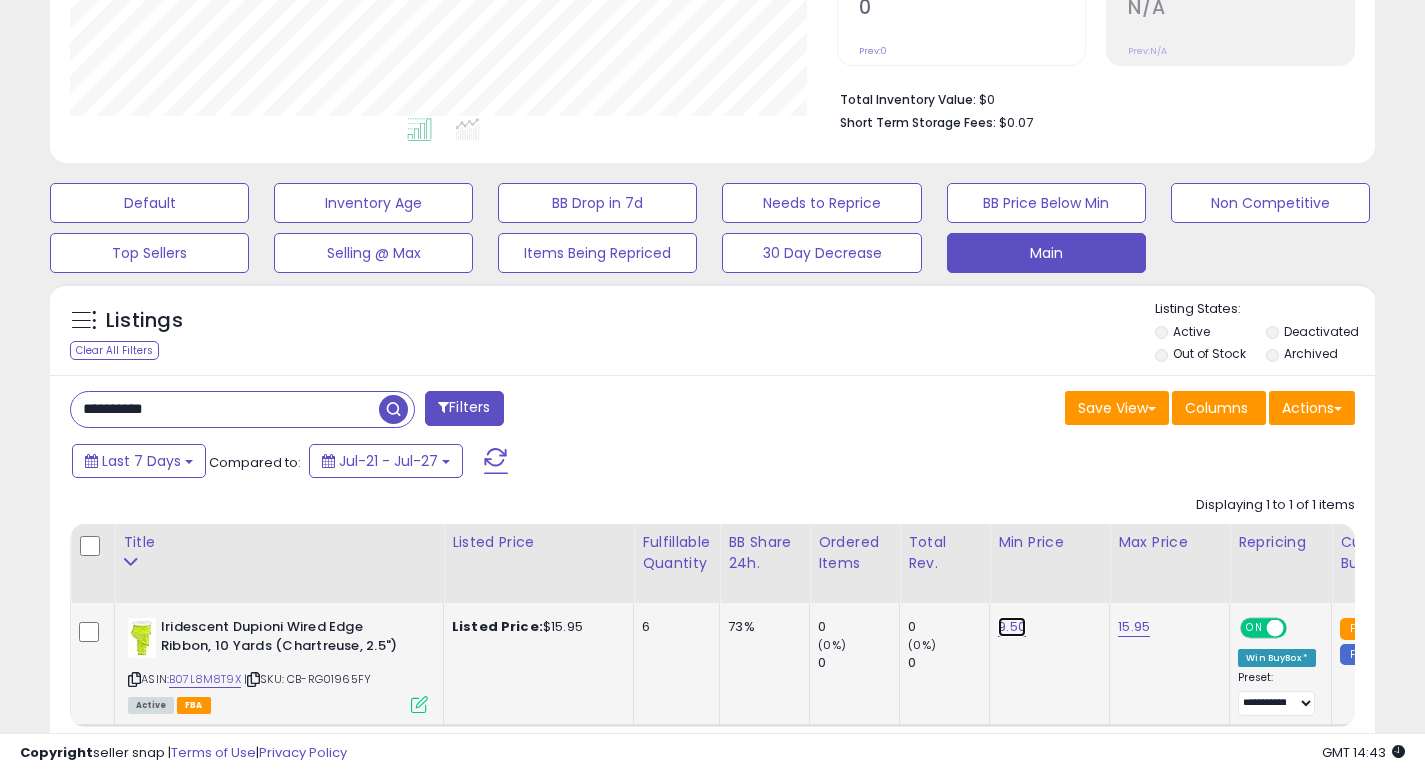 click on "9.50" at bounding box center (1012, 627) 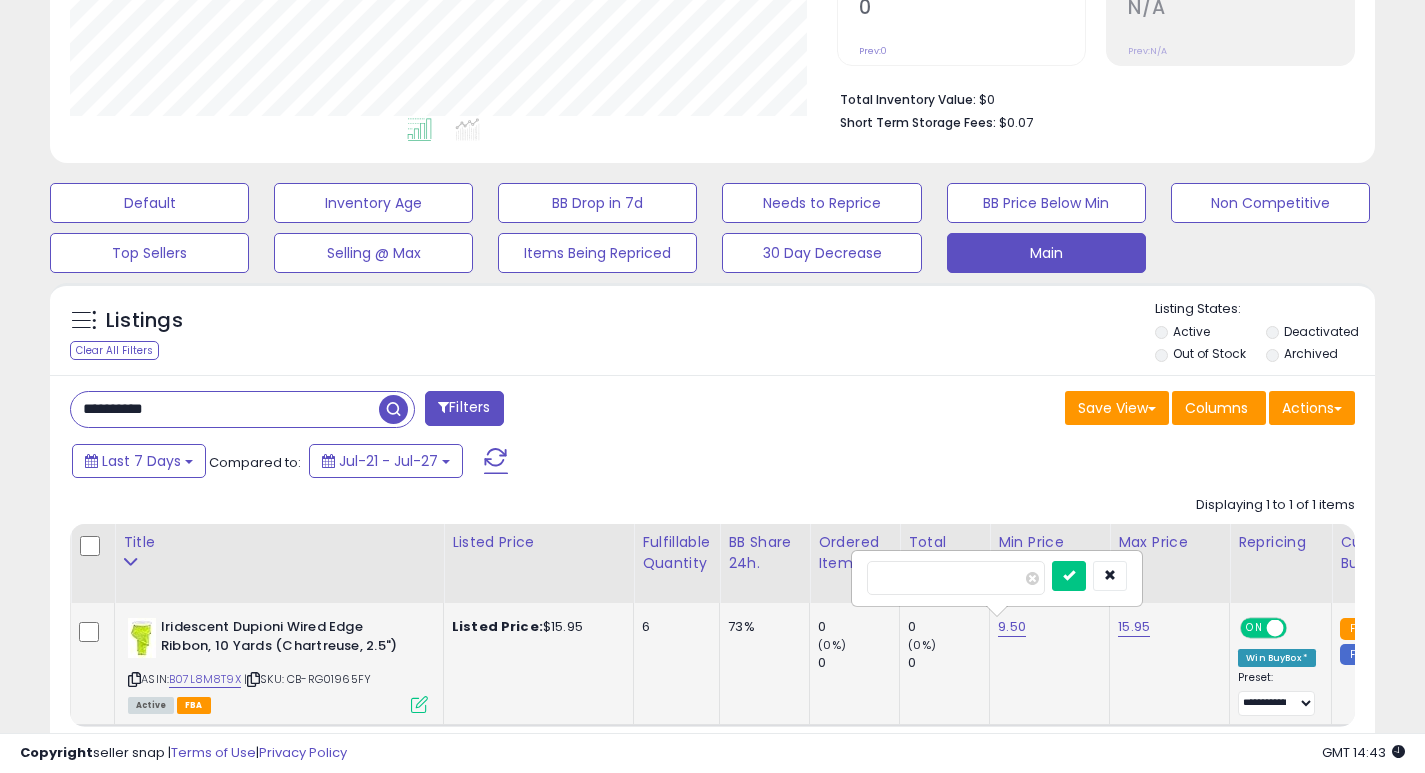 type on "*" 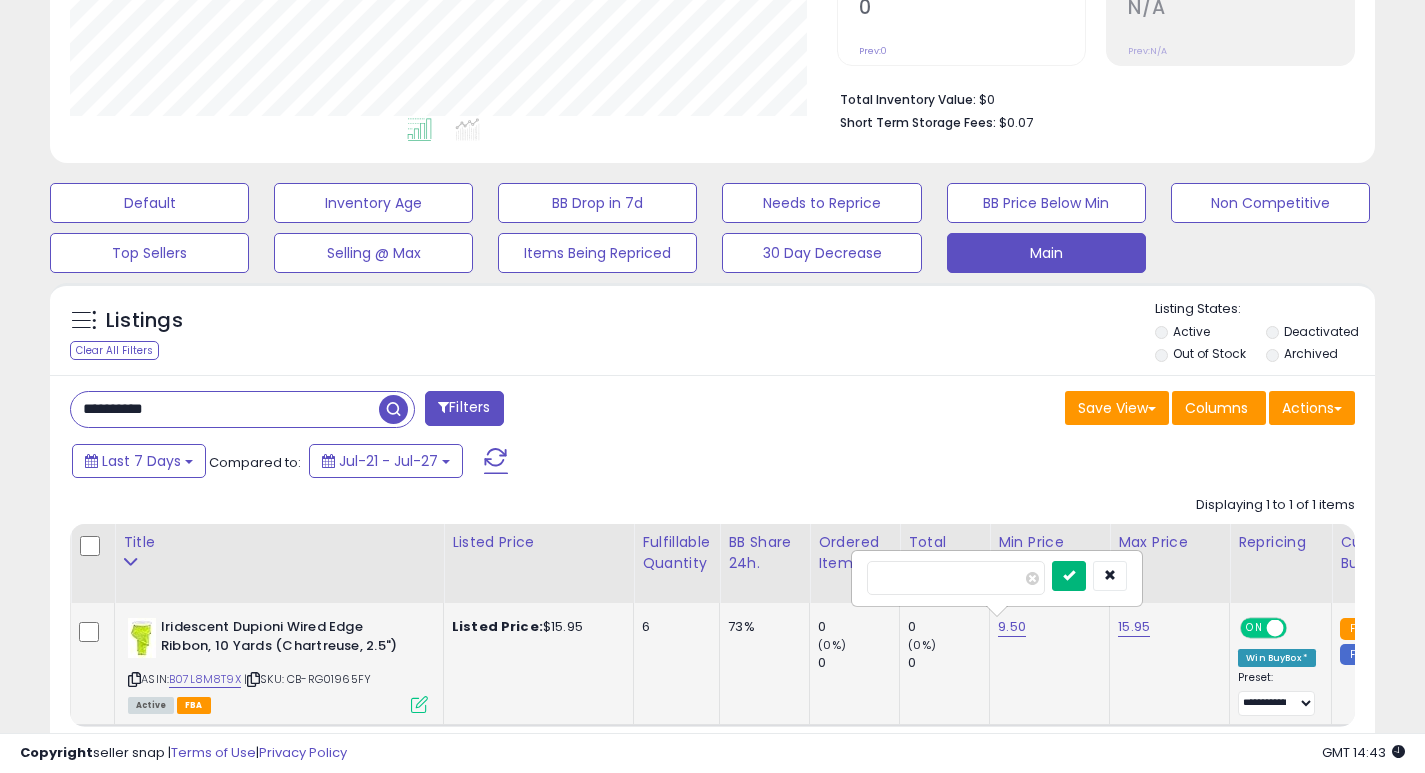 click at bounding box center [1069, 576] 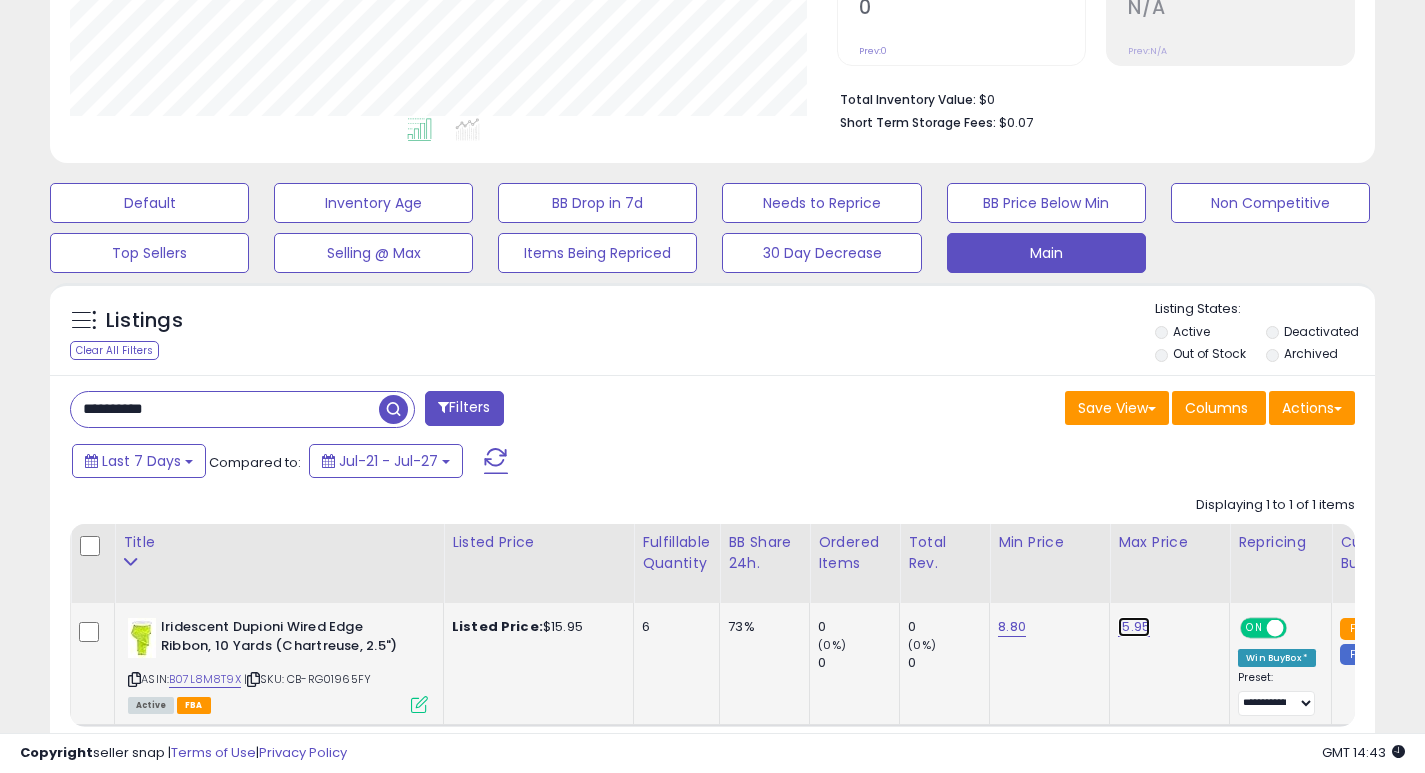 click on "15.95" at bounding box center (1134, 627) 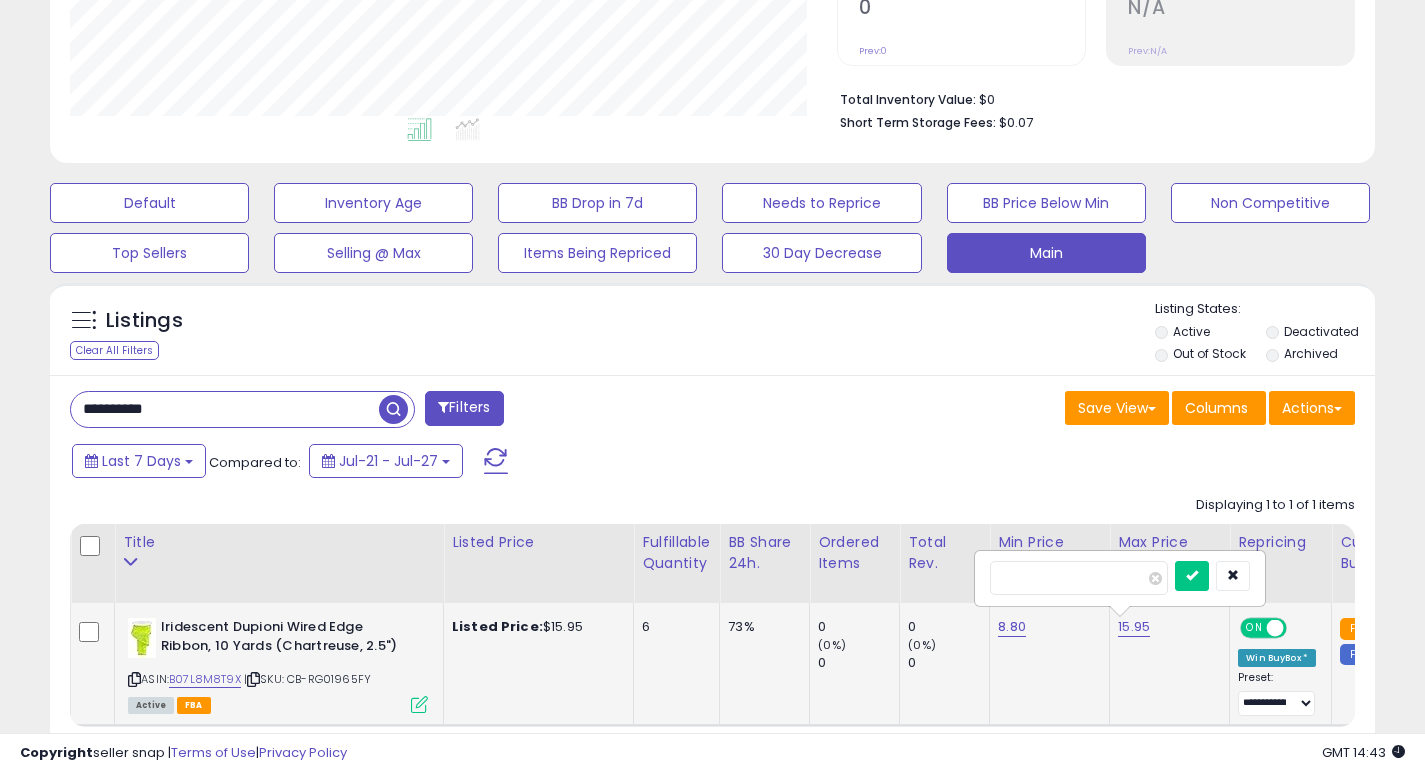 type on "*" 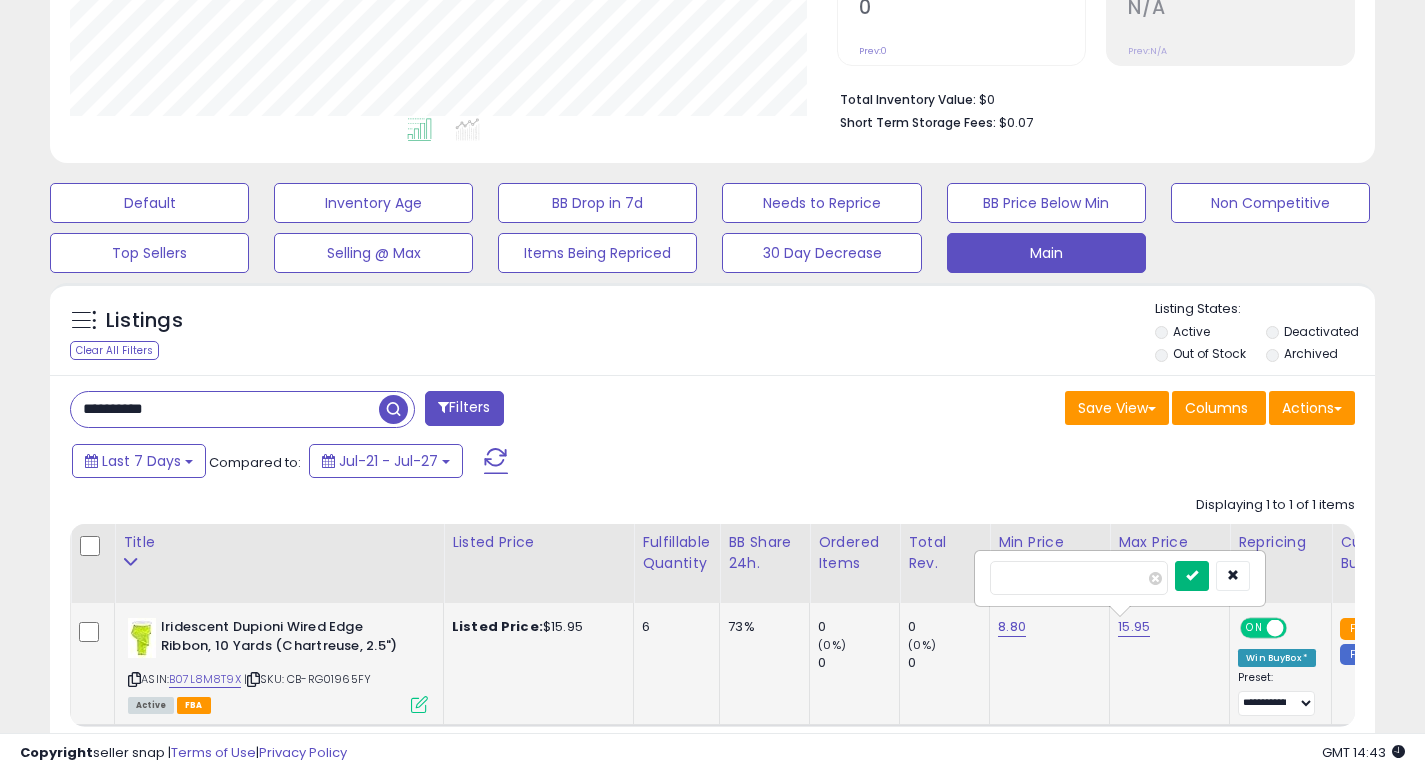 click at bounding box center [1192, 575] 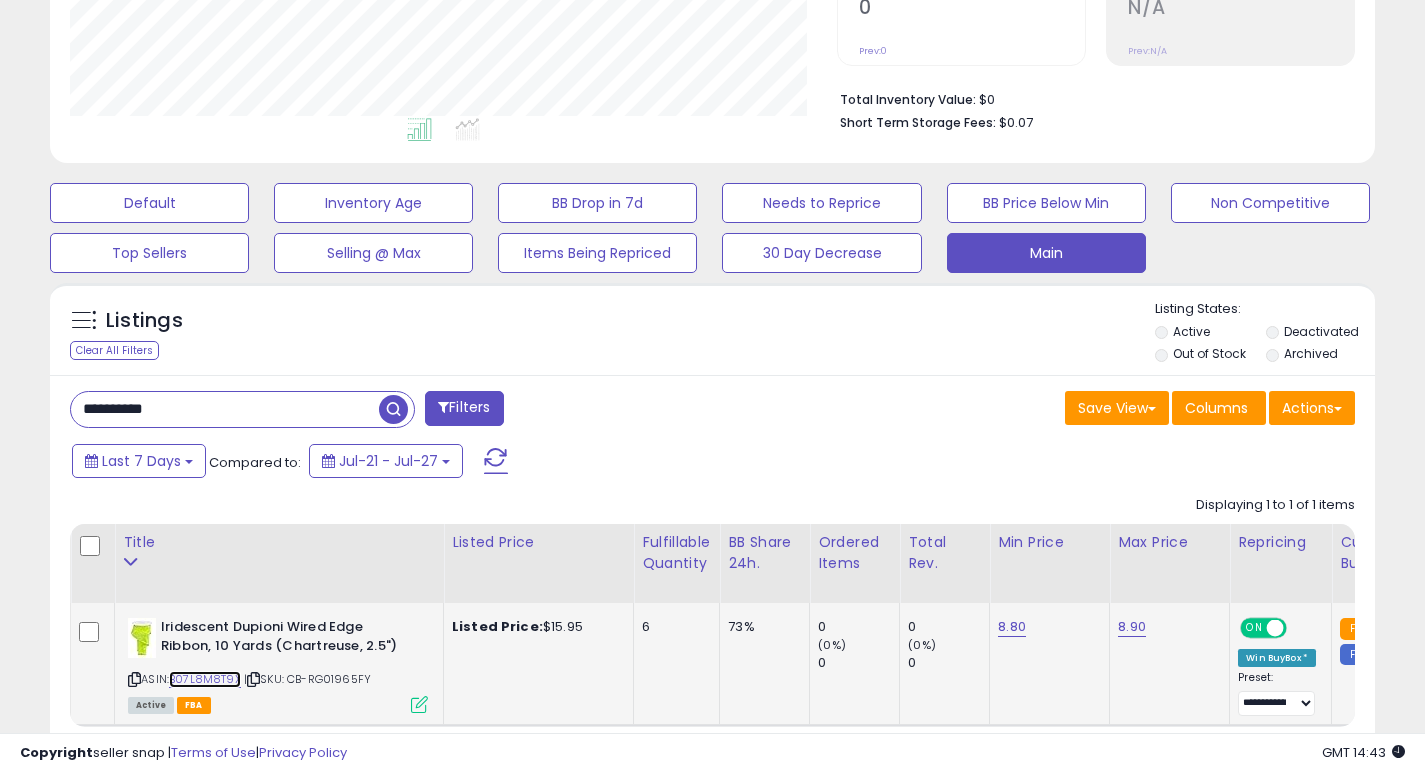 click on "B07L8M8T9X" at bounding box center [205, 679] 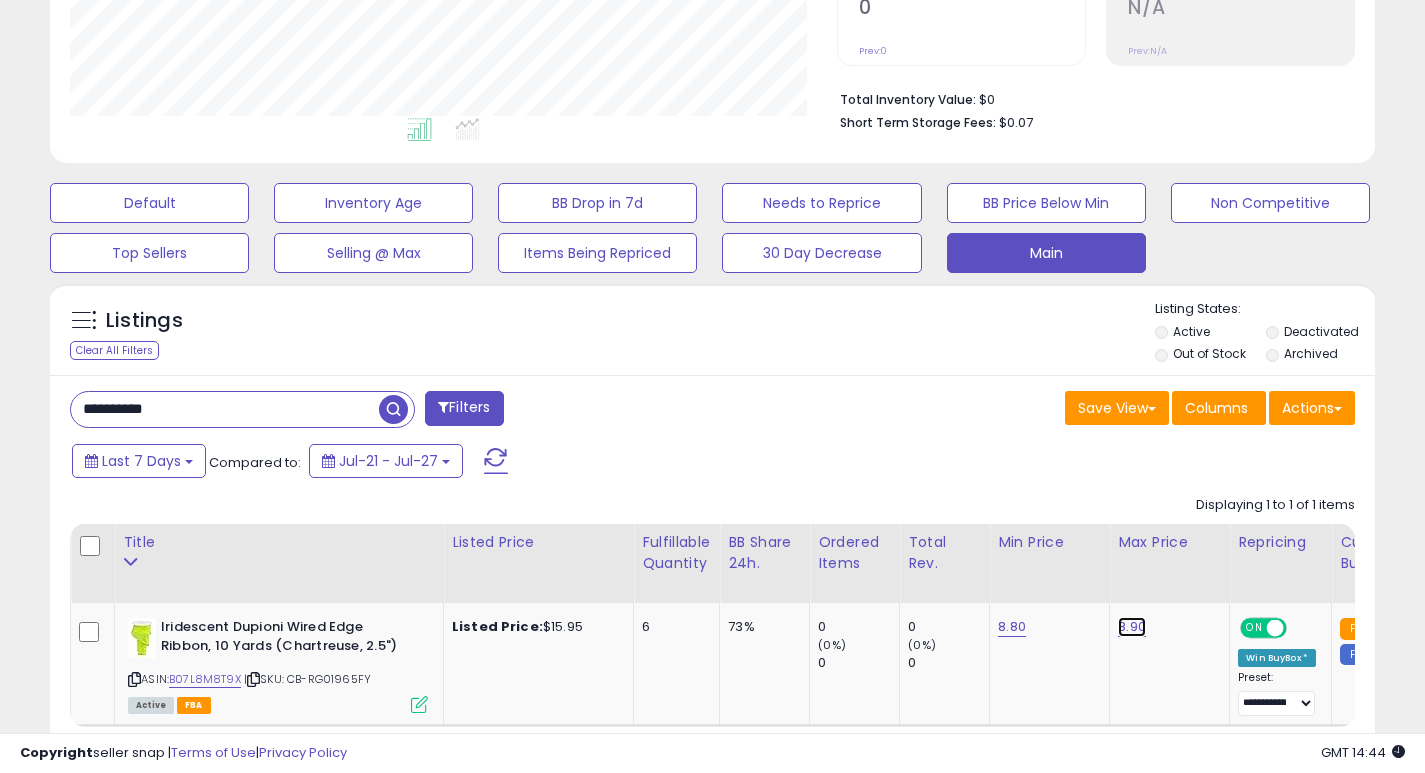 click on "8.90" at bounding box center [1132, 627] 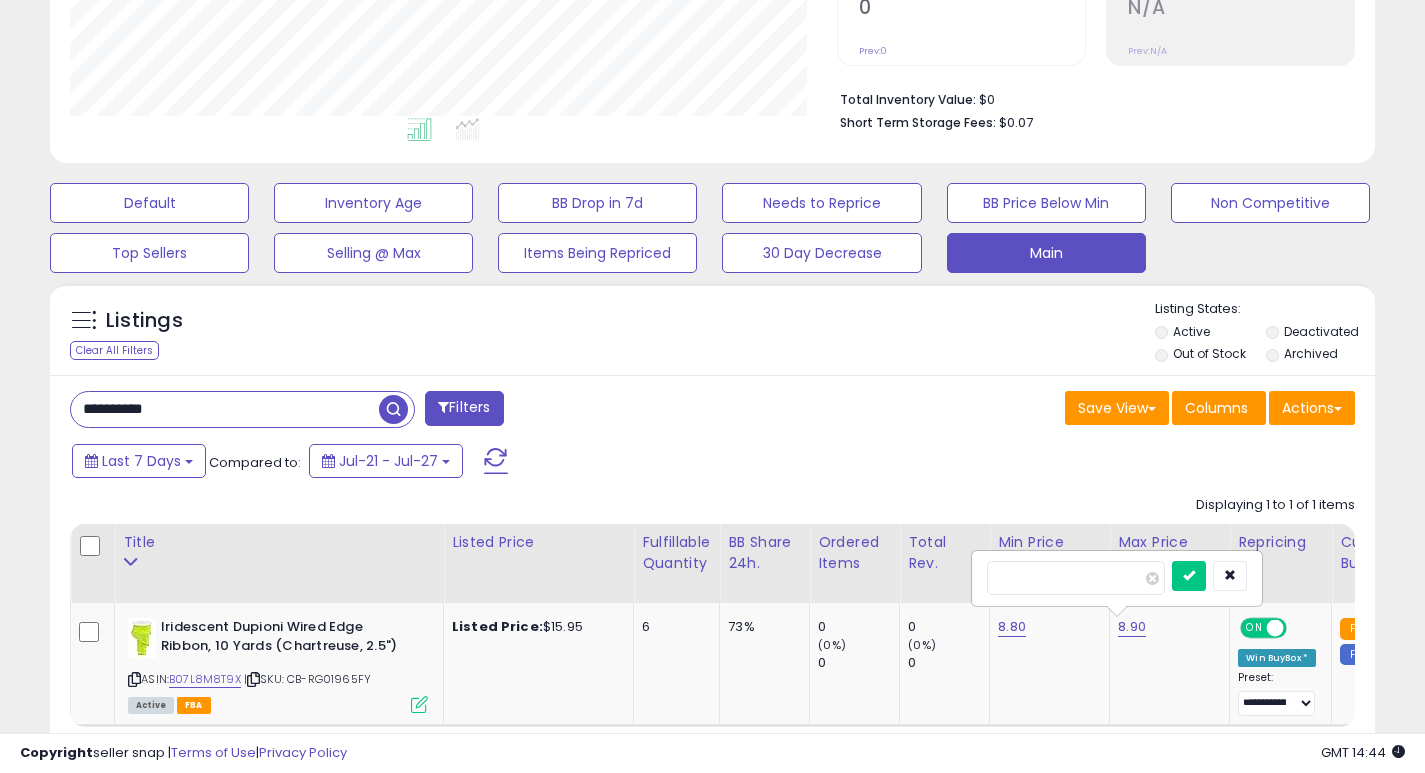 type on "*" 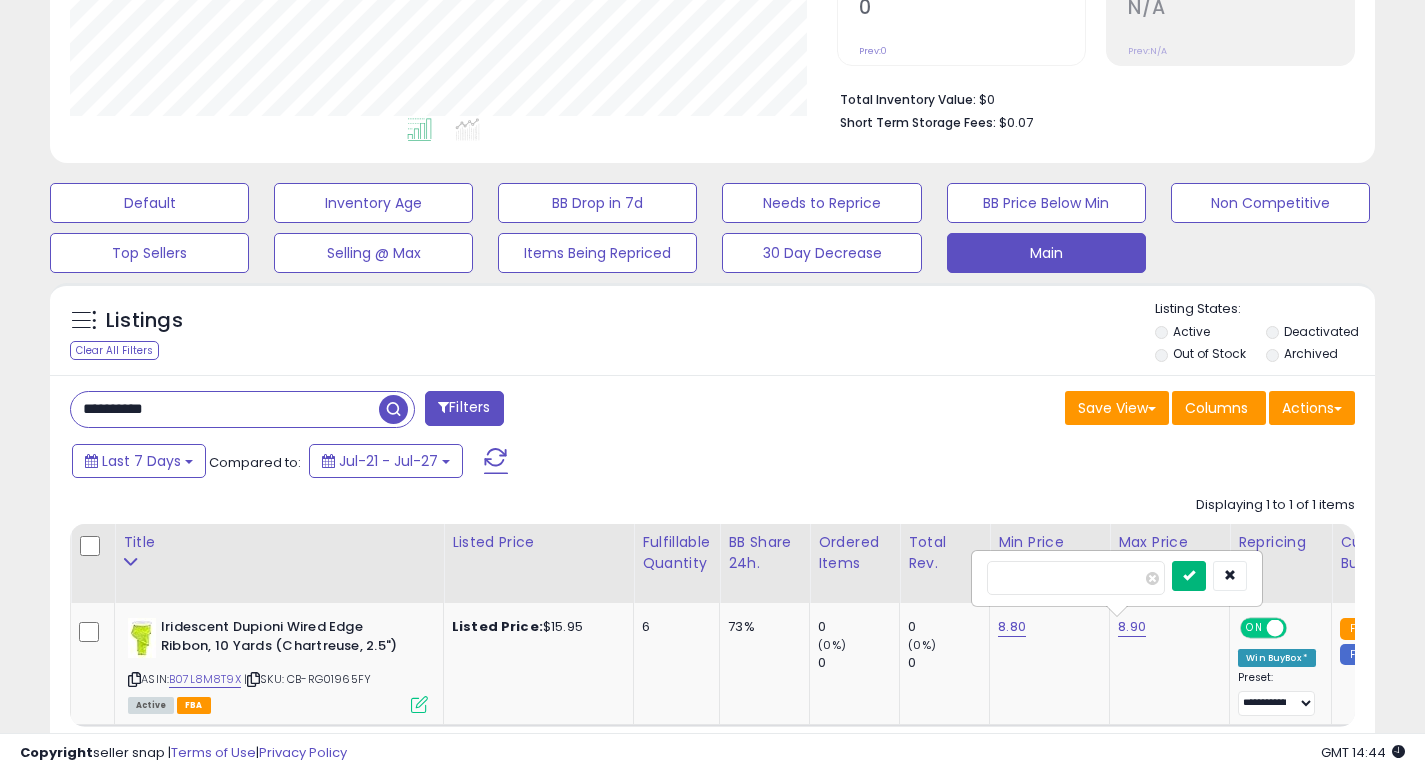 type on "*" 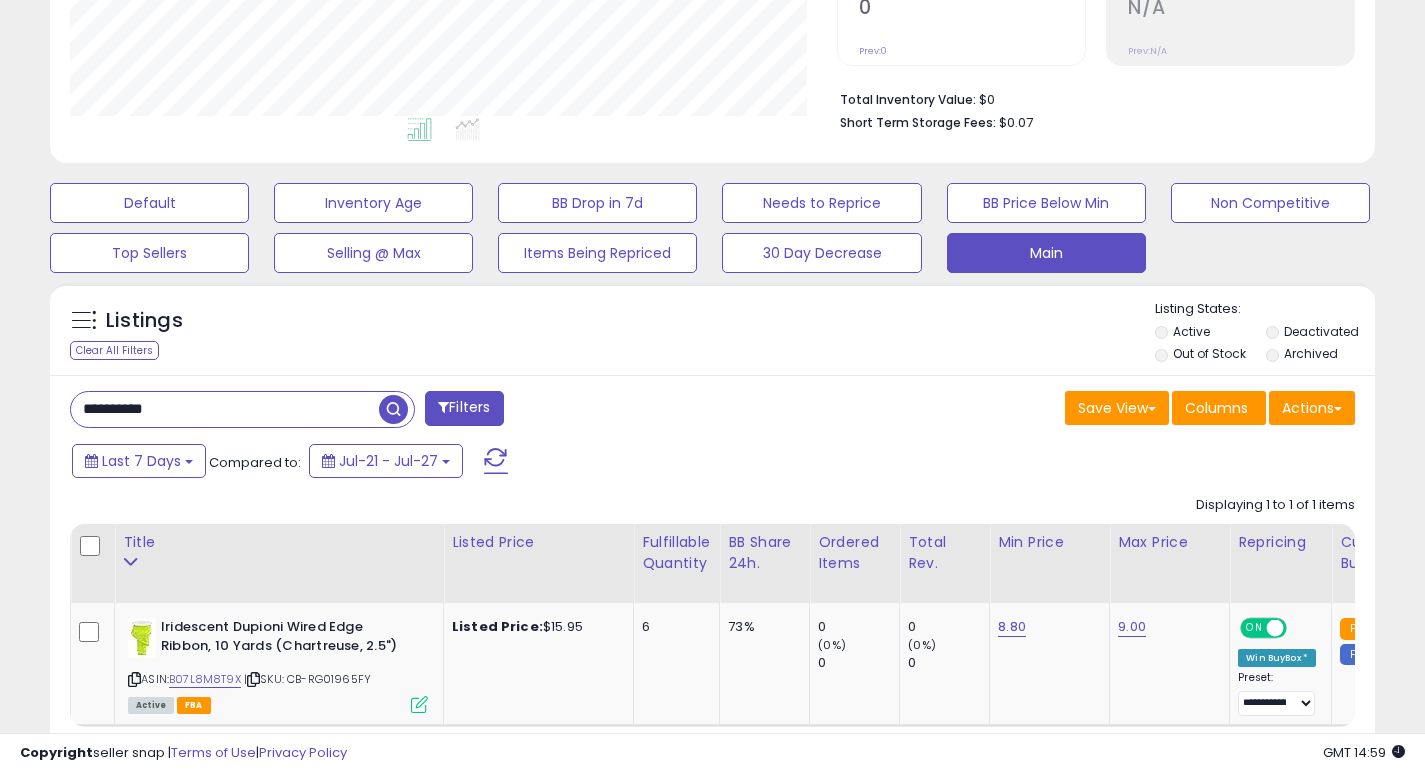 click on "**********" at bounding box center [225, 409] 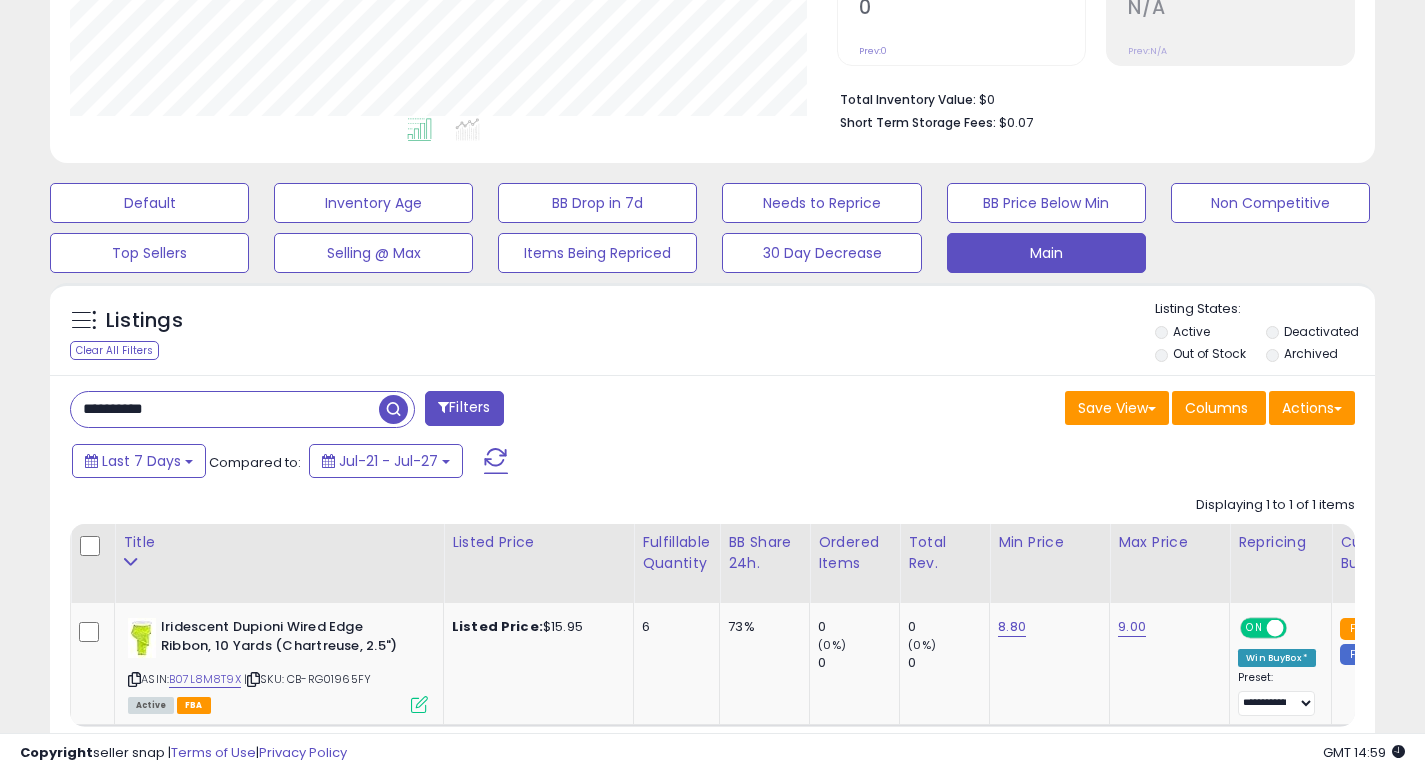click on "**********" at bounding box center (225, 409) 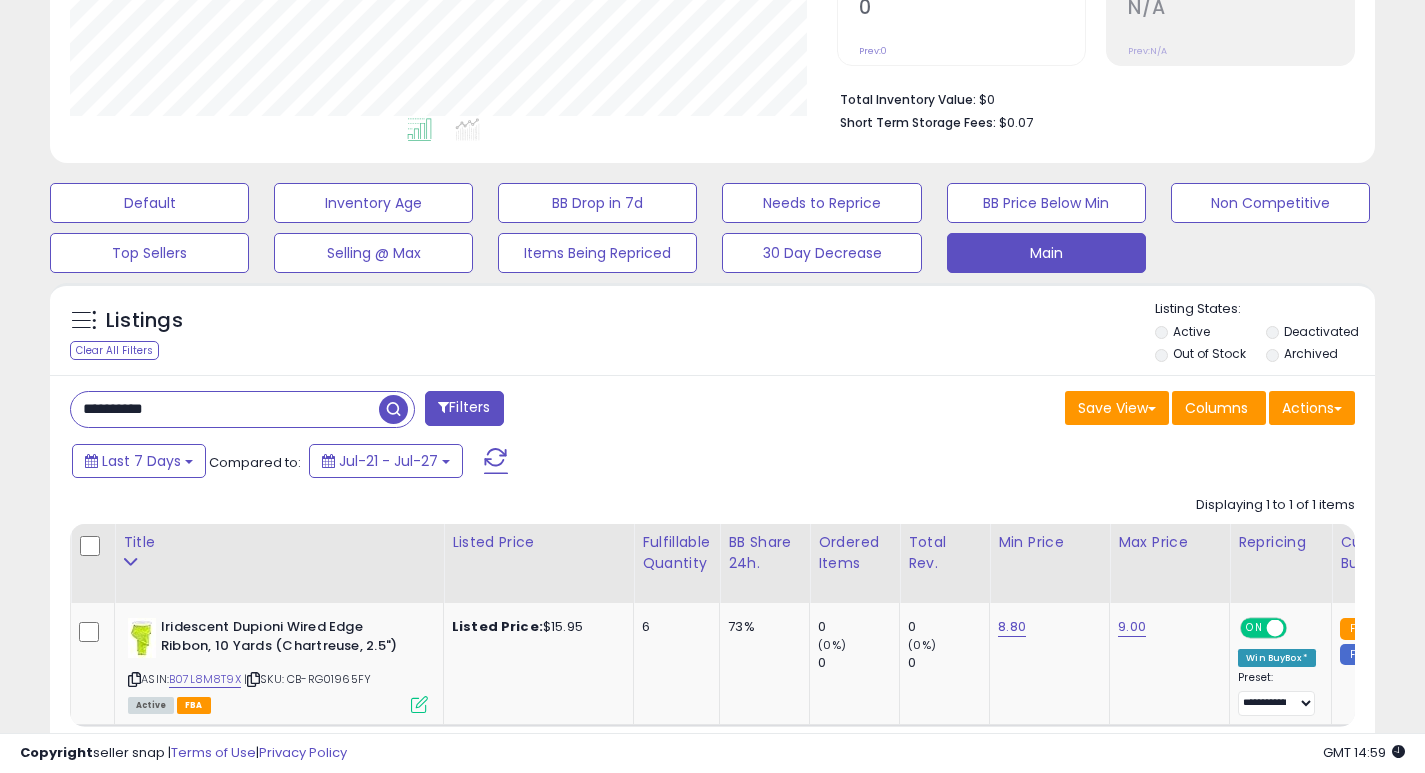 paste 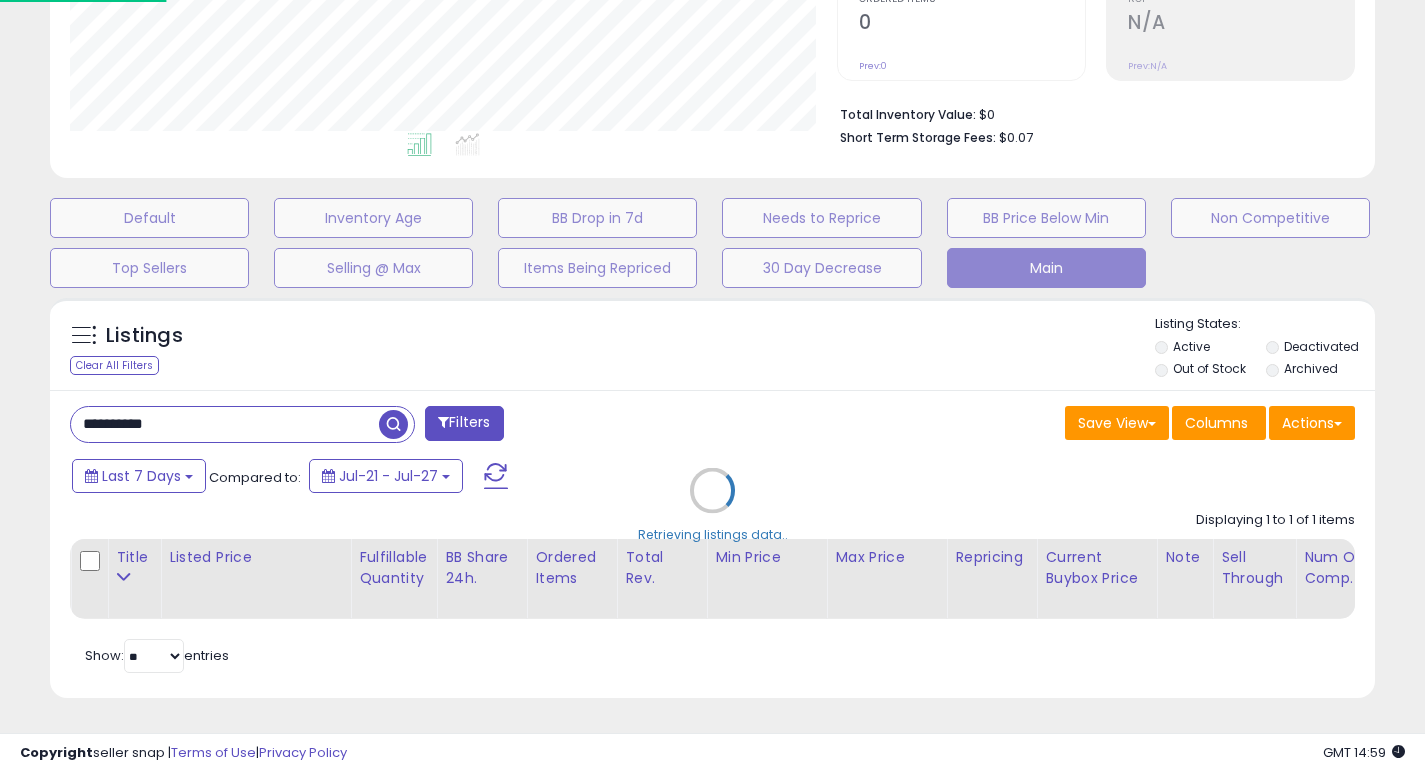 scroll, scrollTop: 999590, scrollLeft: 999224, axis: both 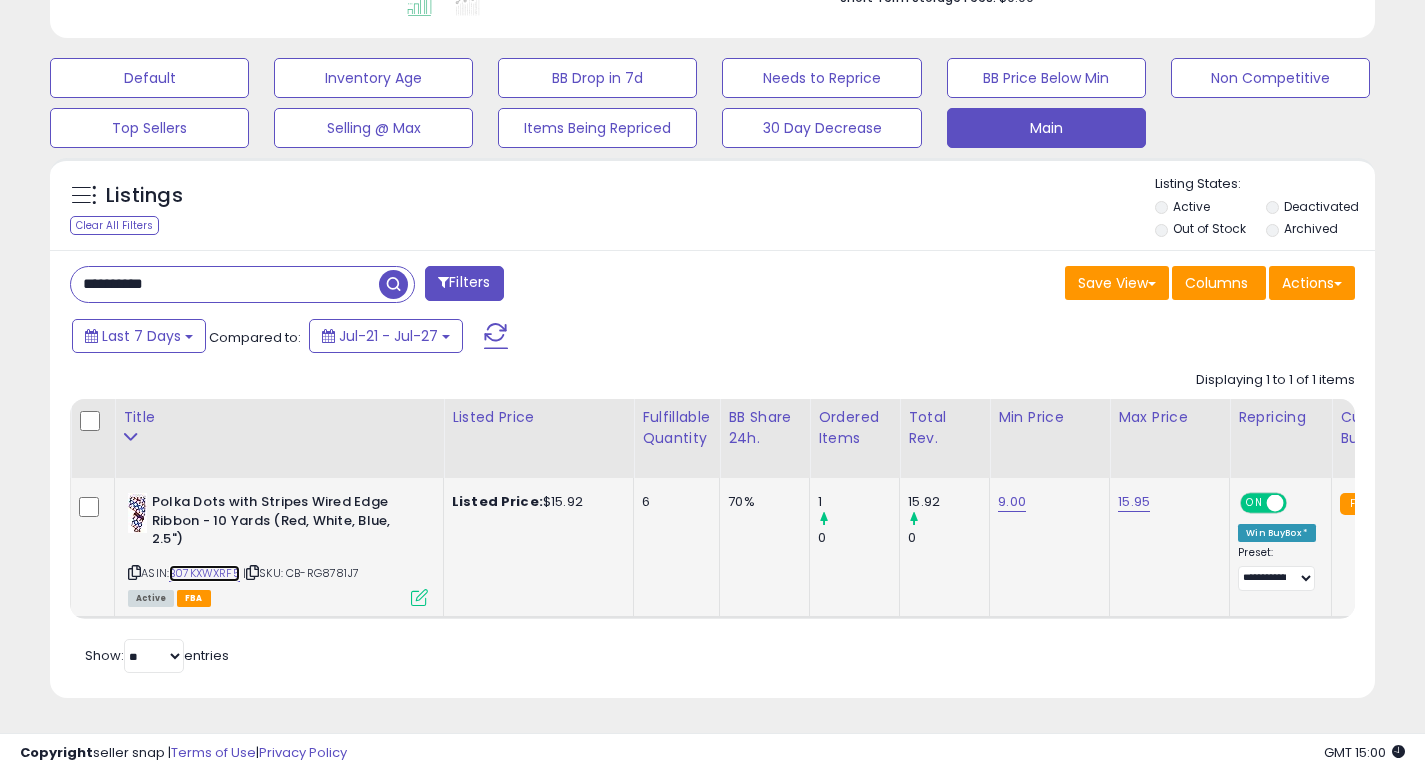 click on "B07KXWXRF5" at bounding box center (204, 573) 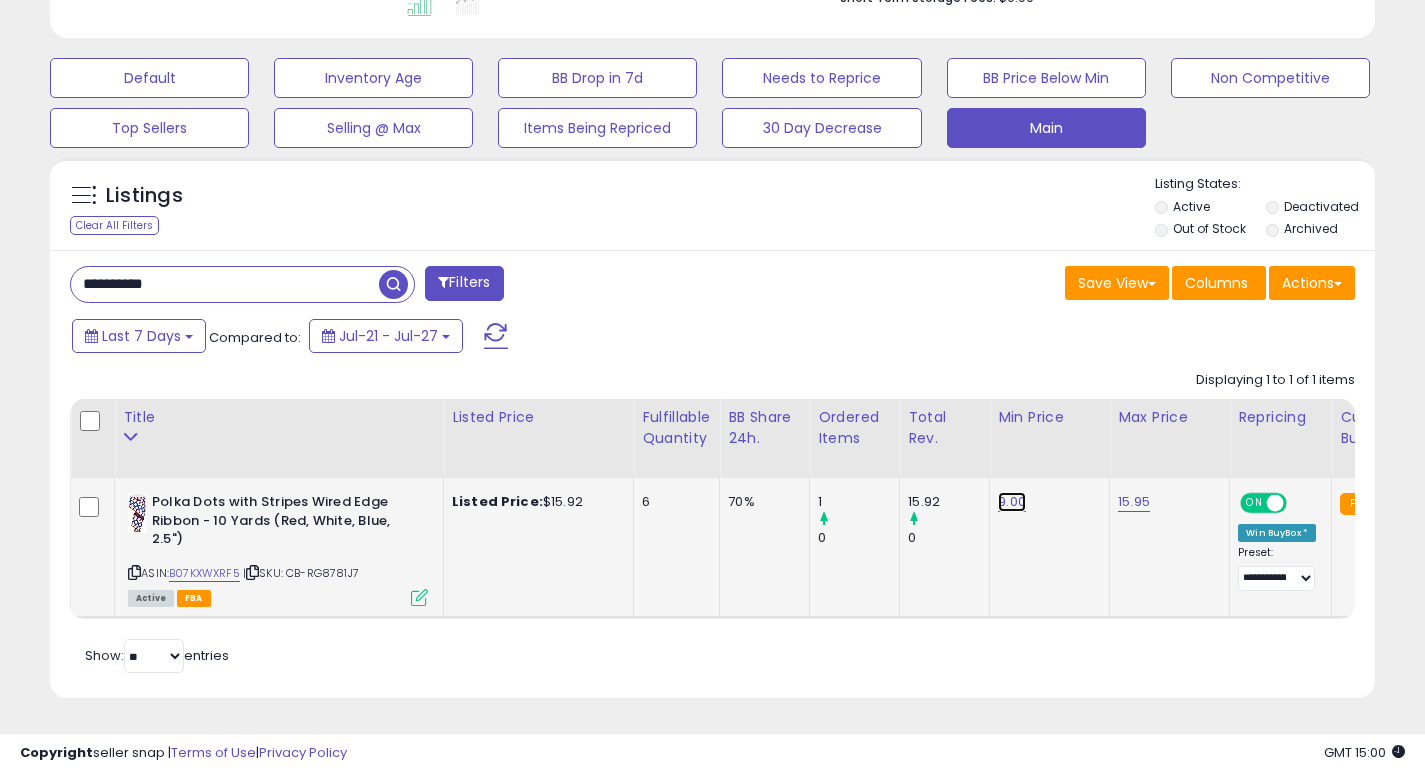 click on "9.00" at bounding box center [1012, 502] 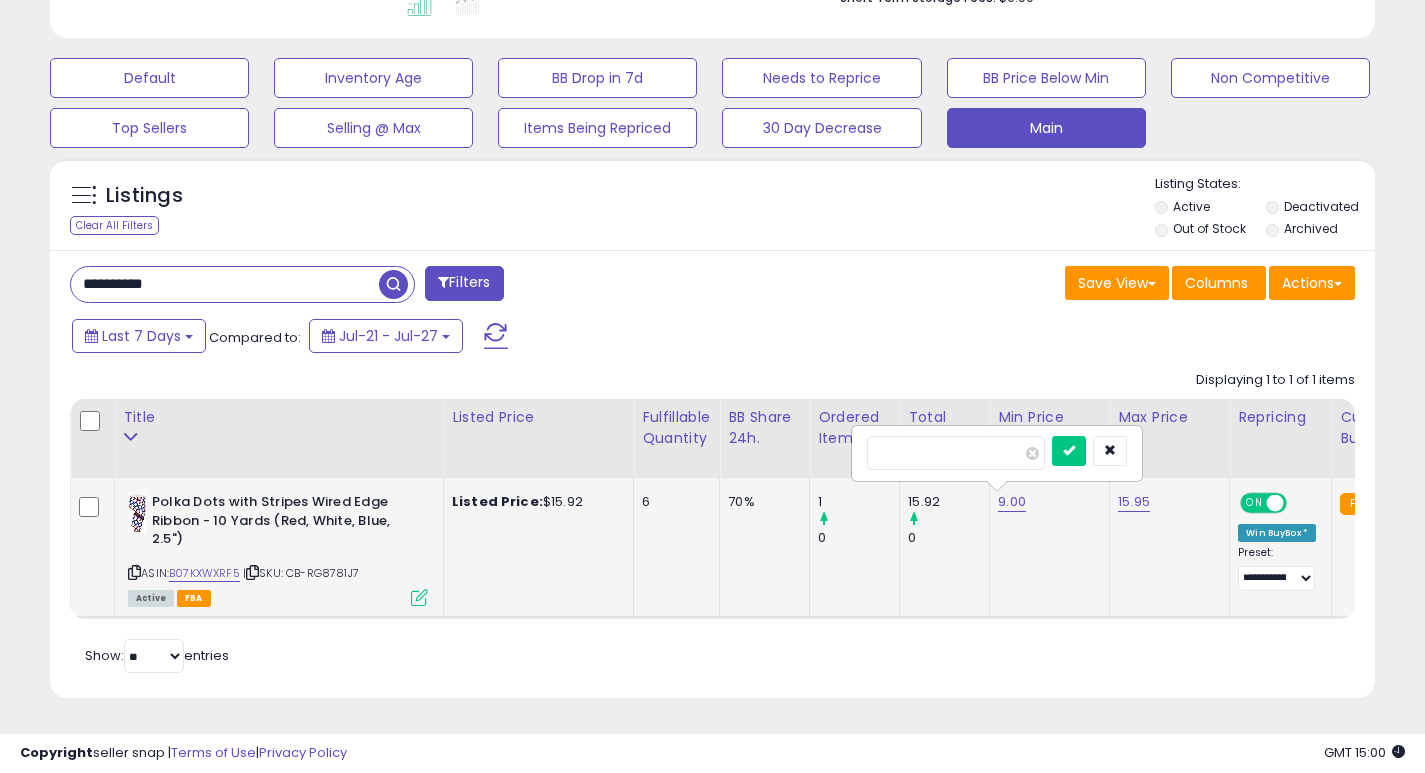 type on "*" 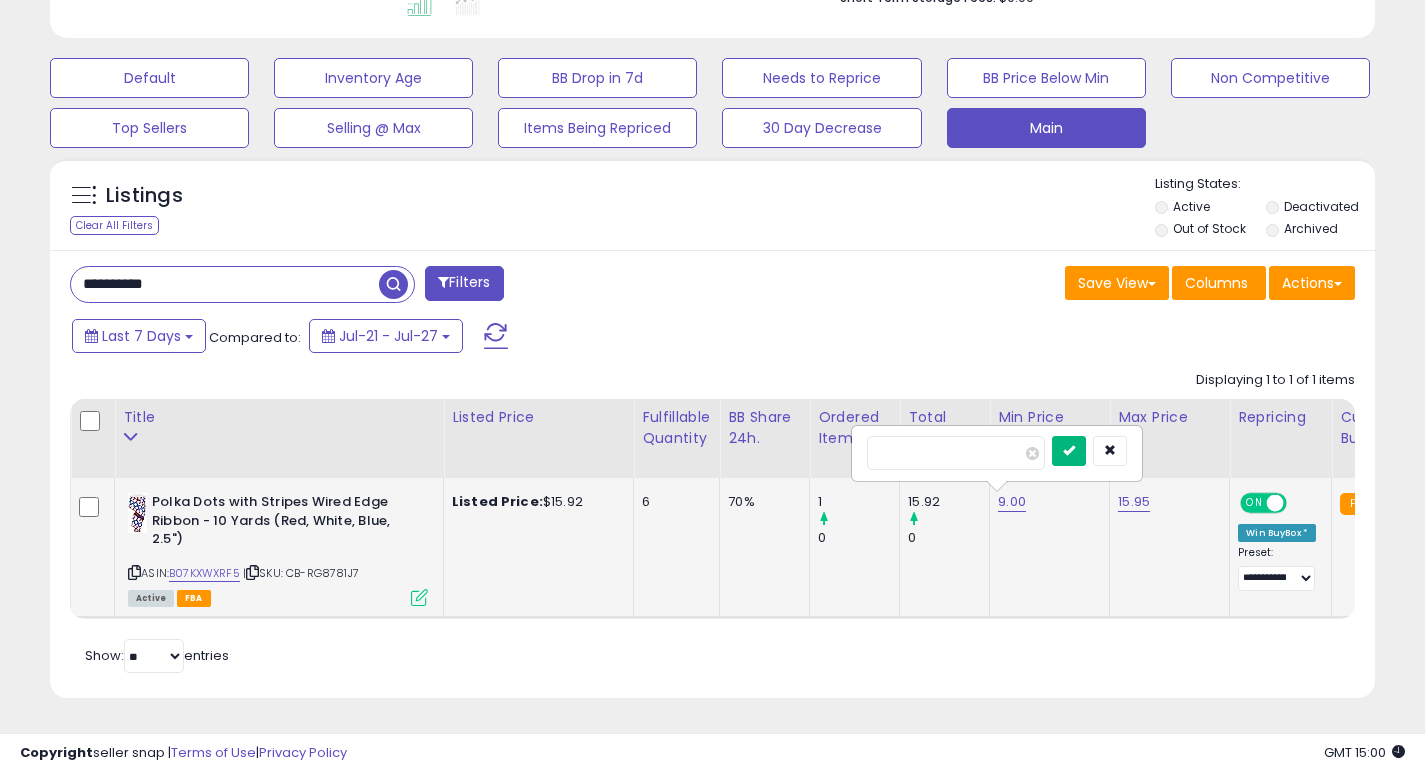 click at bounding box center (1069, 451) 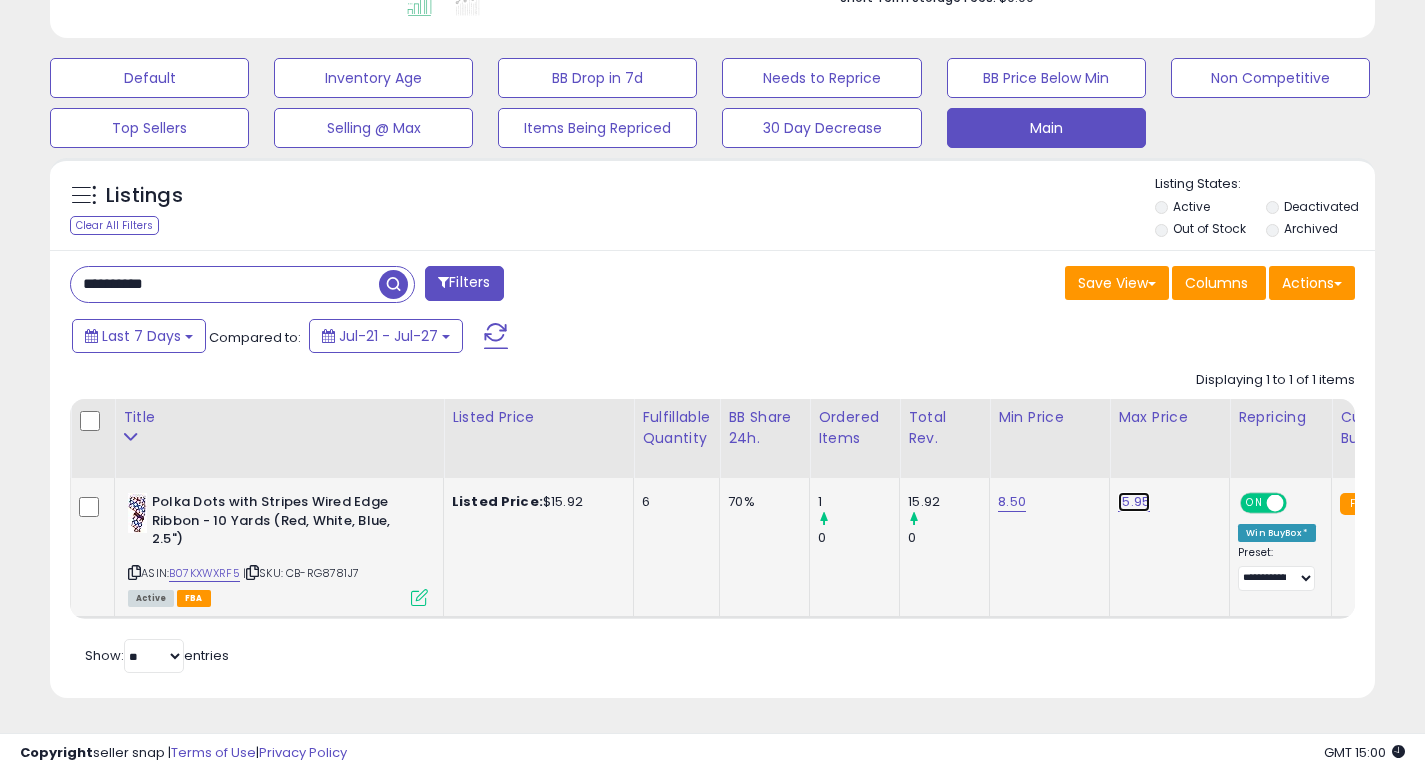 click on "15.95" at bounding box center [1134, 502] 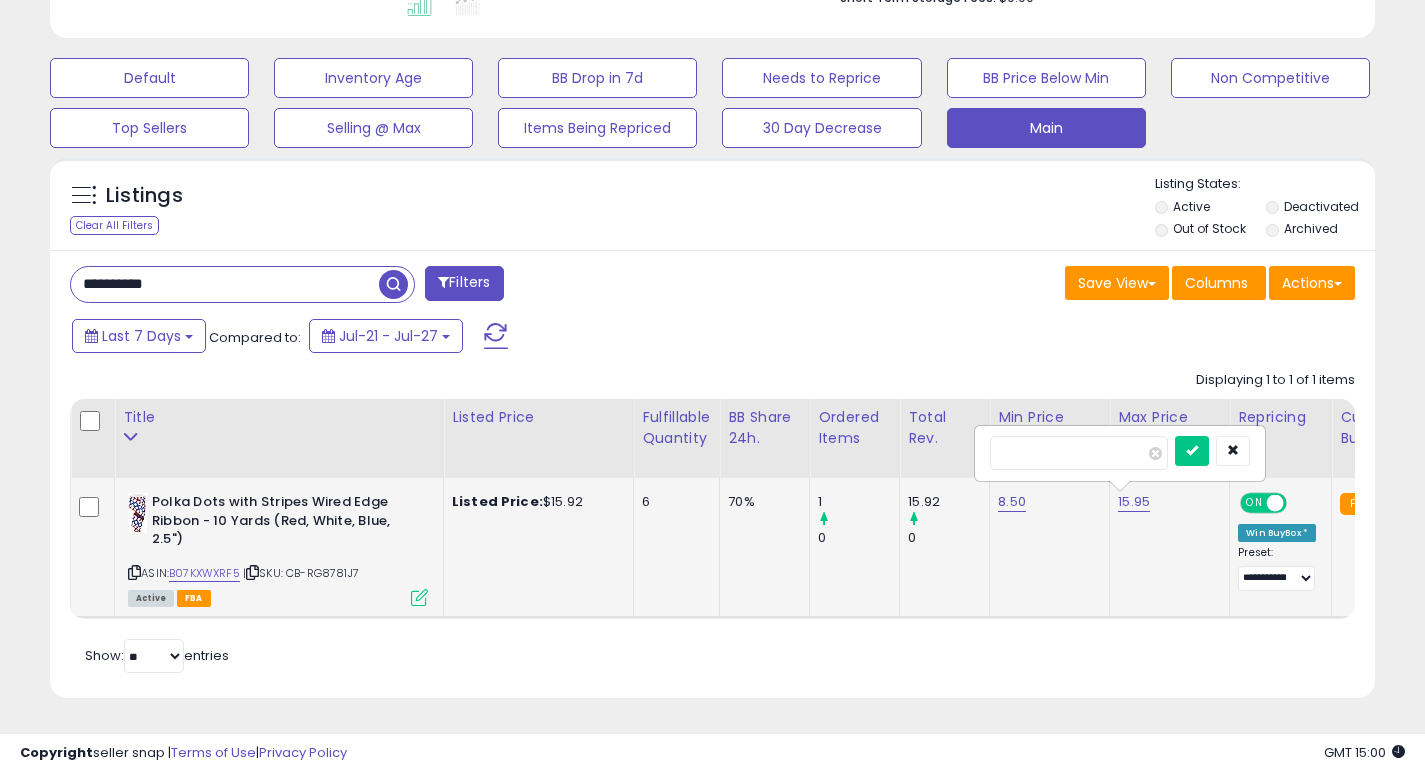 type on "*" 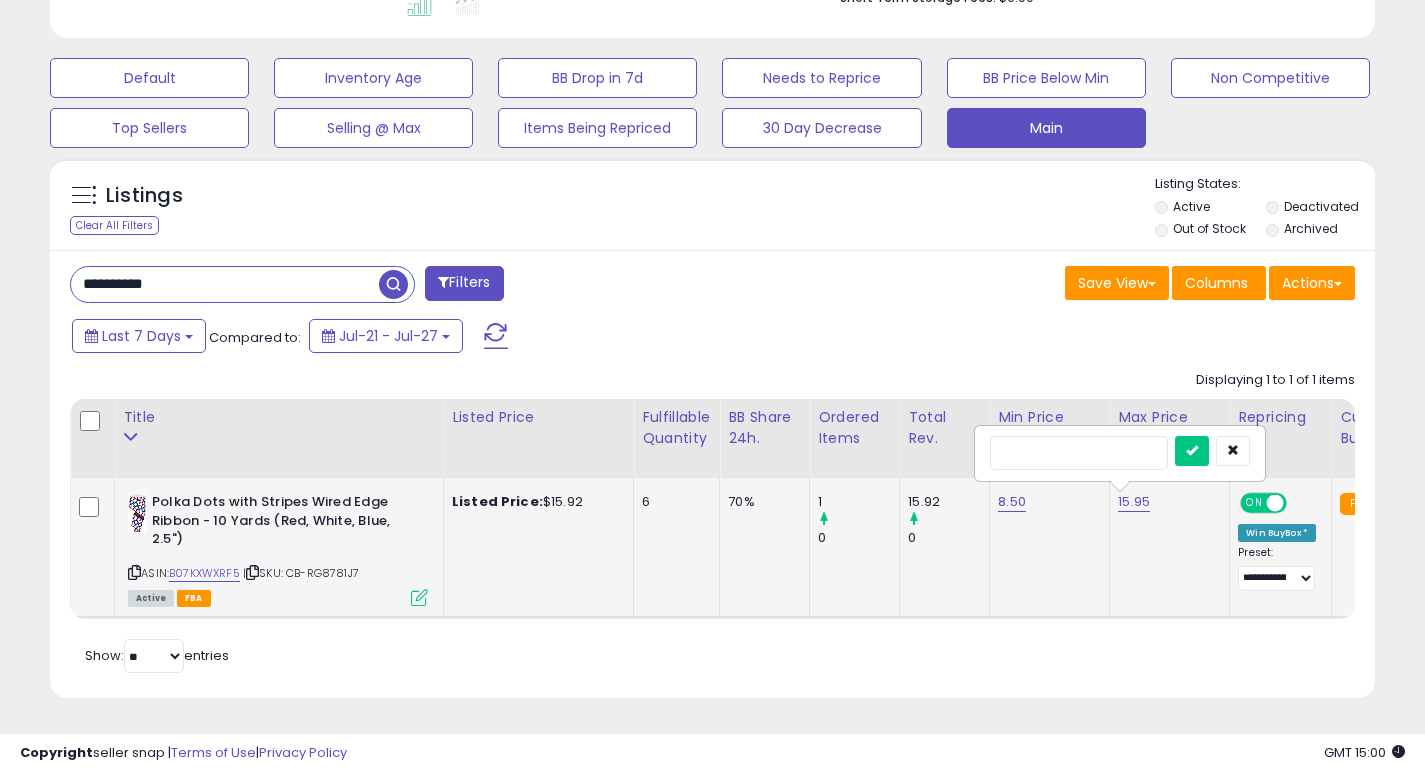 type on "***" 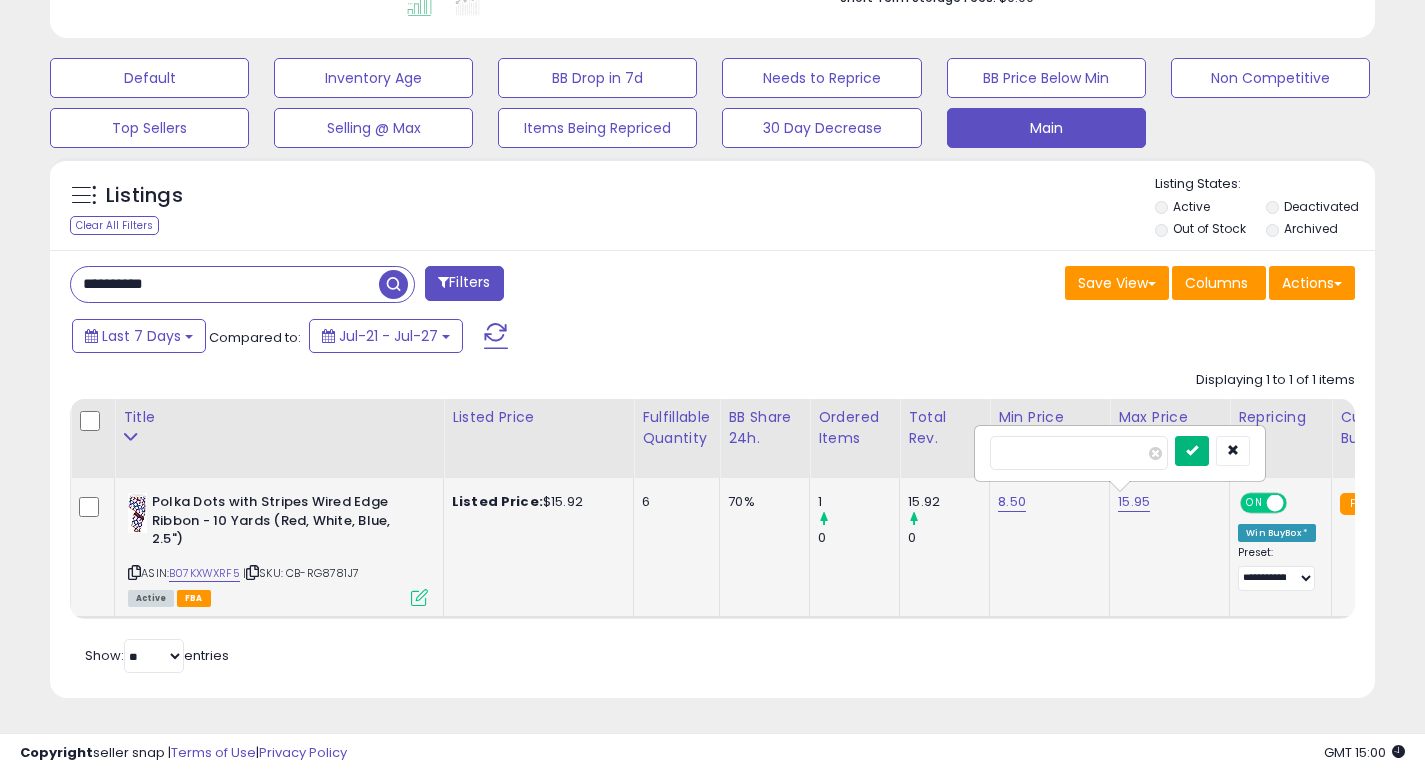 click at bounding box center (1192, 450) 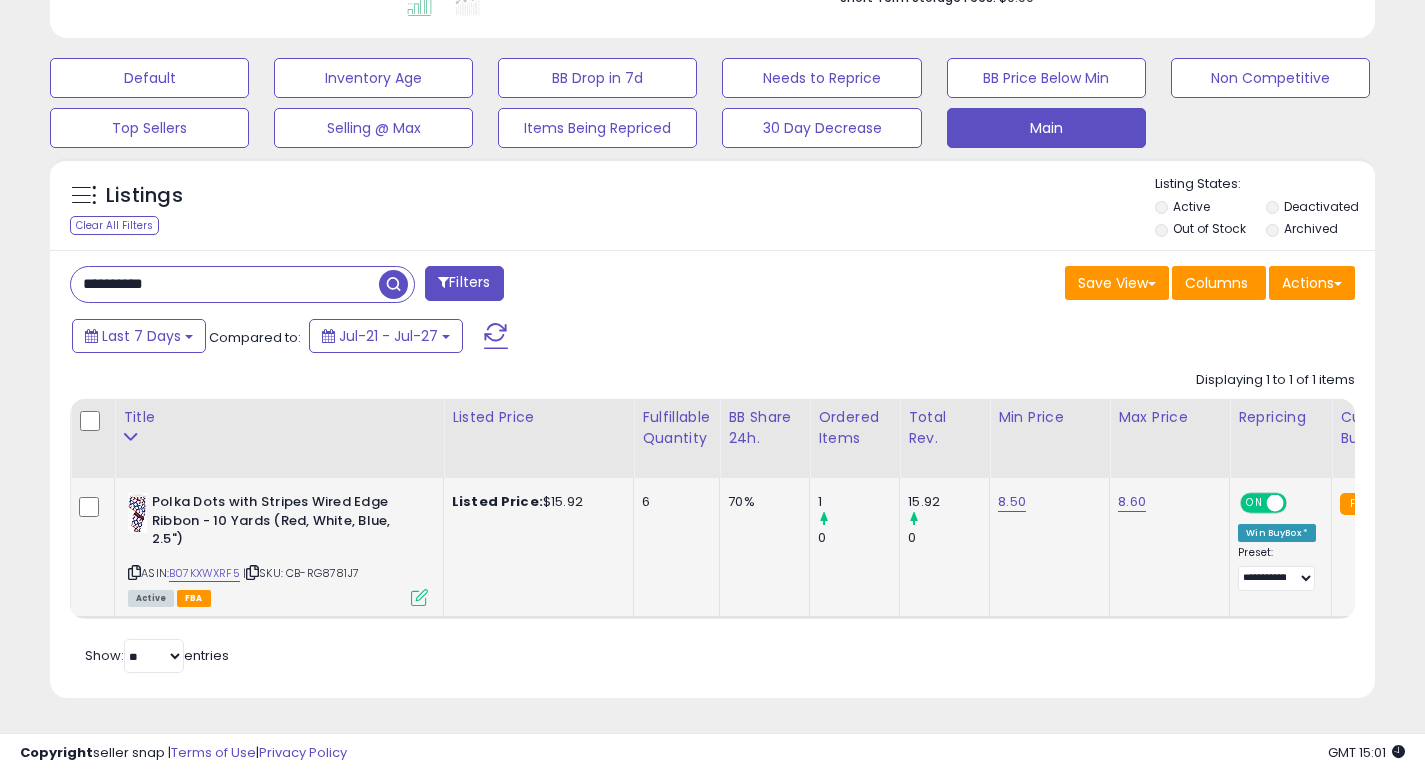 click on "**********" at bounding box center (225, 284) 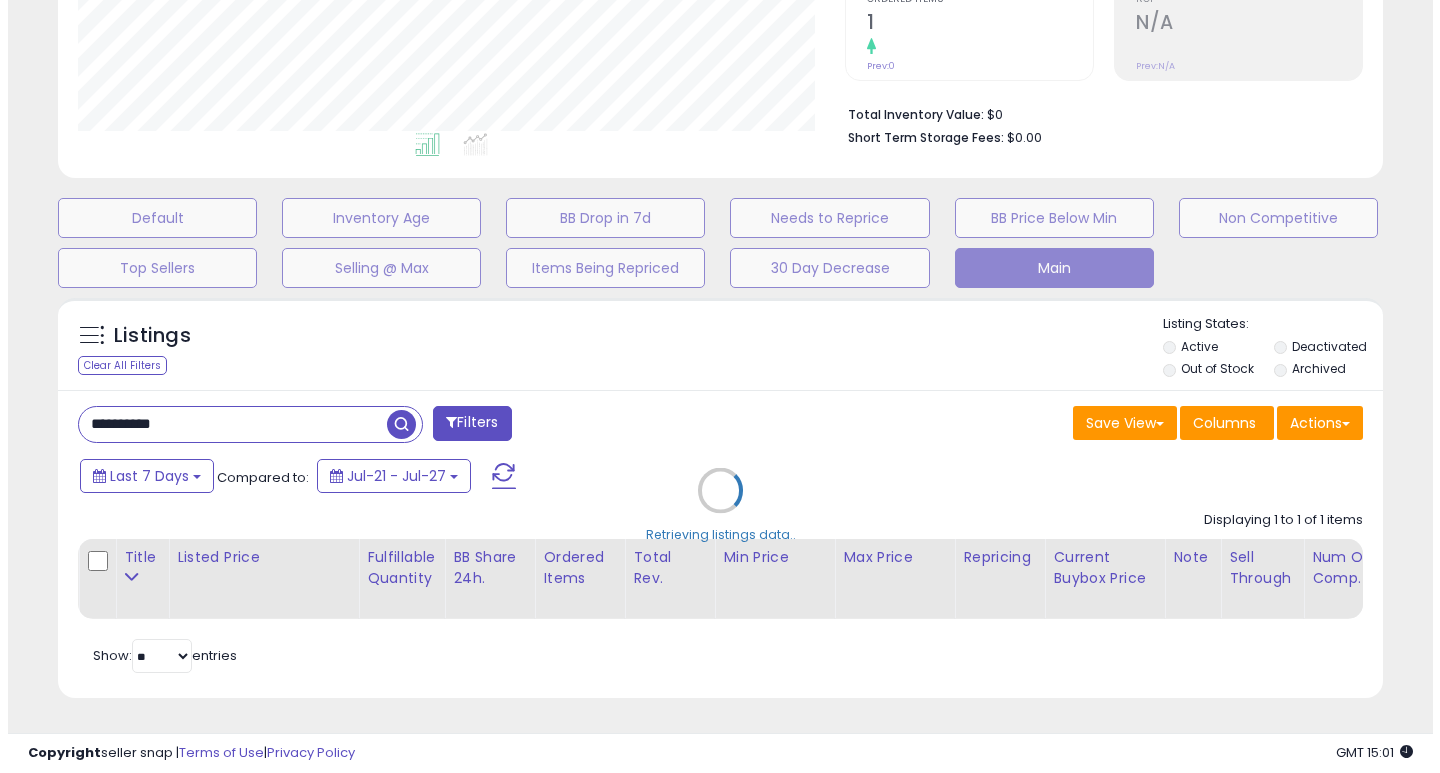 scroll, scrollTop: 447, scrollLeft: 0, axis: vertical 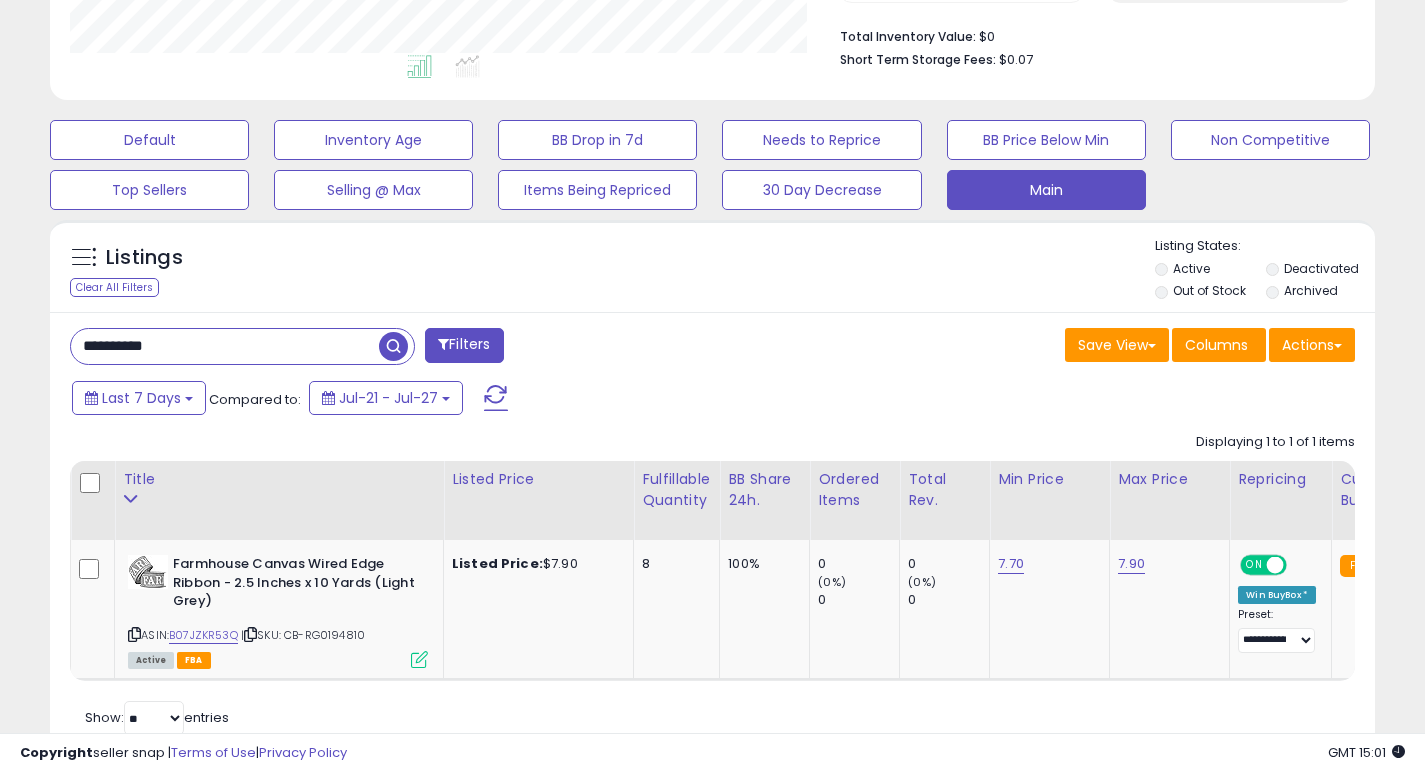 click on "**********" at bounding box center (225, 346) 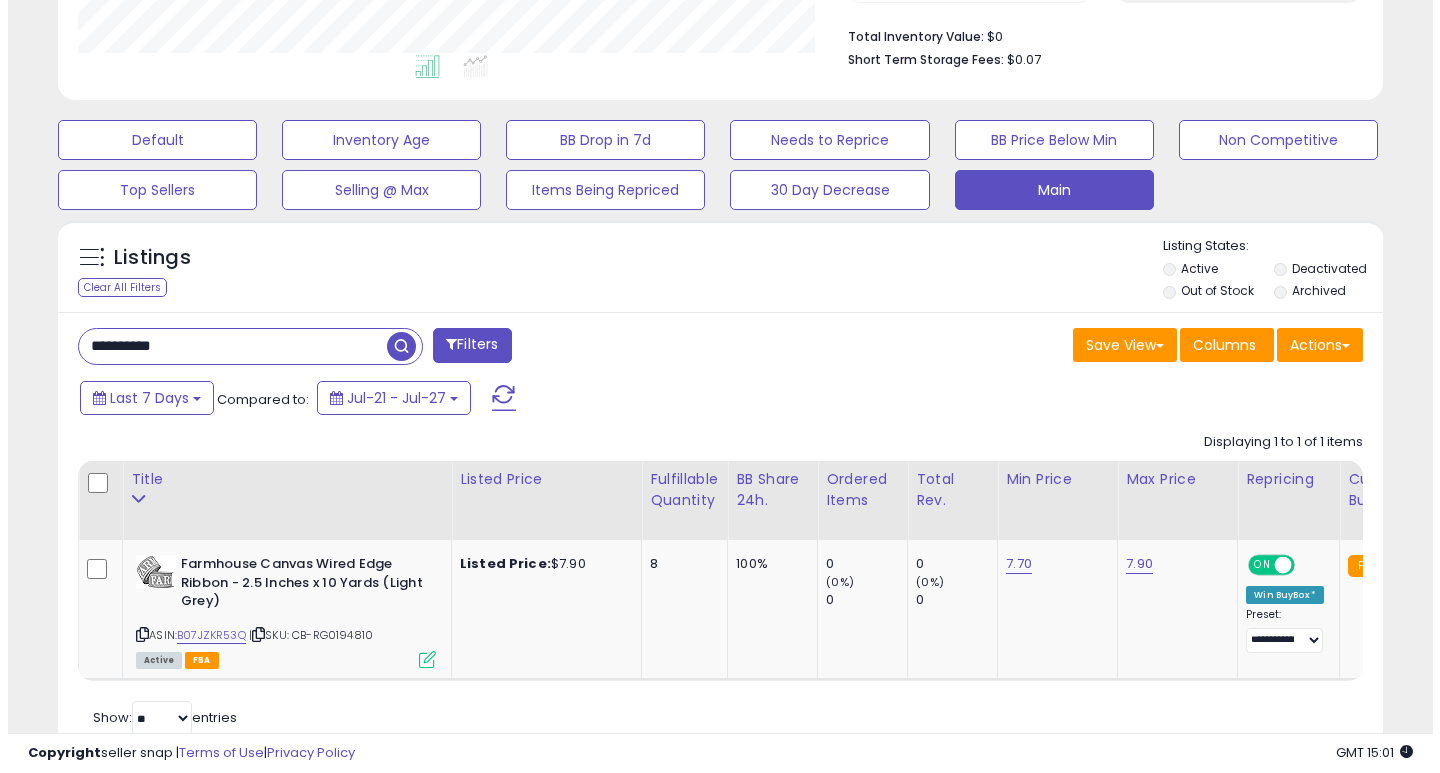 scroll, scrollTop: 447, scrollLeft: 0, axis: vertical 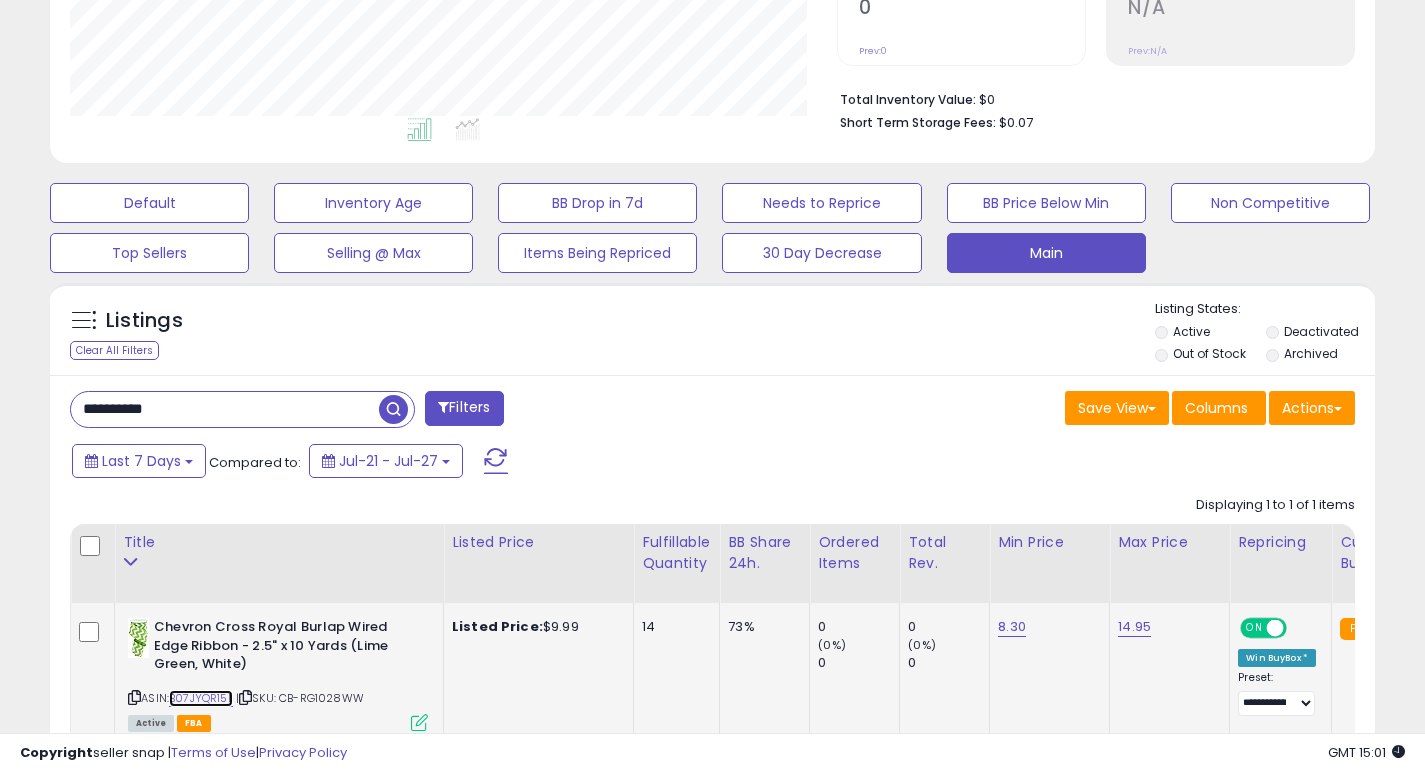 click on "B07JYQR15L" at bounding box center [201, 698] 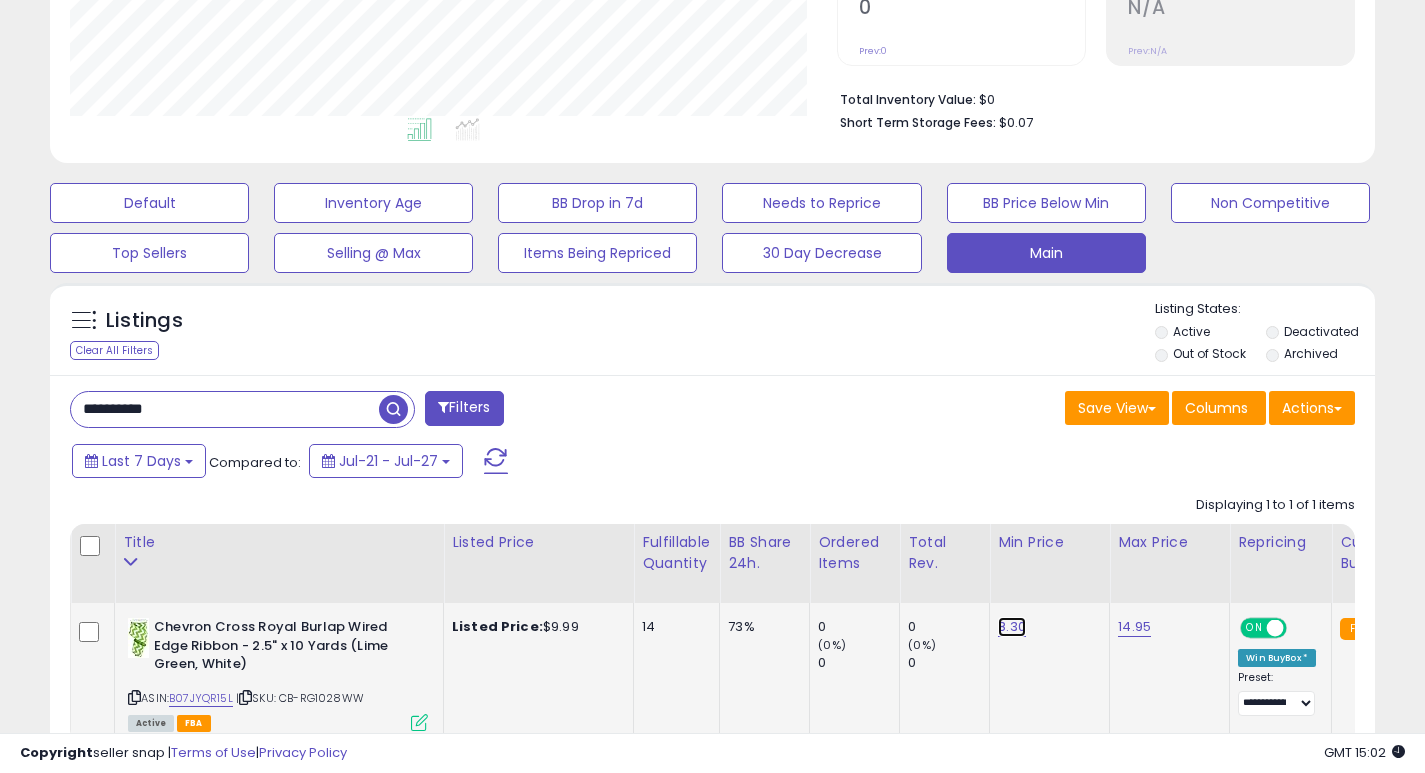 click on "8.30" at bounding box center (1012, 627) 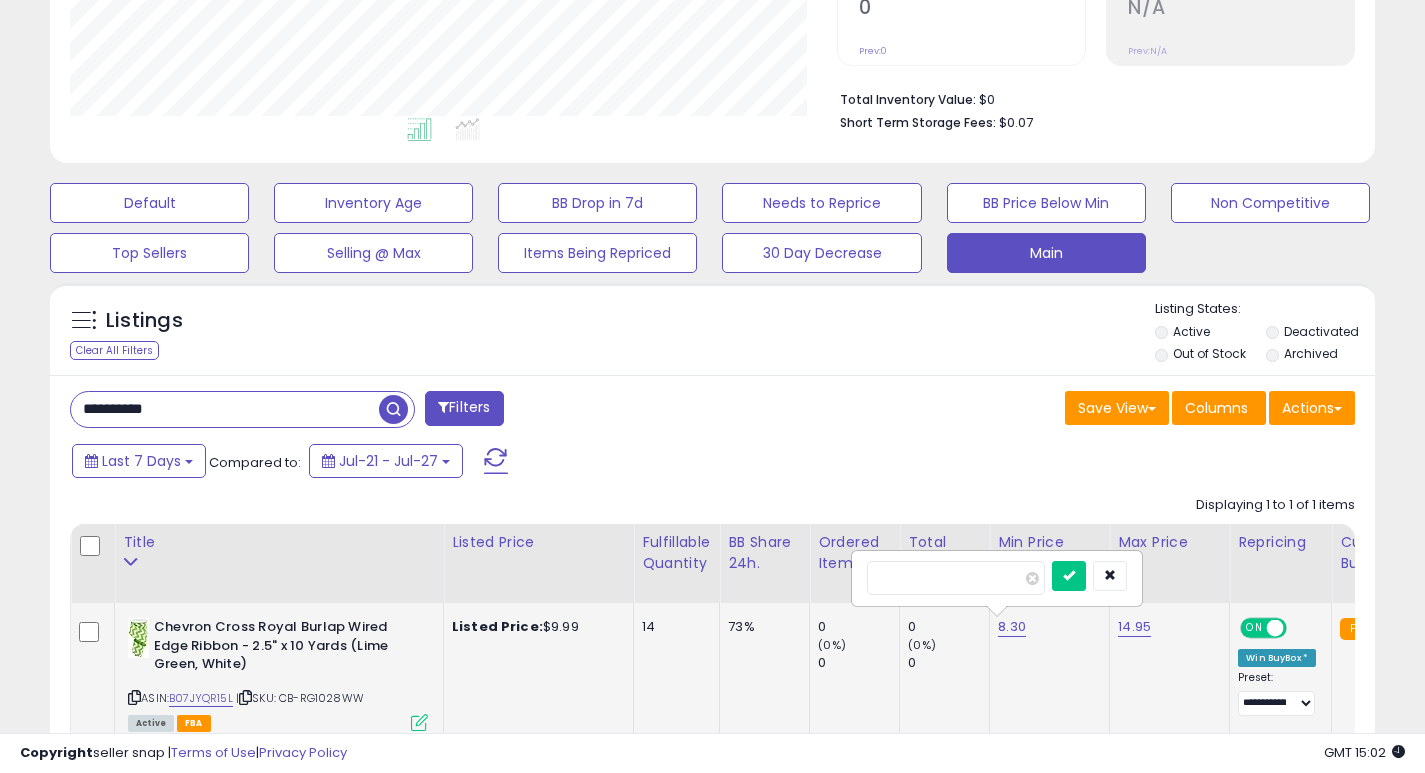 type on "*" 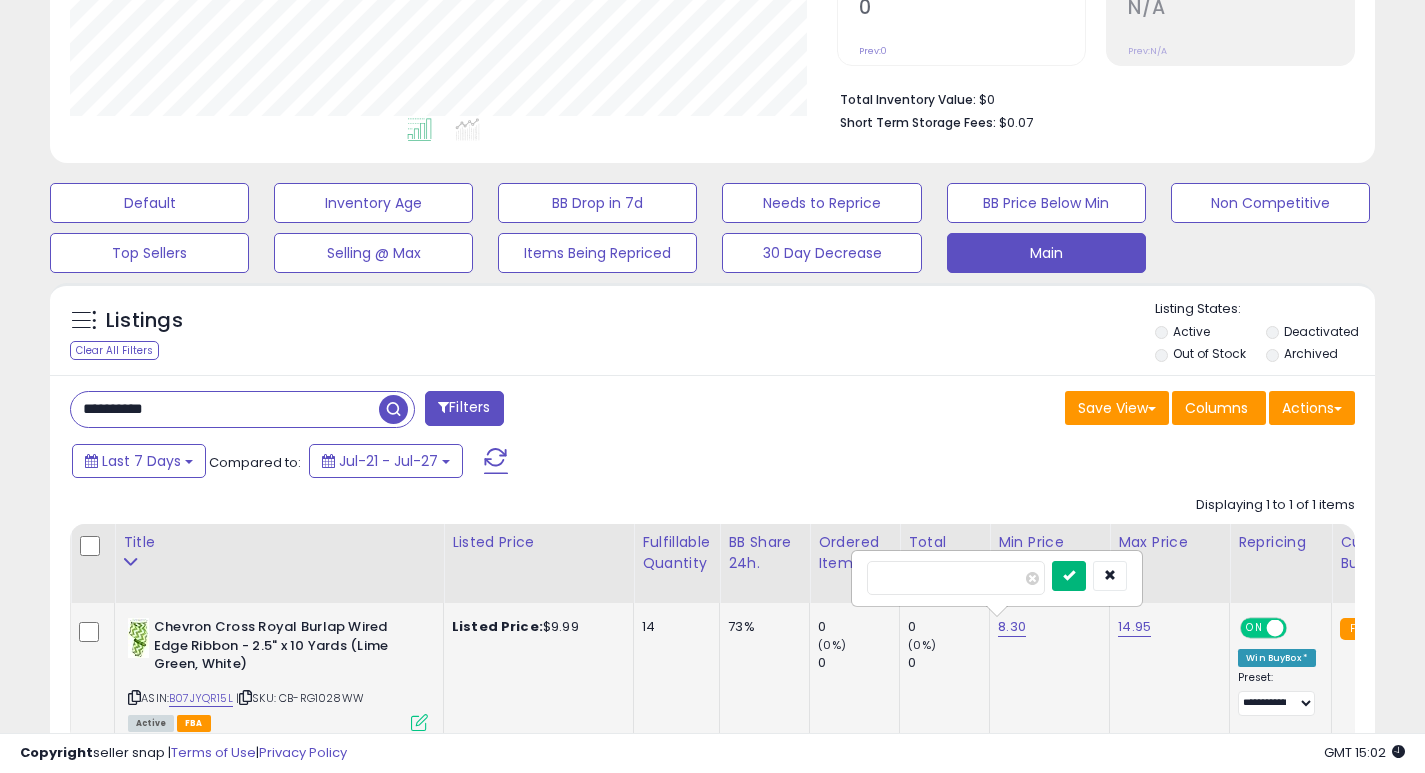click at bounding box center [1069, 576] 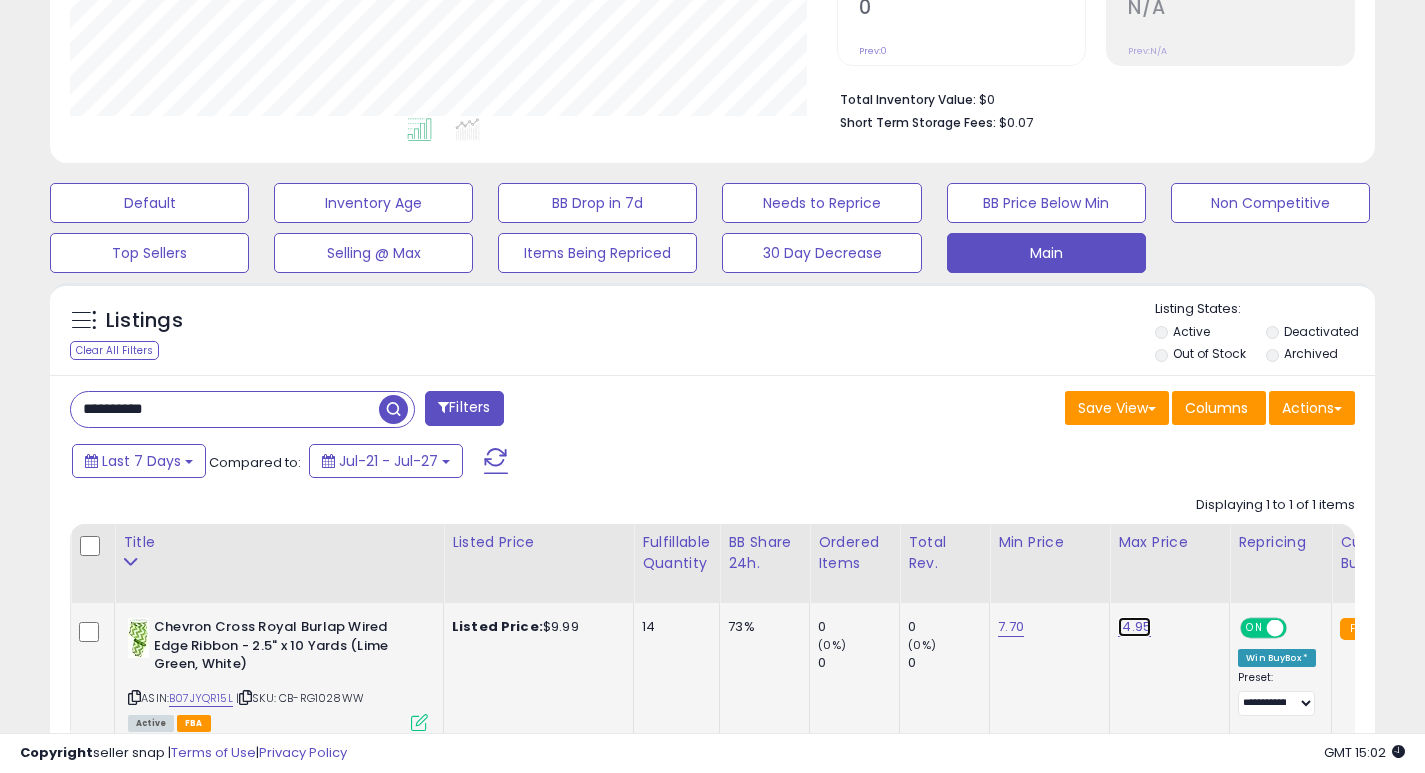 click on "14.95" at bounding box center (1134, 627) 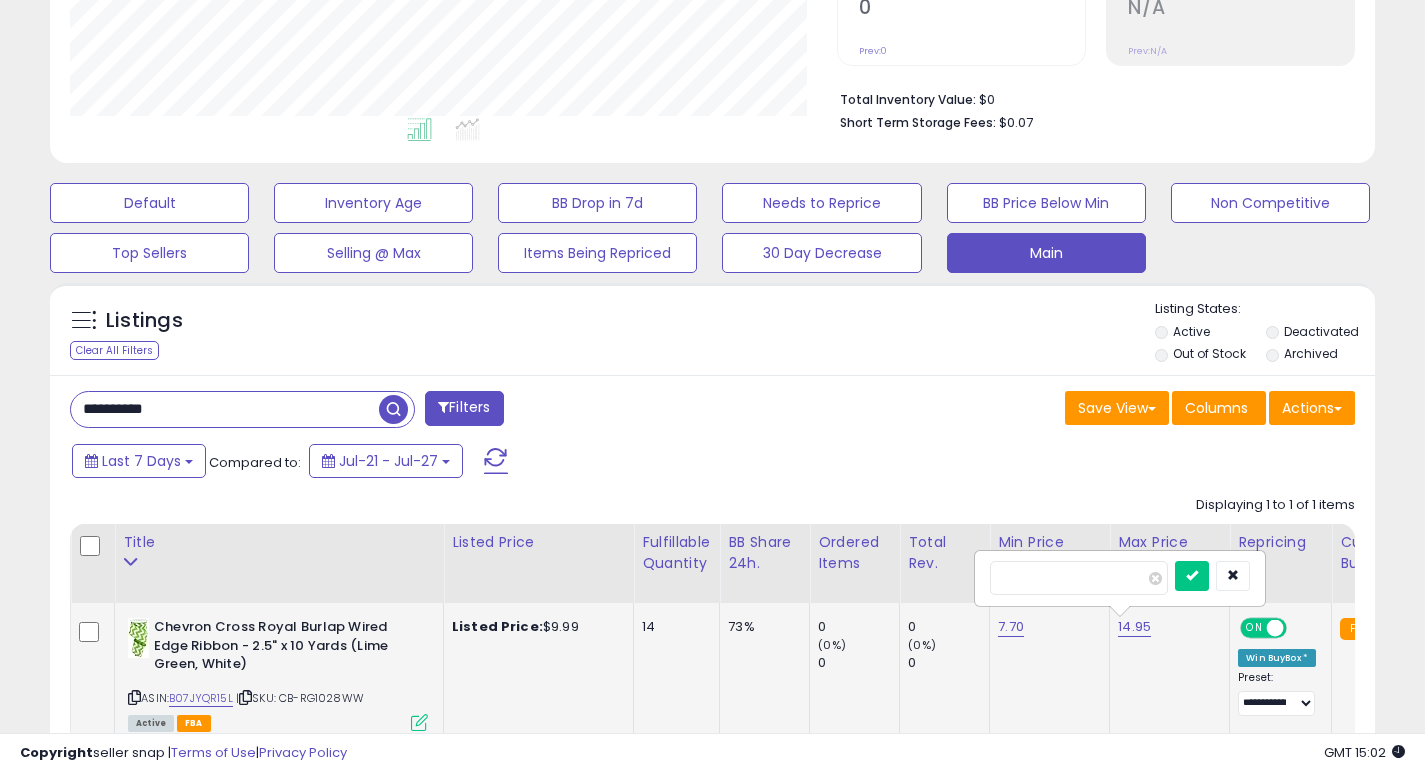 type on "*" 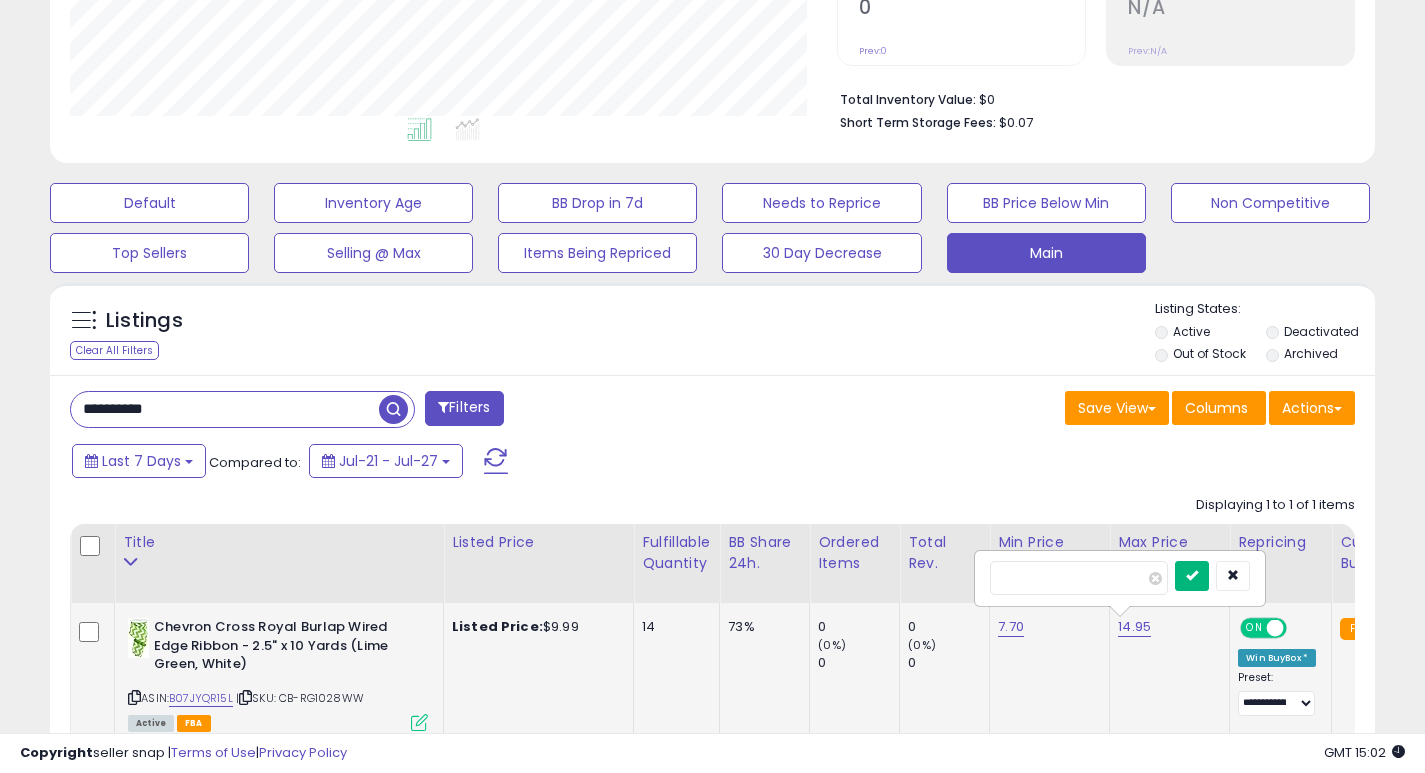 type on "***" 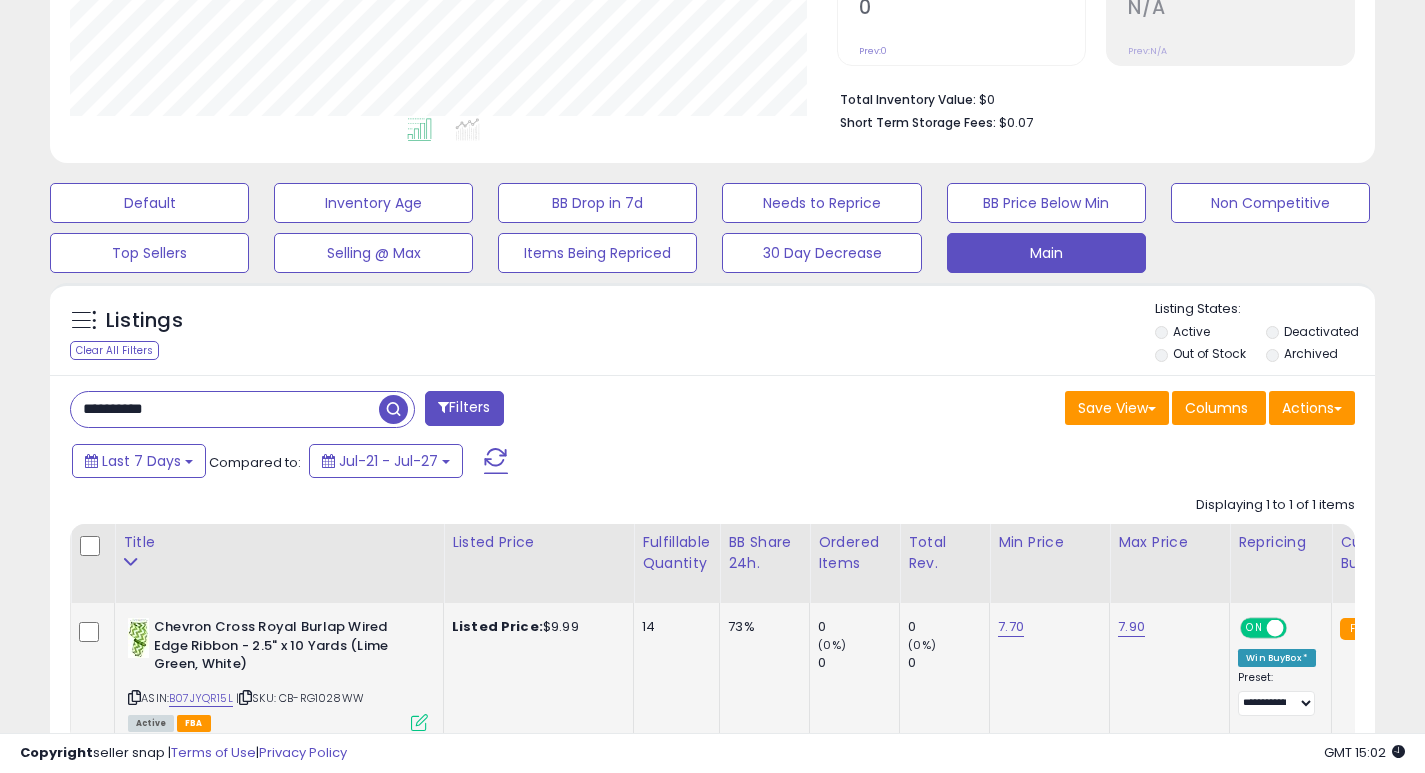 click on "**********" at bounding box center (225, 409) 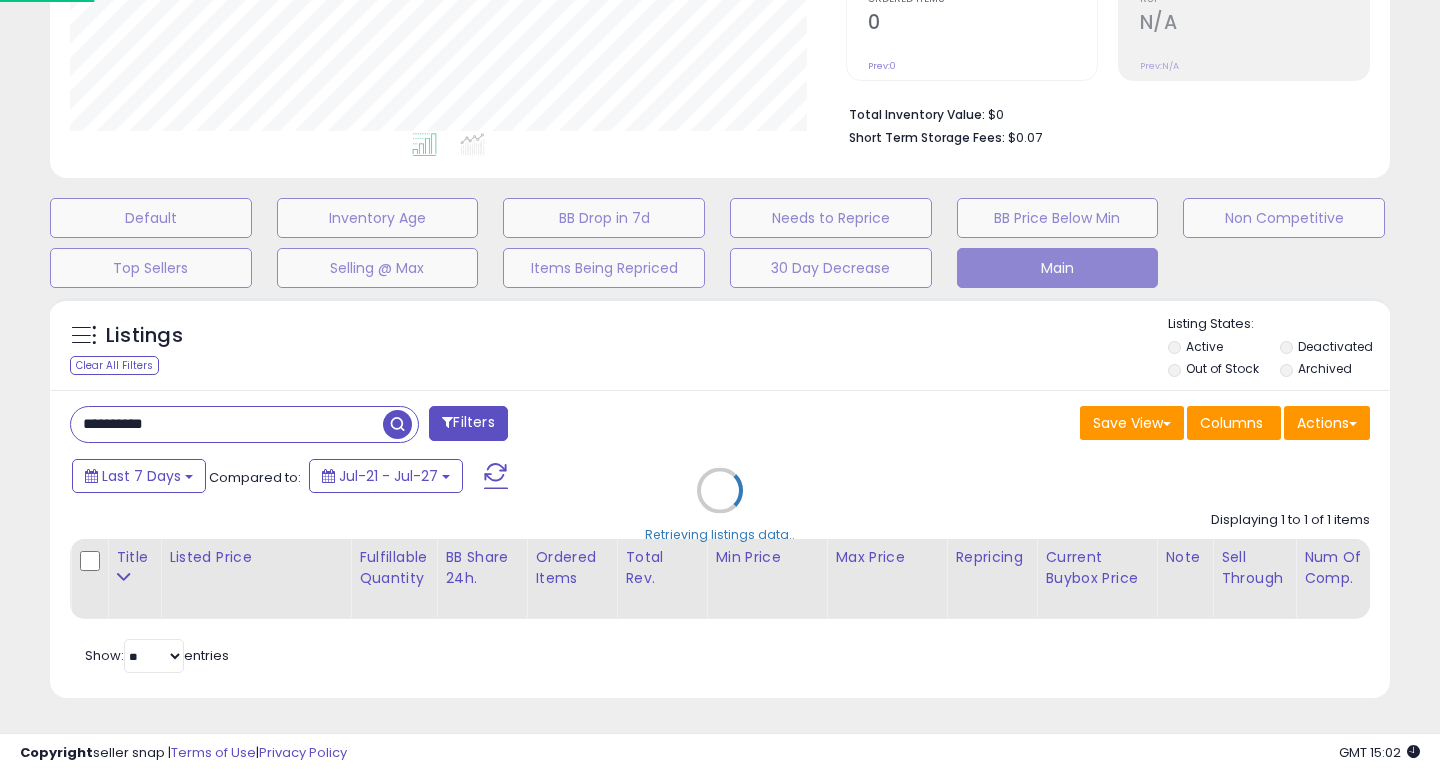 scroll, scrollTop: 999590, scrollLeft: 999224, axis: both 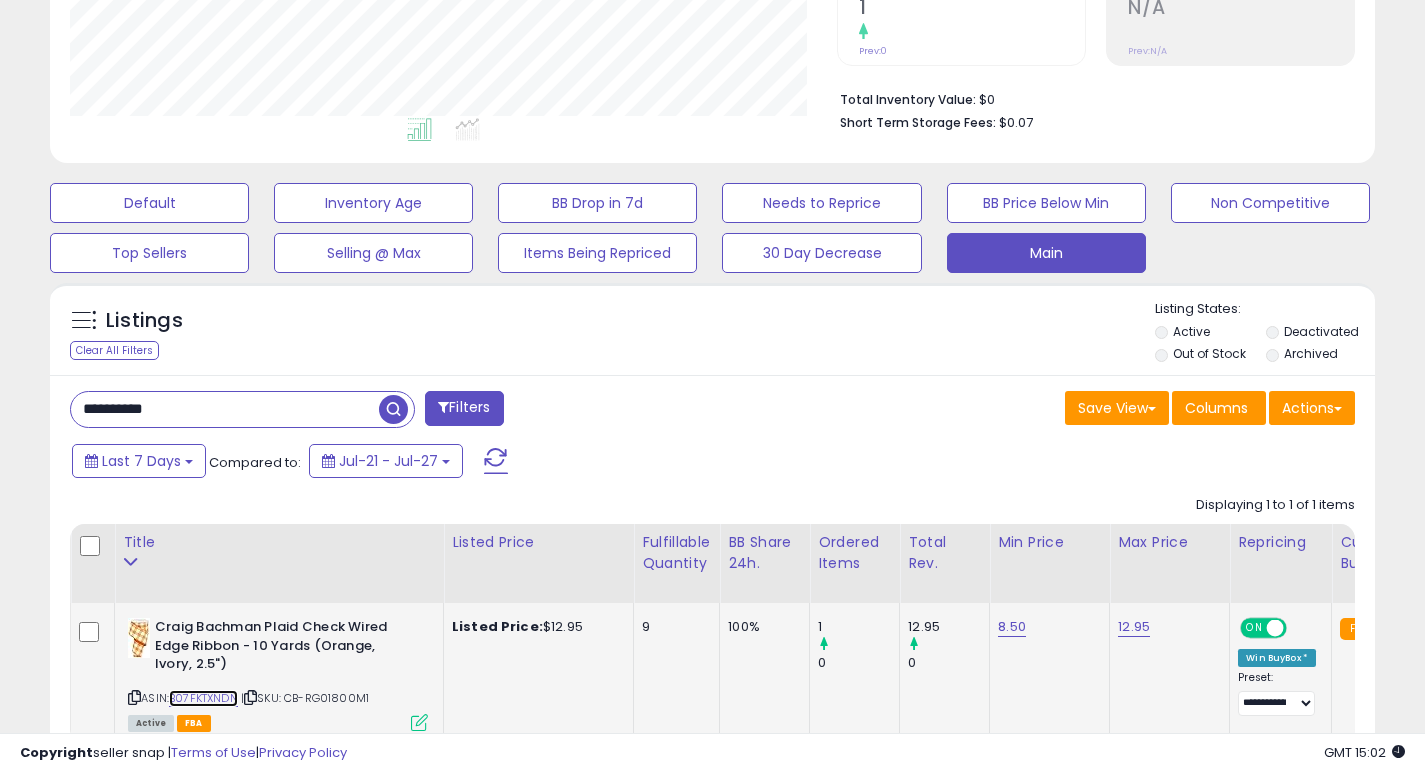 click on "B07FKTXNDN" at bounding box center [203, 698] 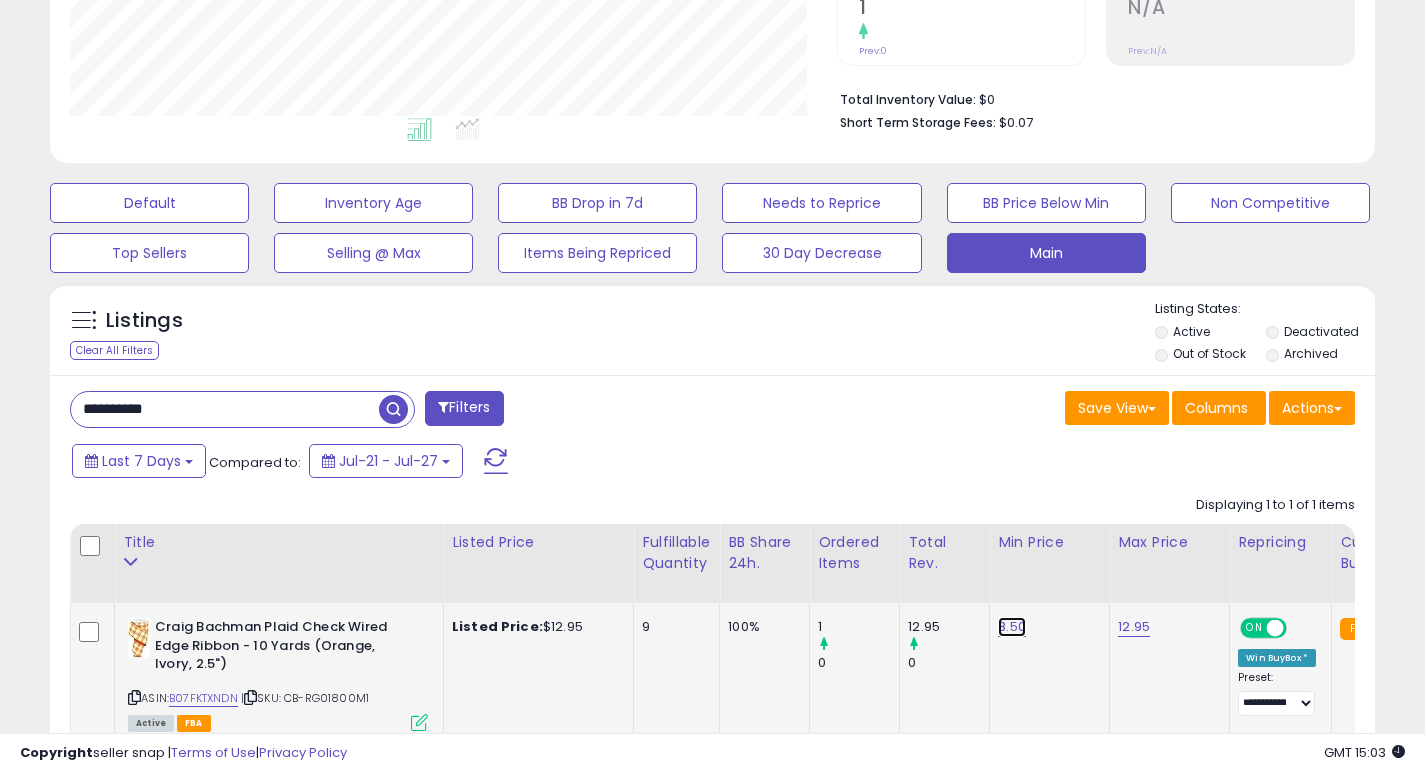 click on "8.50" at bounding box center [1012, 627] 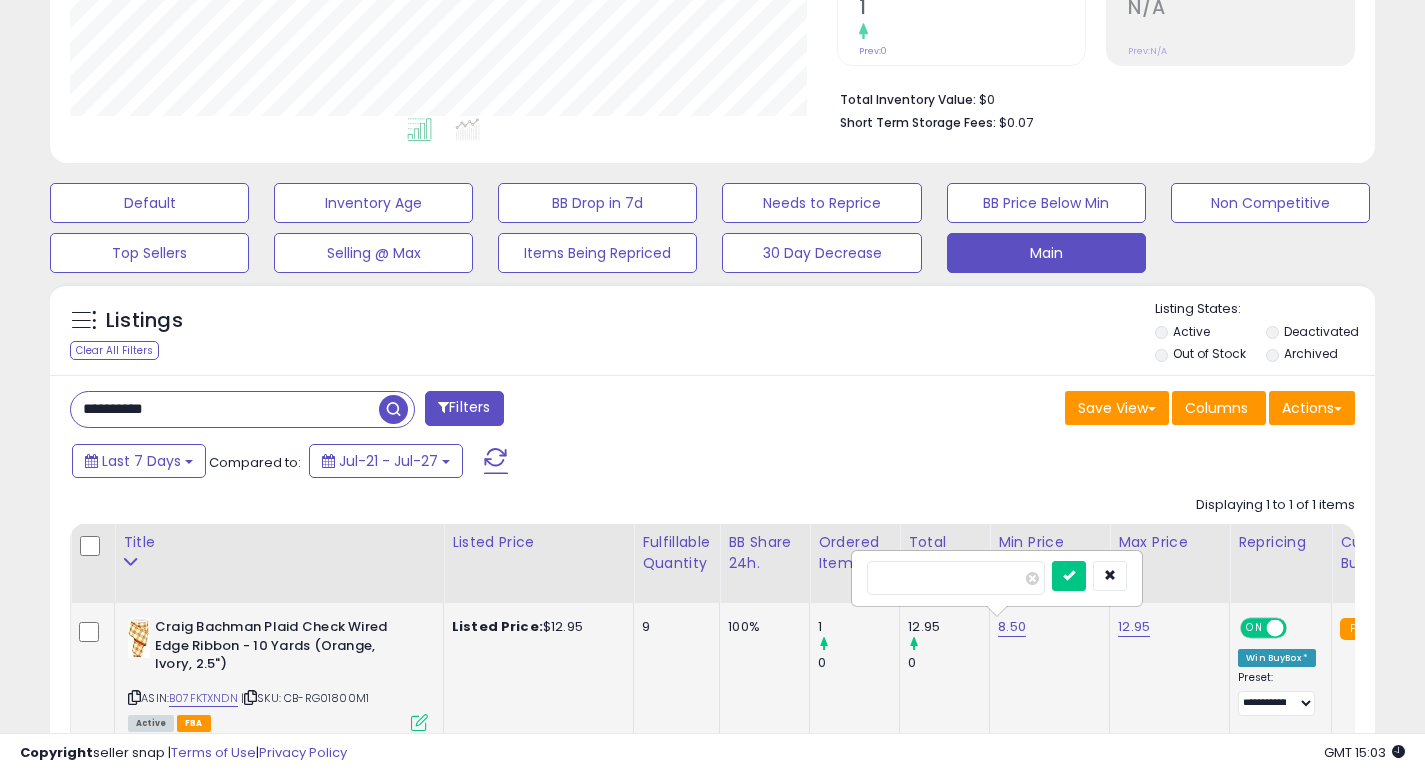 type on "*" 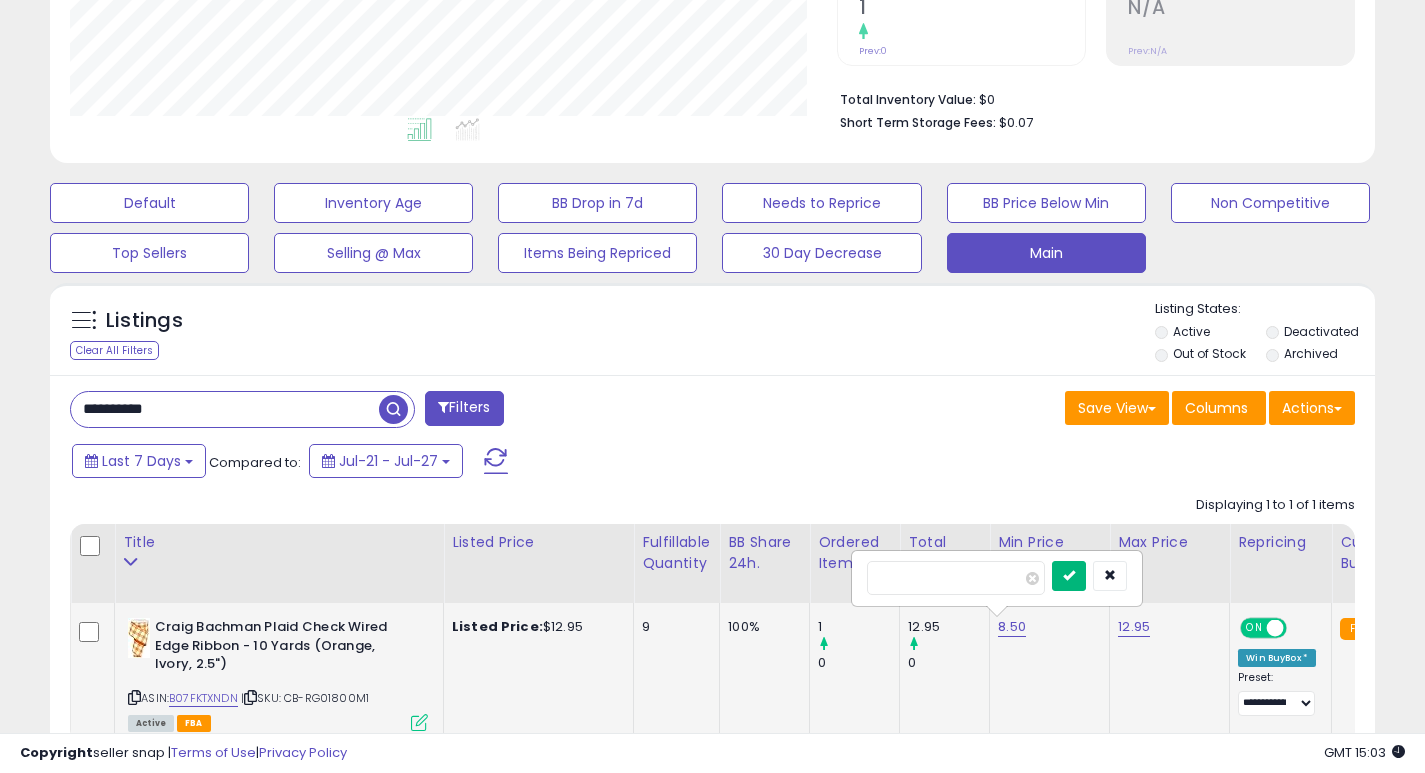 type on "***" 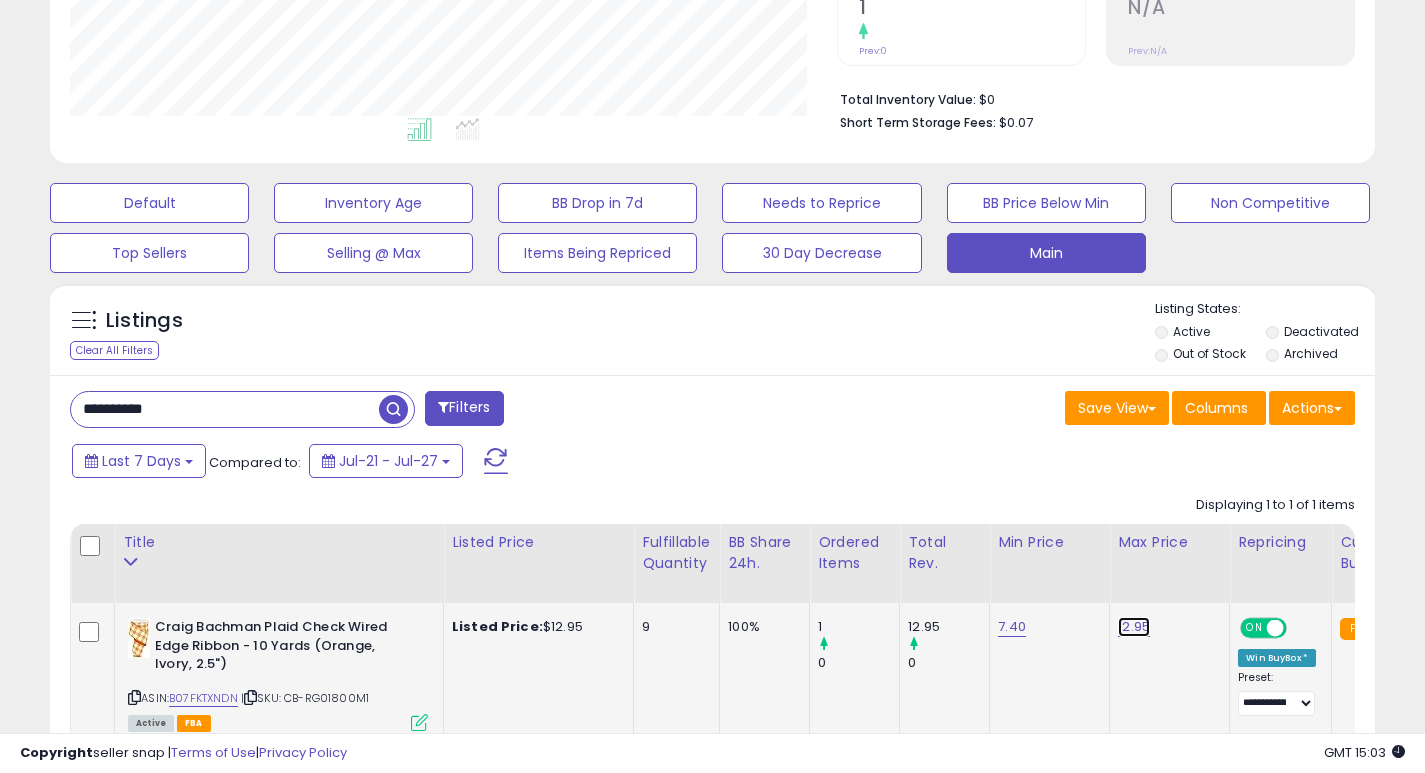 click on "12.95" at bounding box center [1134, 627] 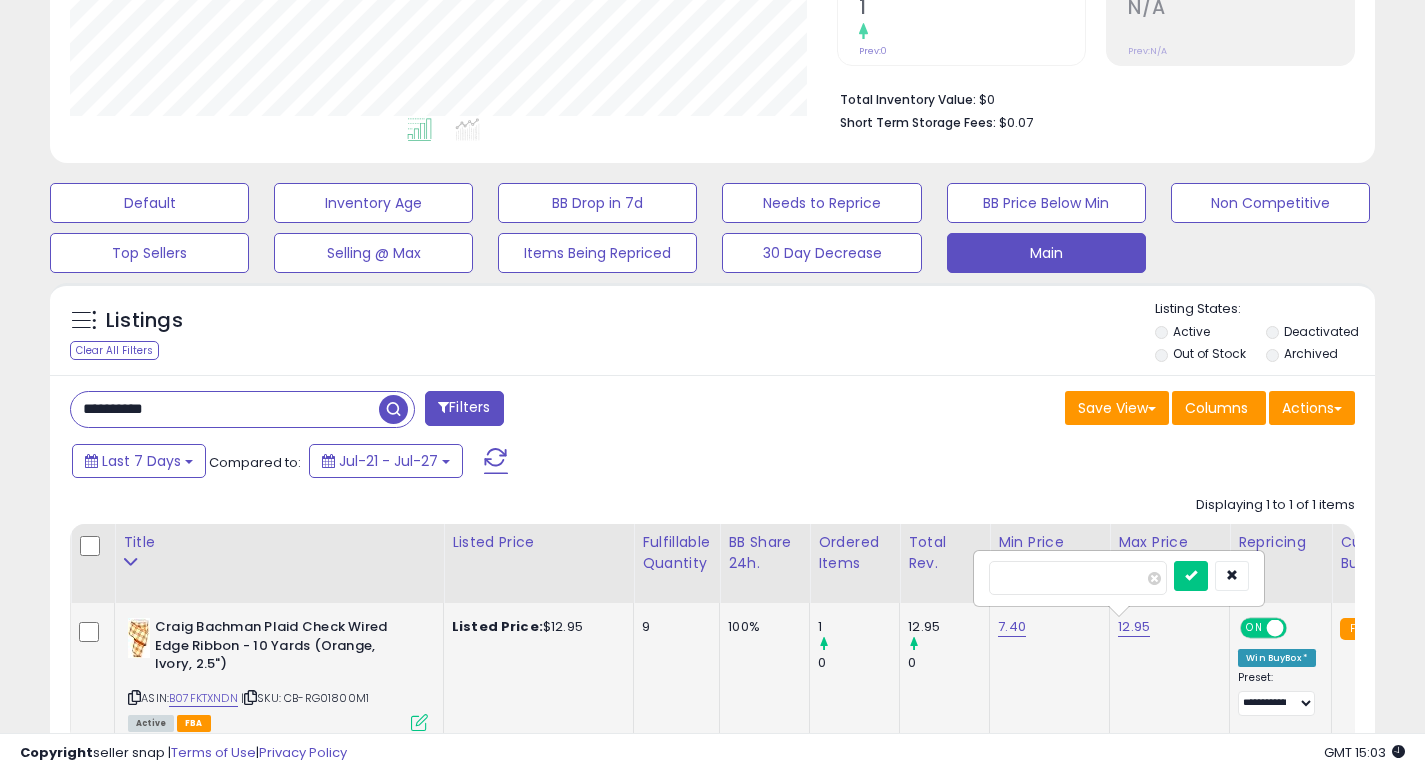 type on "*" 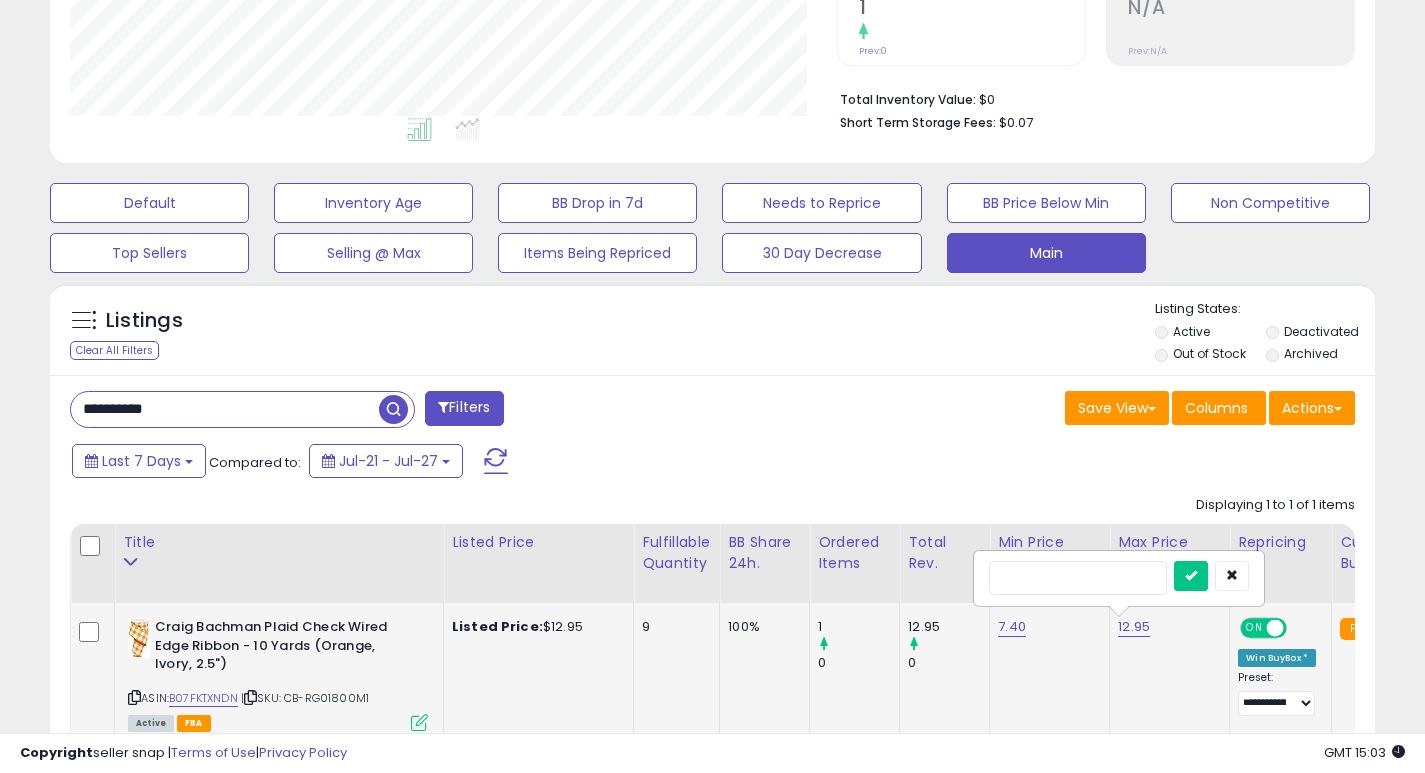 type on "***" 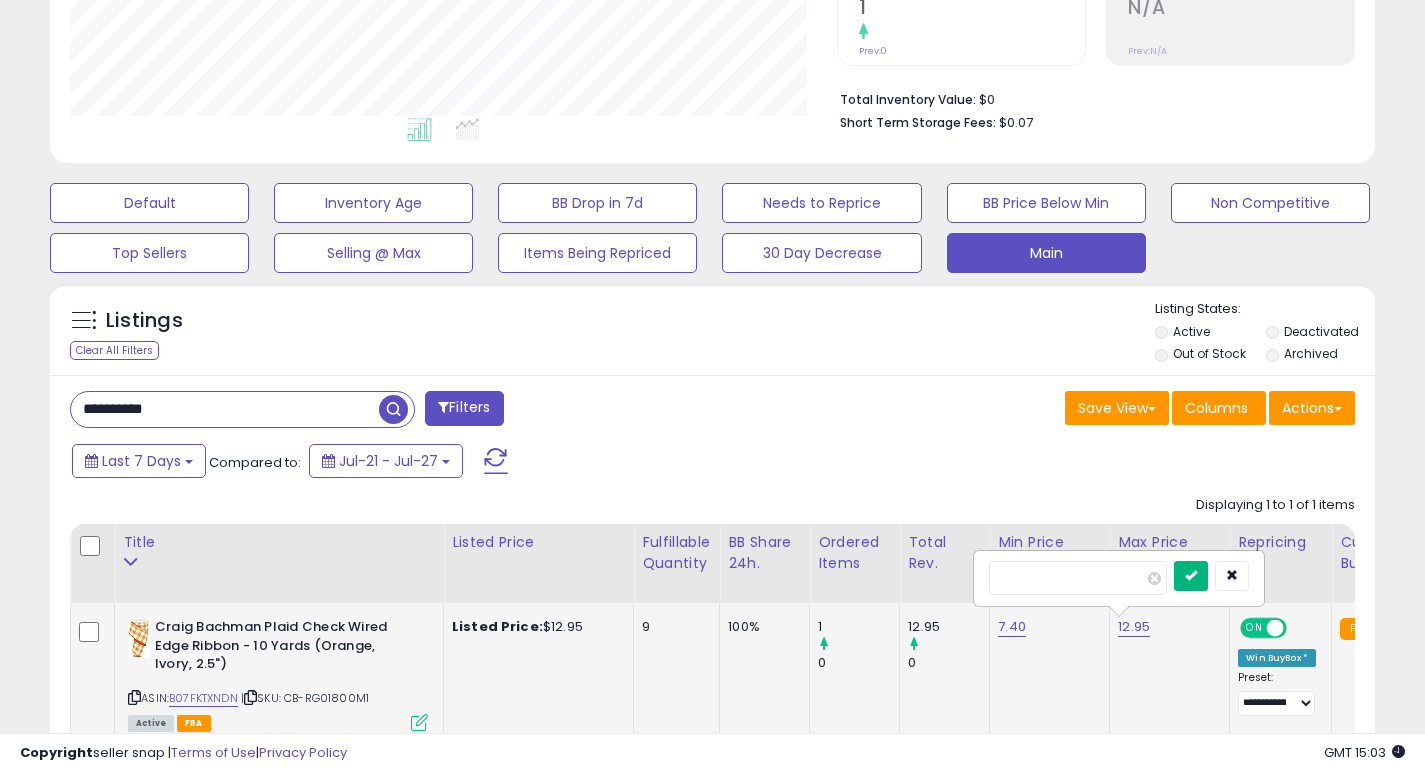 click at bounding box center (1191, 575) 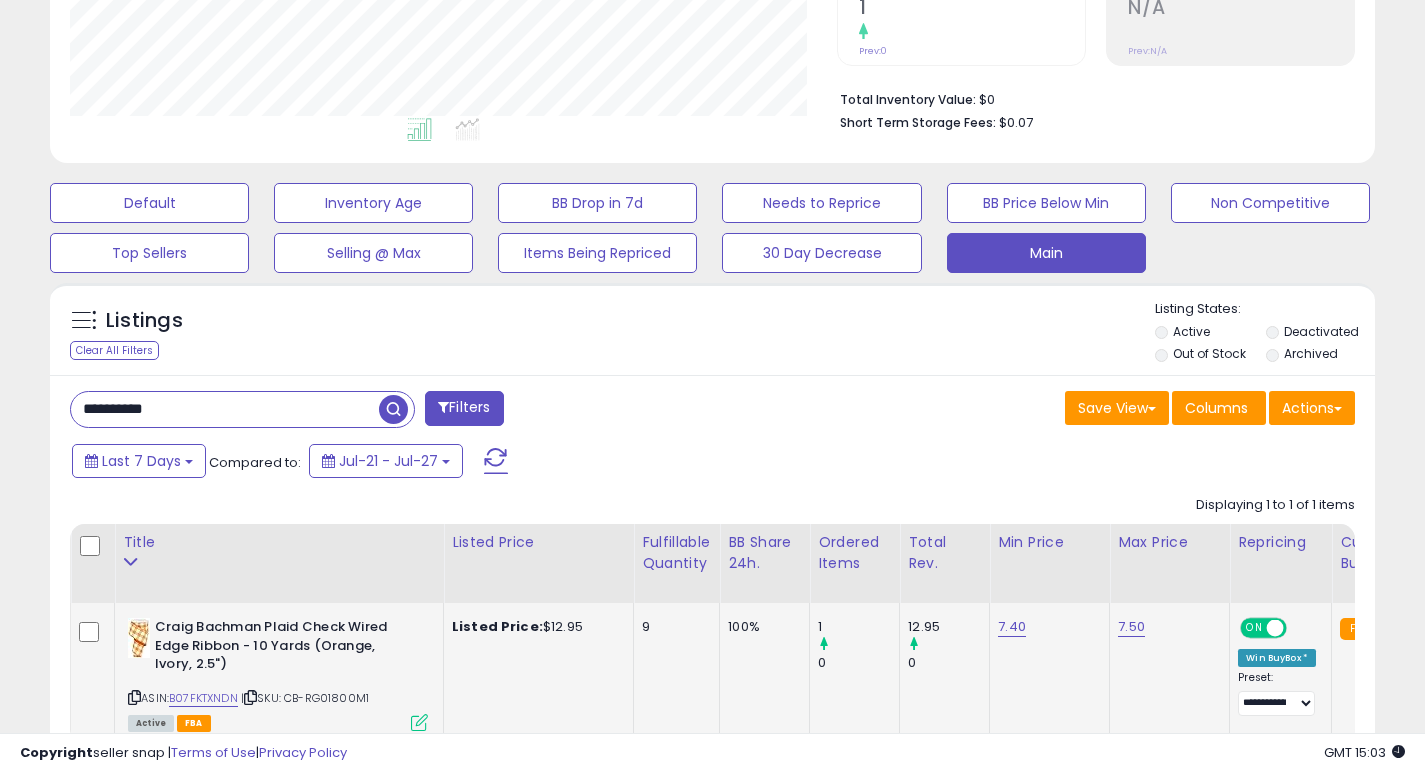 click on "**********" at bounding box center [225, 409] 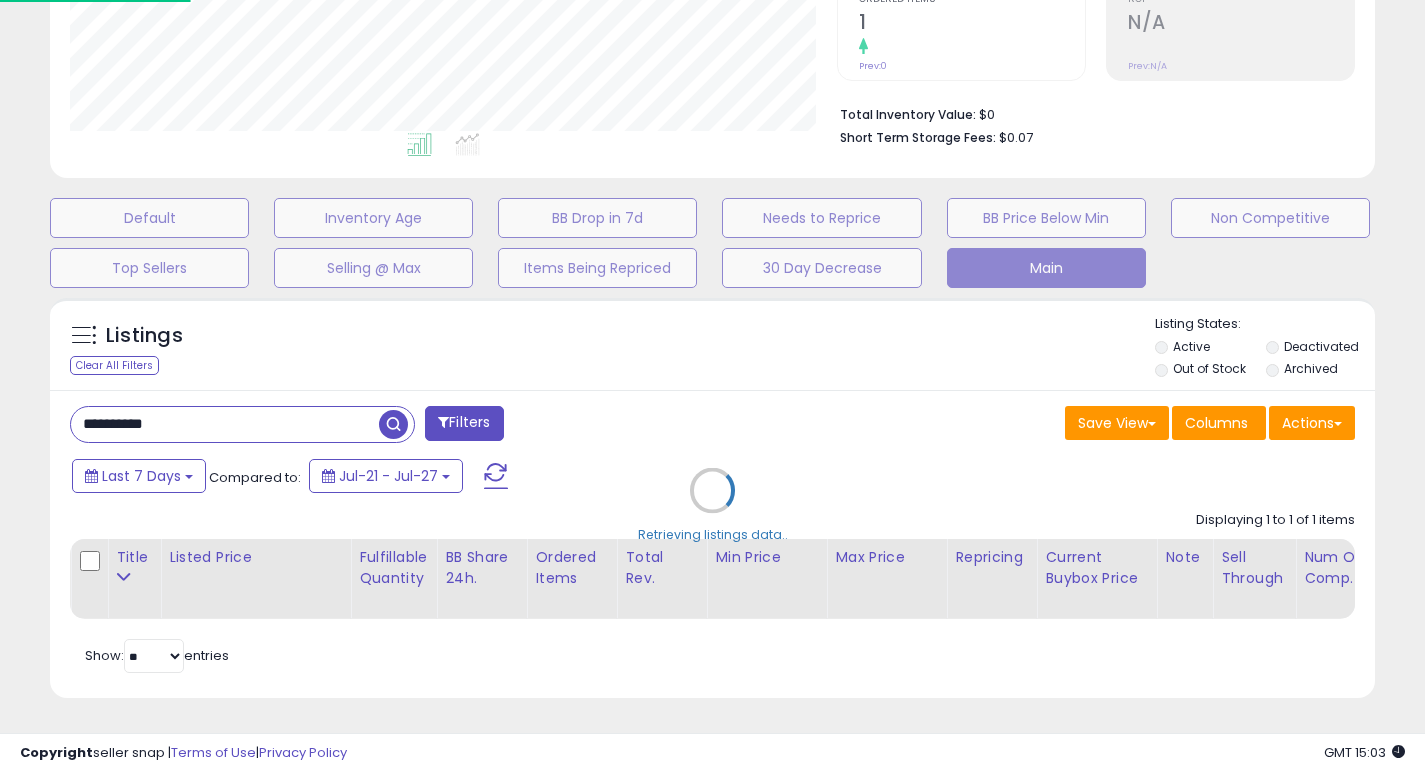 scroll, scrollTop: 999590, scrollLeft: 999224, axis: both 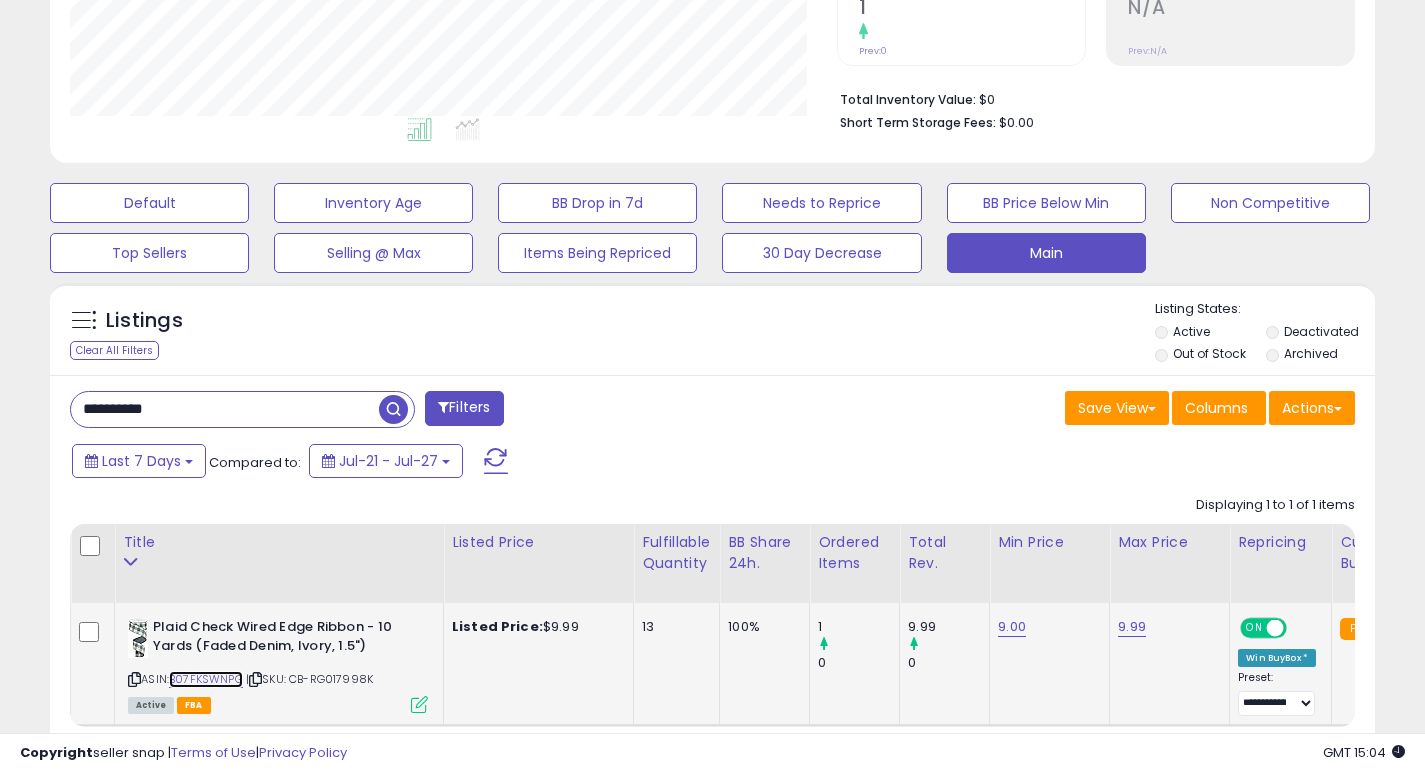 click on "B07FKSWNPG" at bounding box center [206, 679] 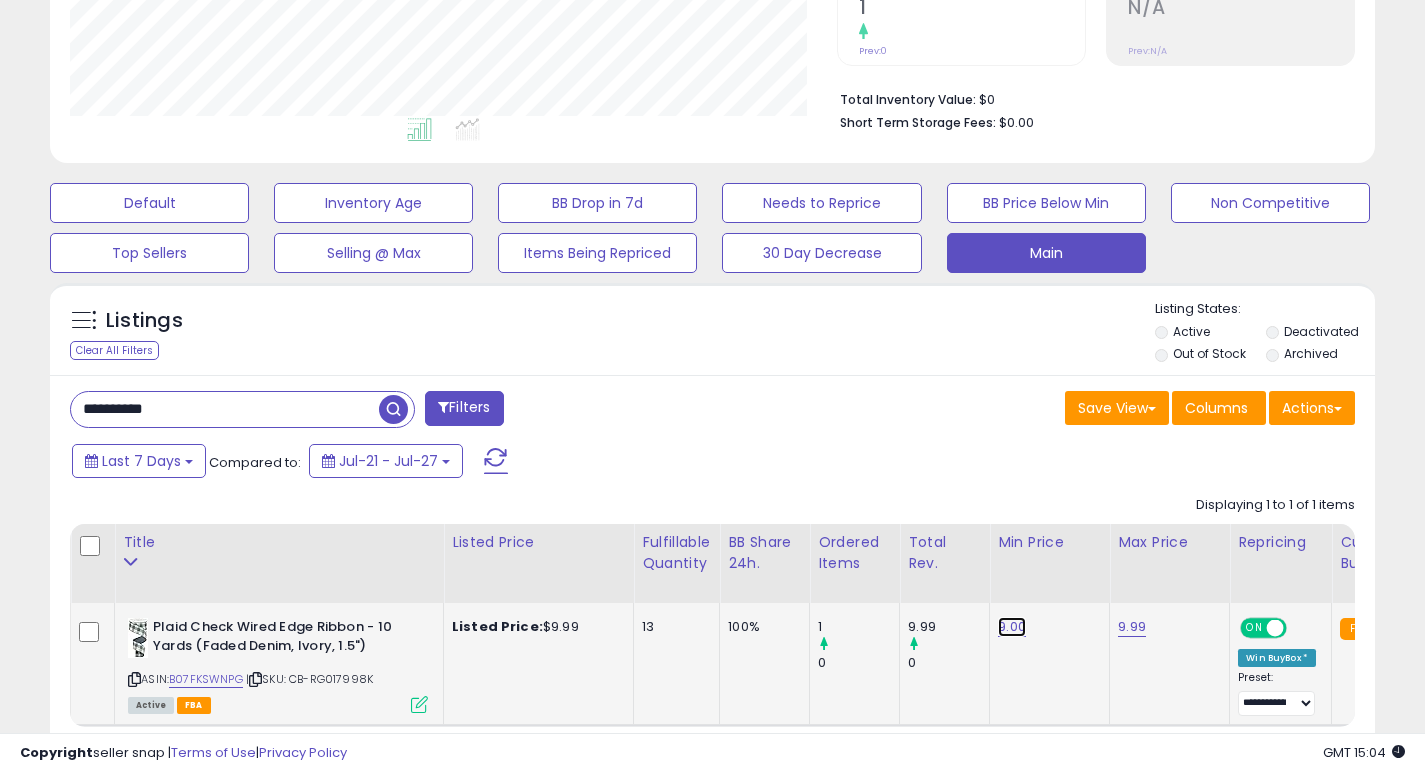 click on "9.00" at bounding box center [1012, 627] 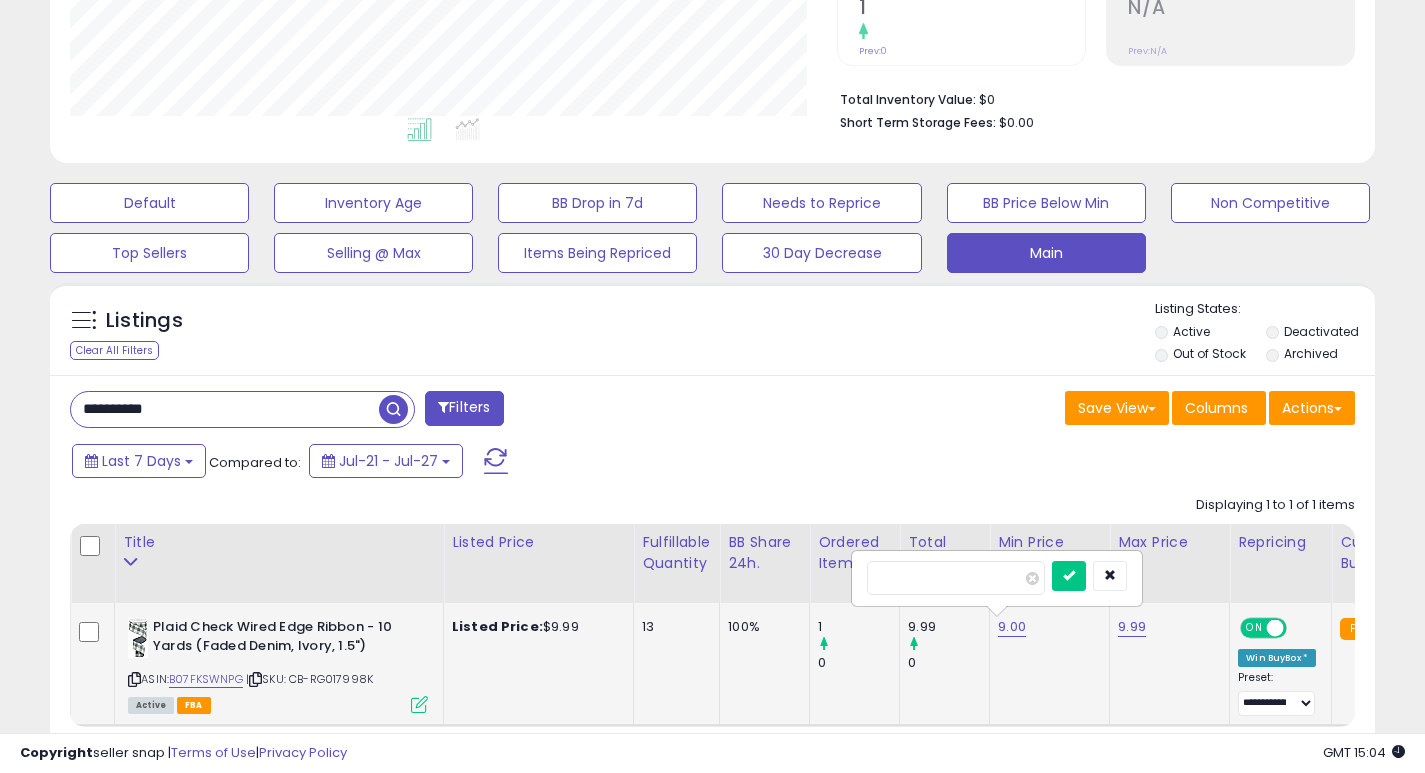 type on "*" 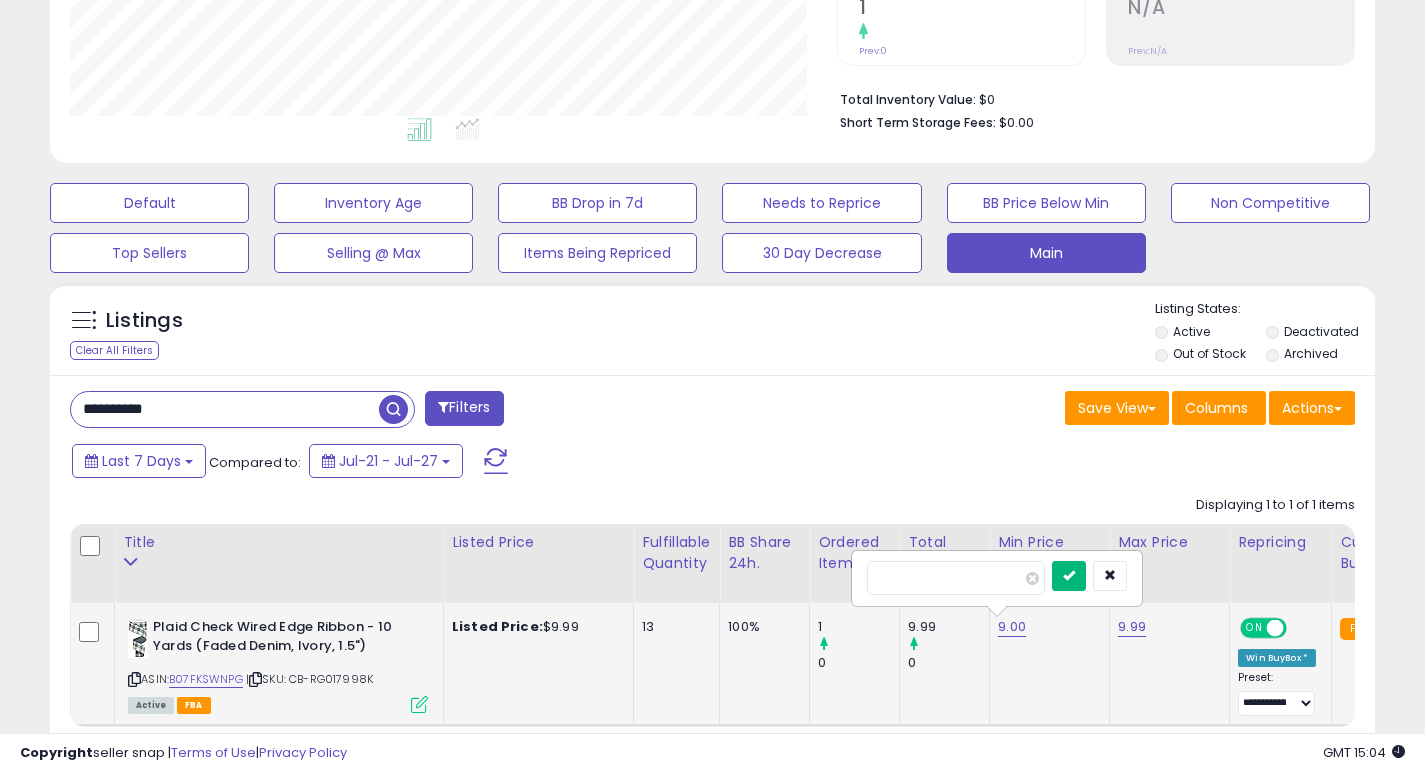 type on "***" 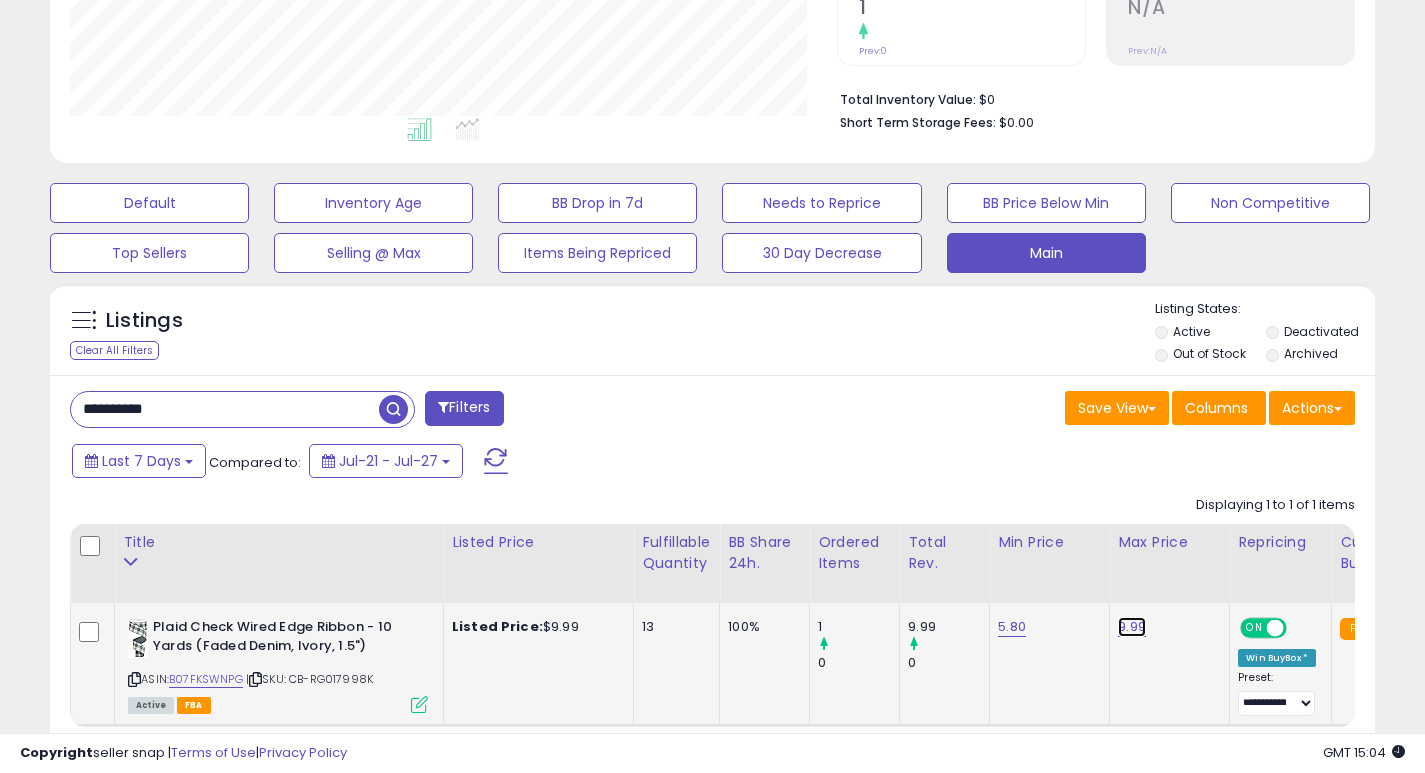 click on "9.99" at bounding box center (1132, 627) 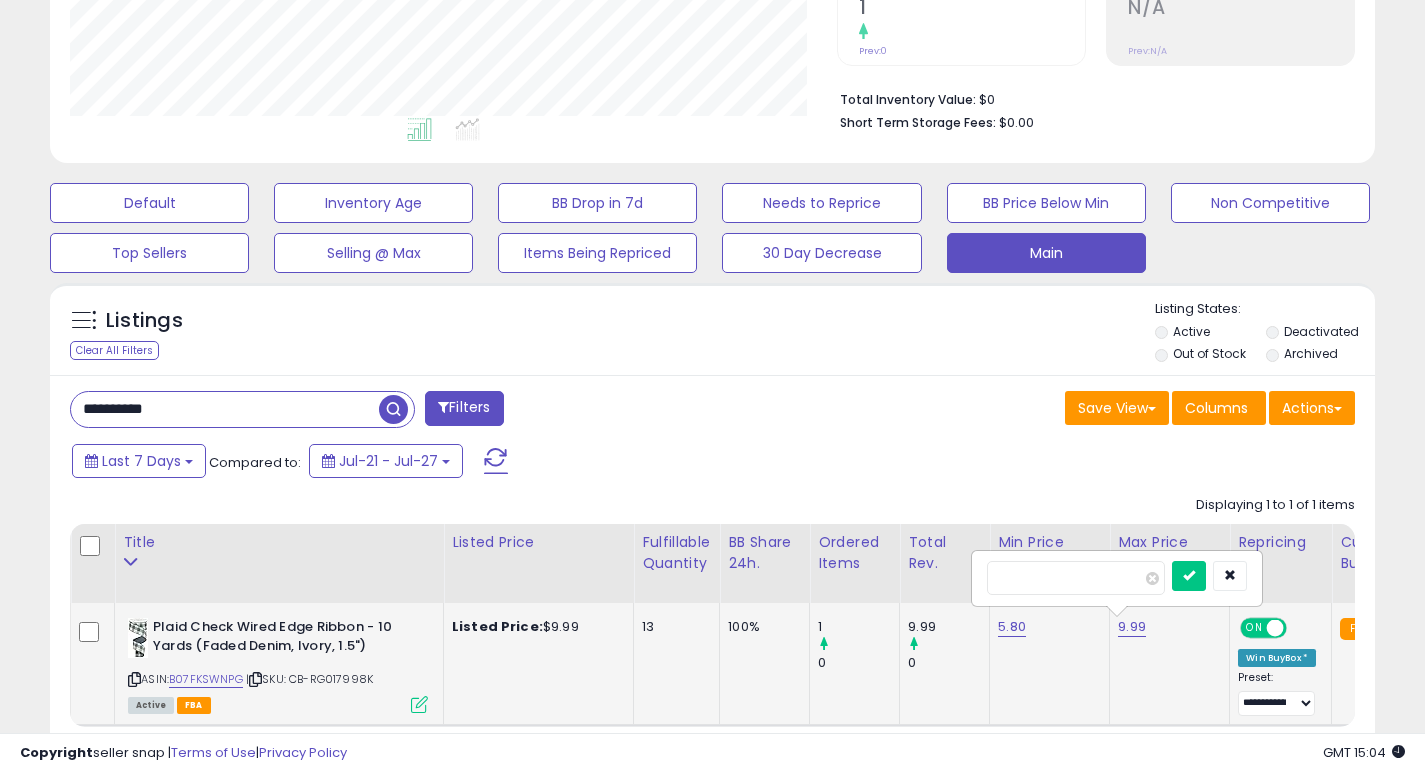 type on "*" 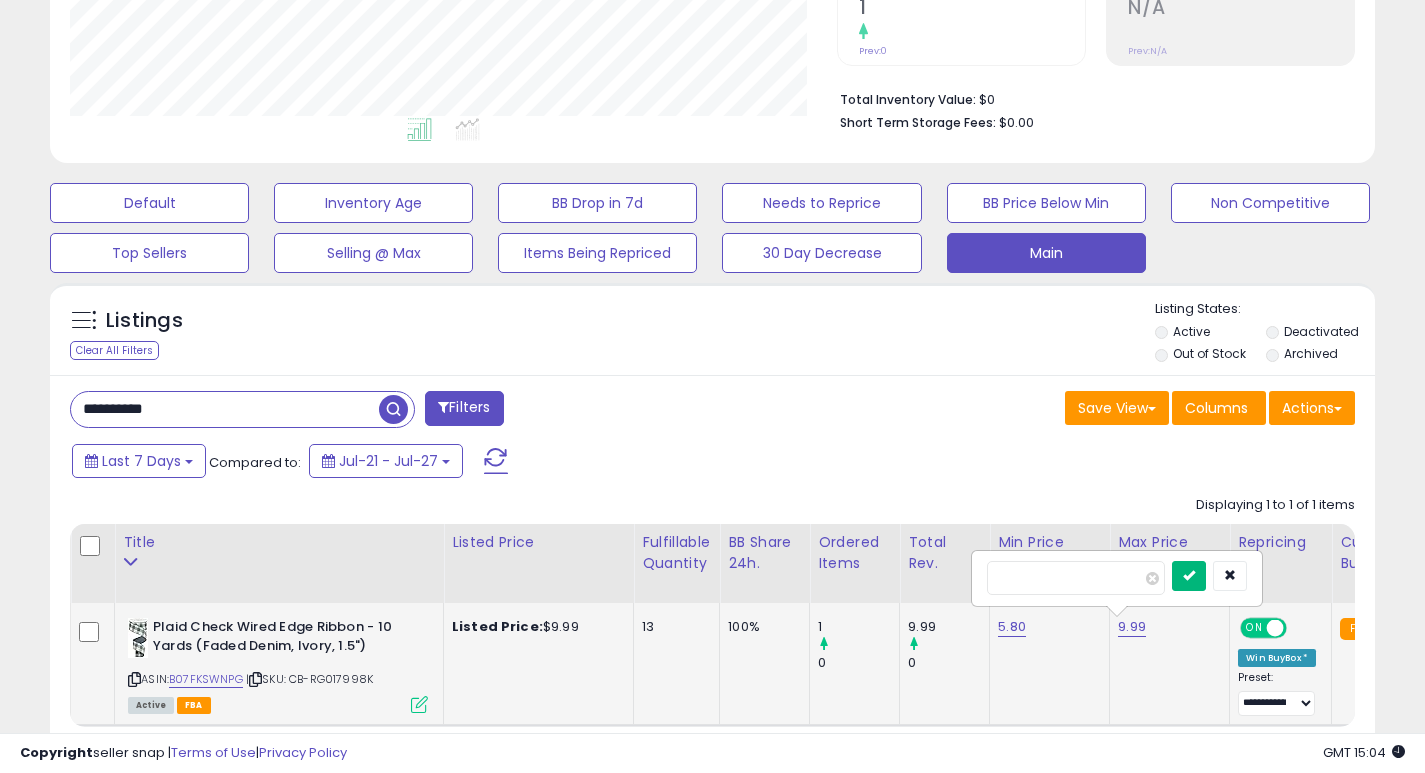 click at bounding box center (1189, 576) 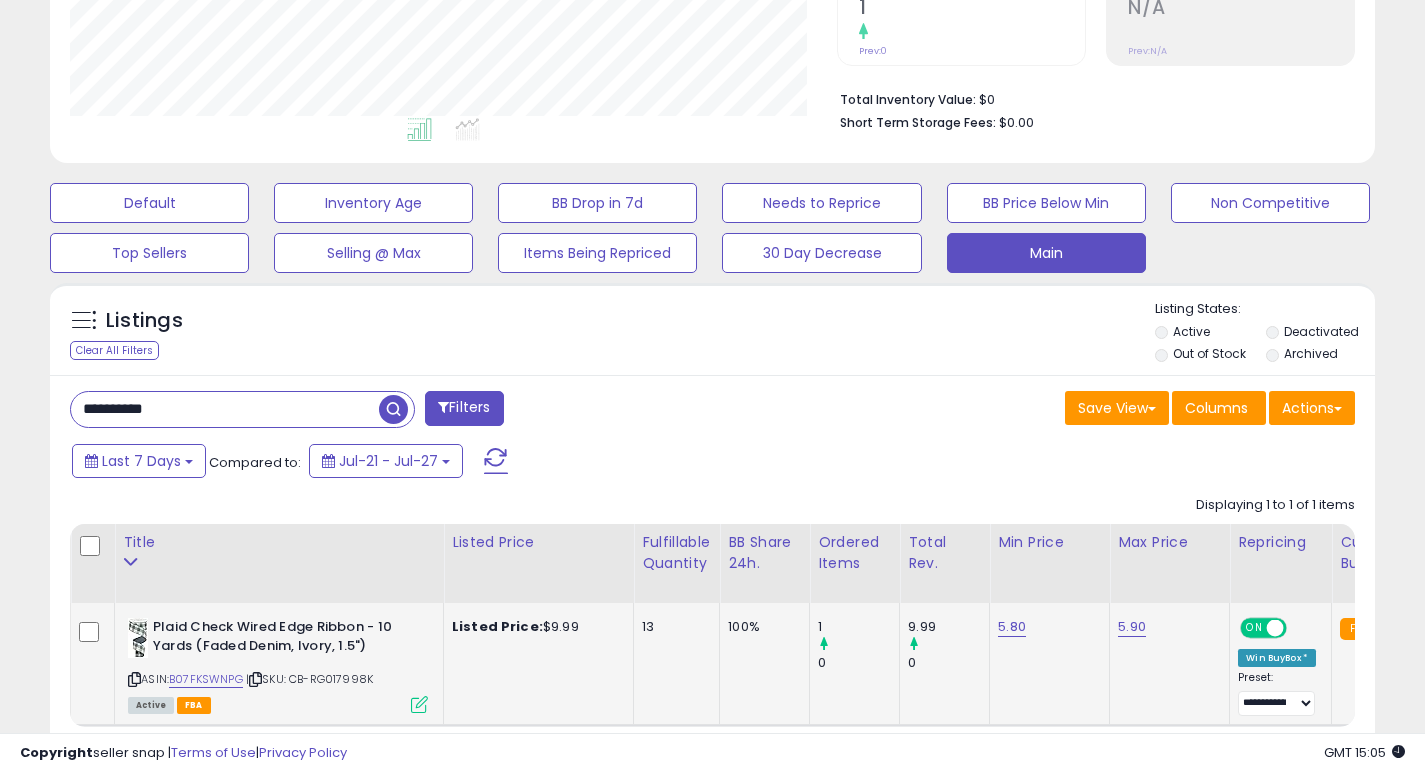 click on "**********" at bounding box center [225, 409] 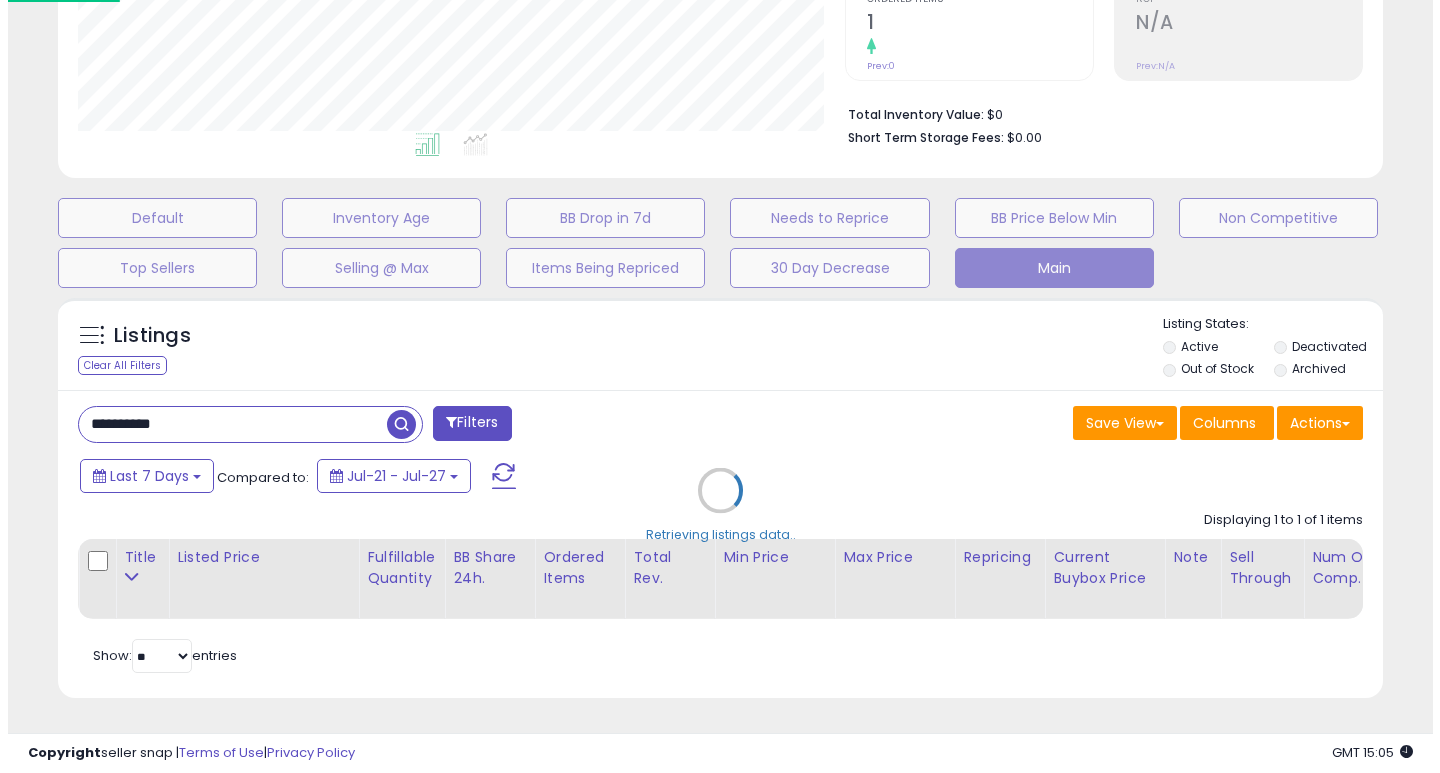 scroll, scrollTop: 999590, scrollLeft: 999224, axis: both 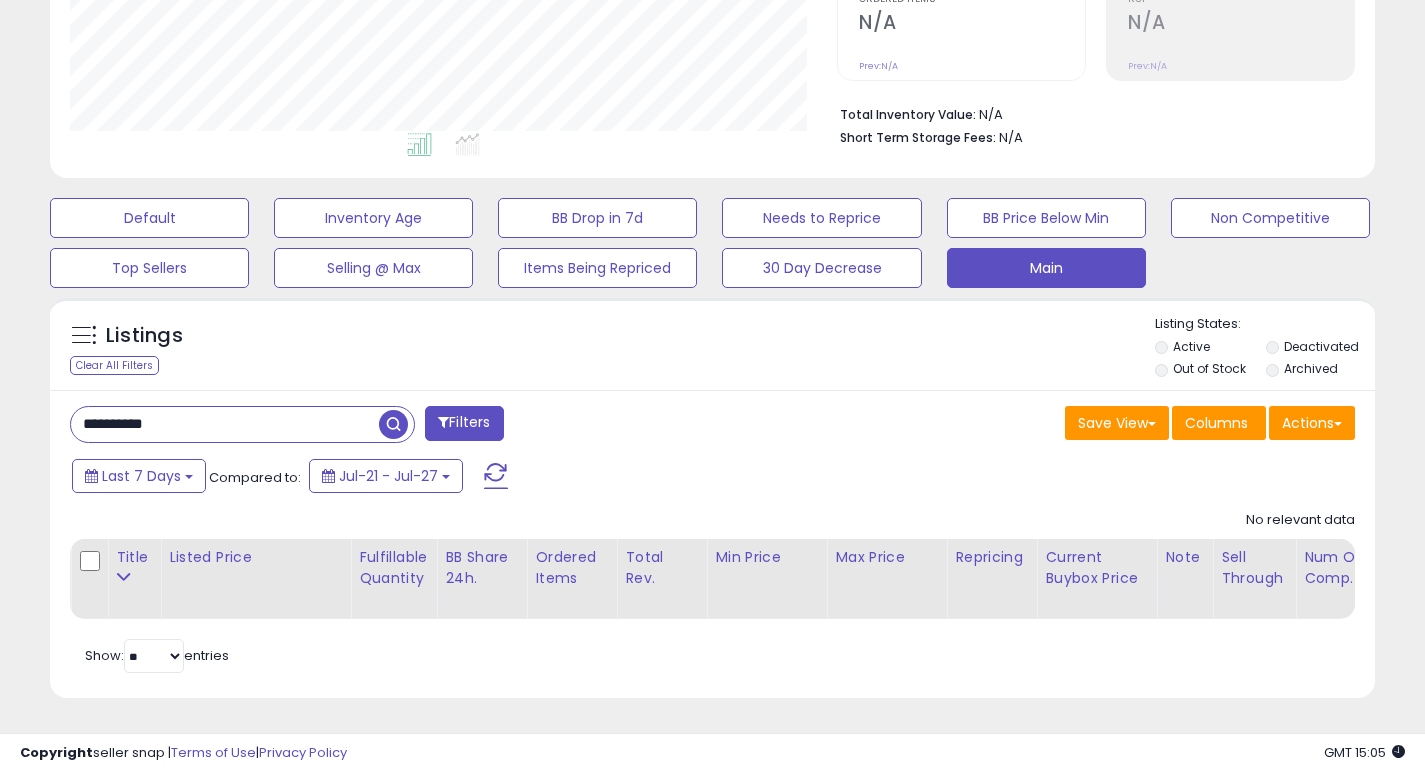 click on "**********" at bounding box center [225, 424] 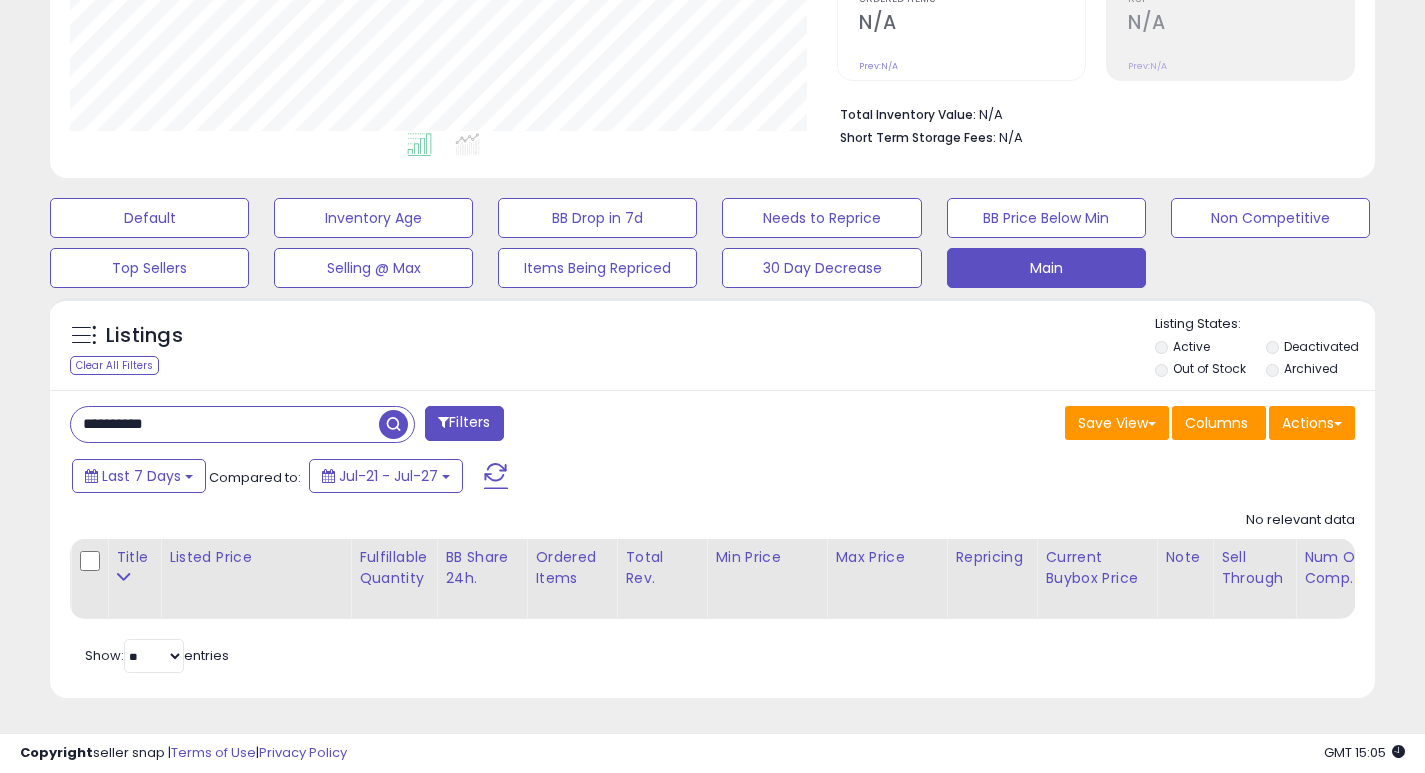 paste 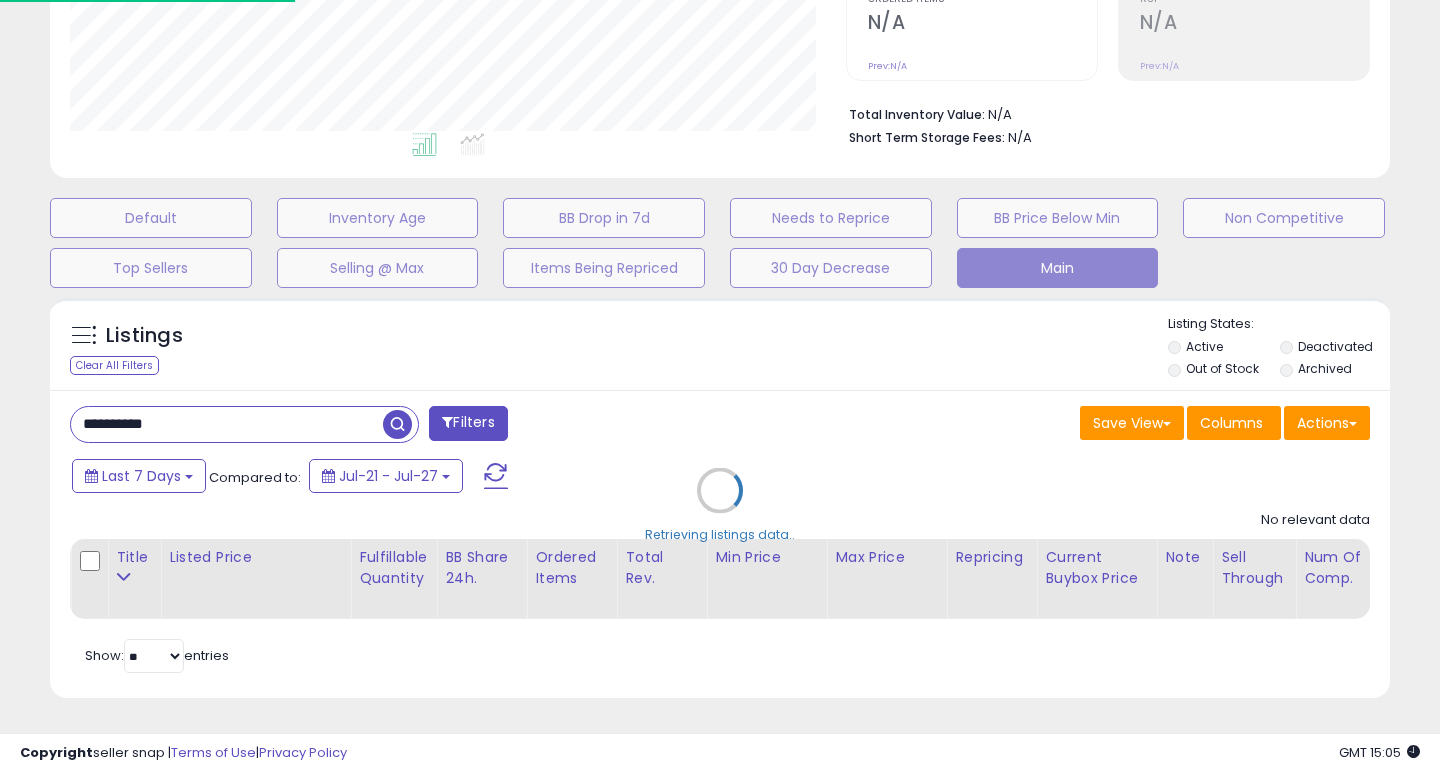 scroll, scrollTop: 999590, scrollLeft: 999224, axis: both 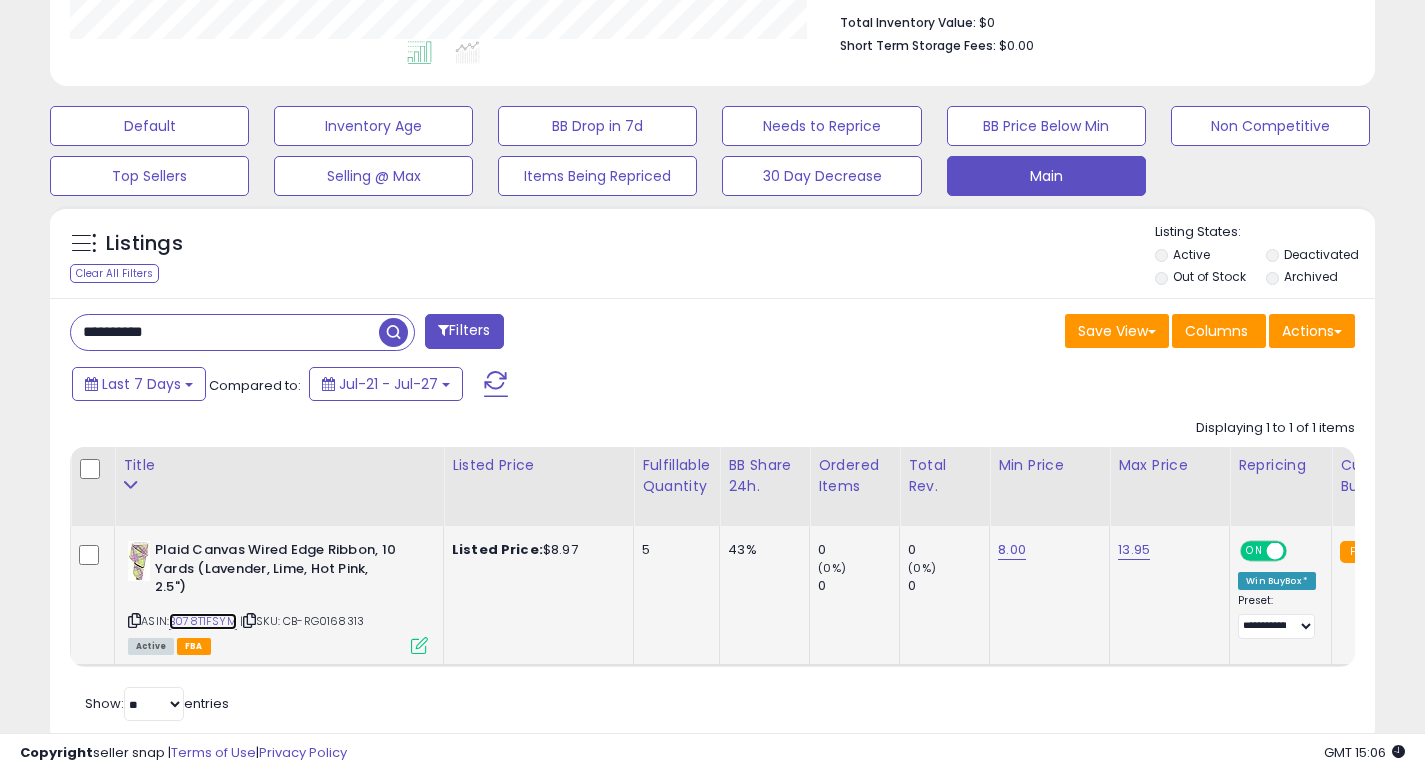 click on "B078T1FSYM" at bounding box center (203, 621) 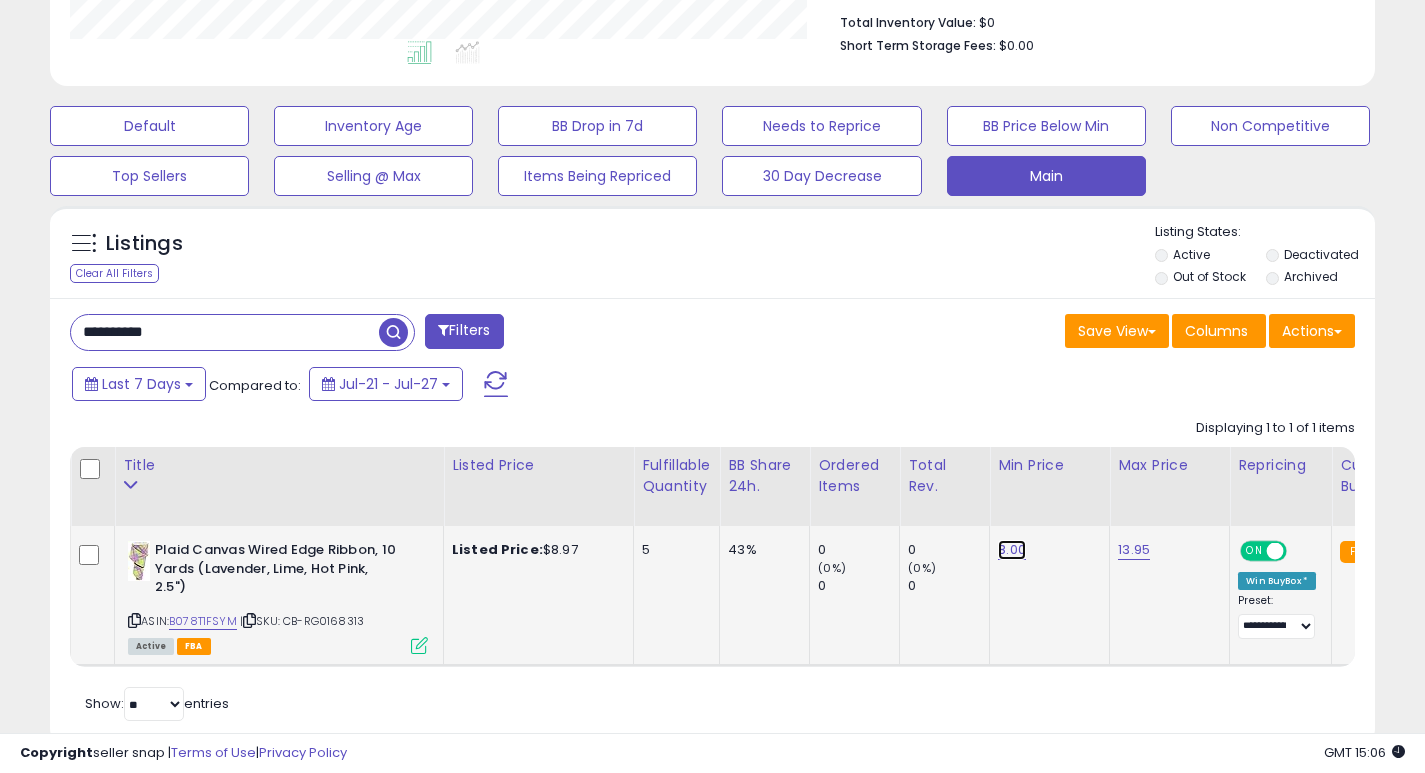 click on "8.00" at bounding box center [1012, 550] 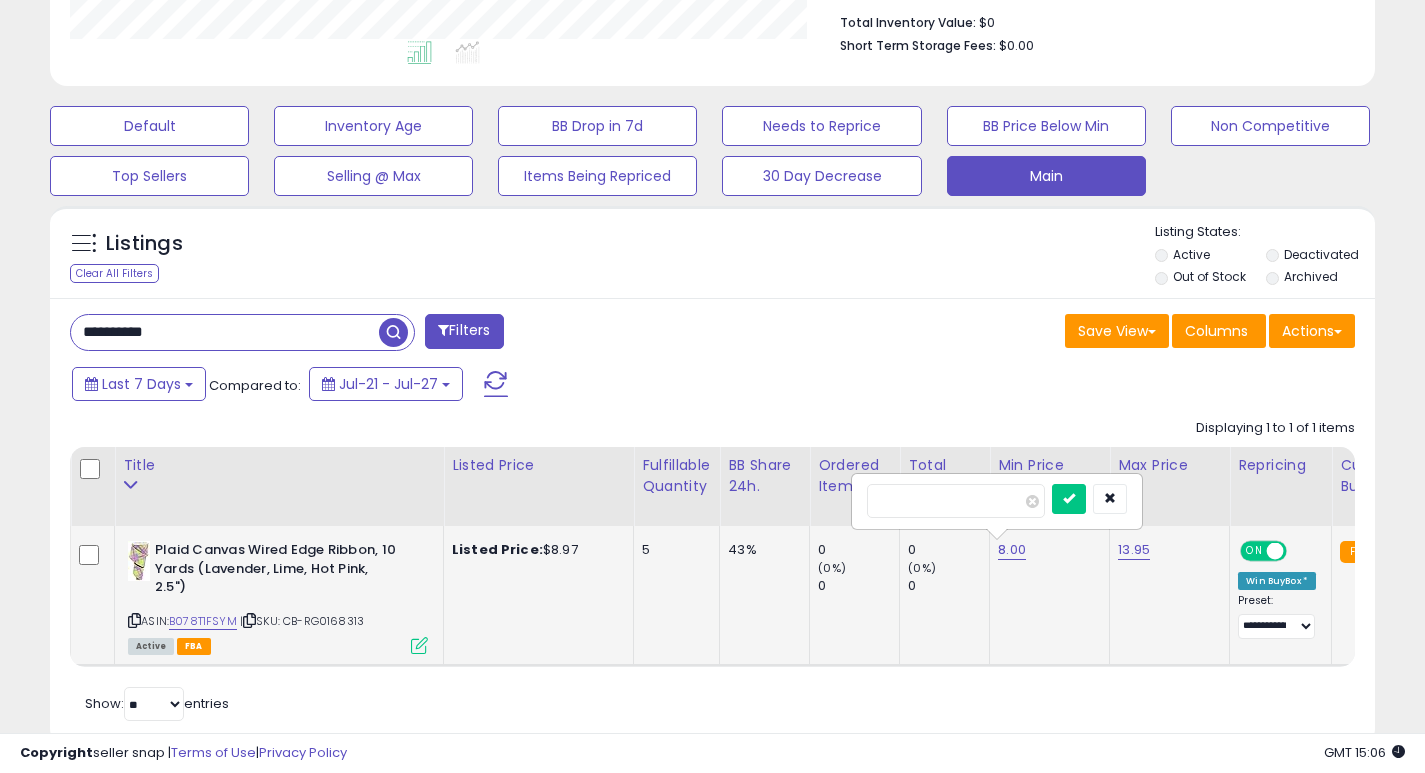 type on "*" 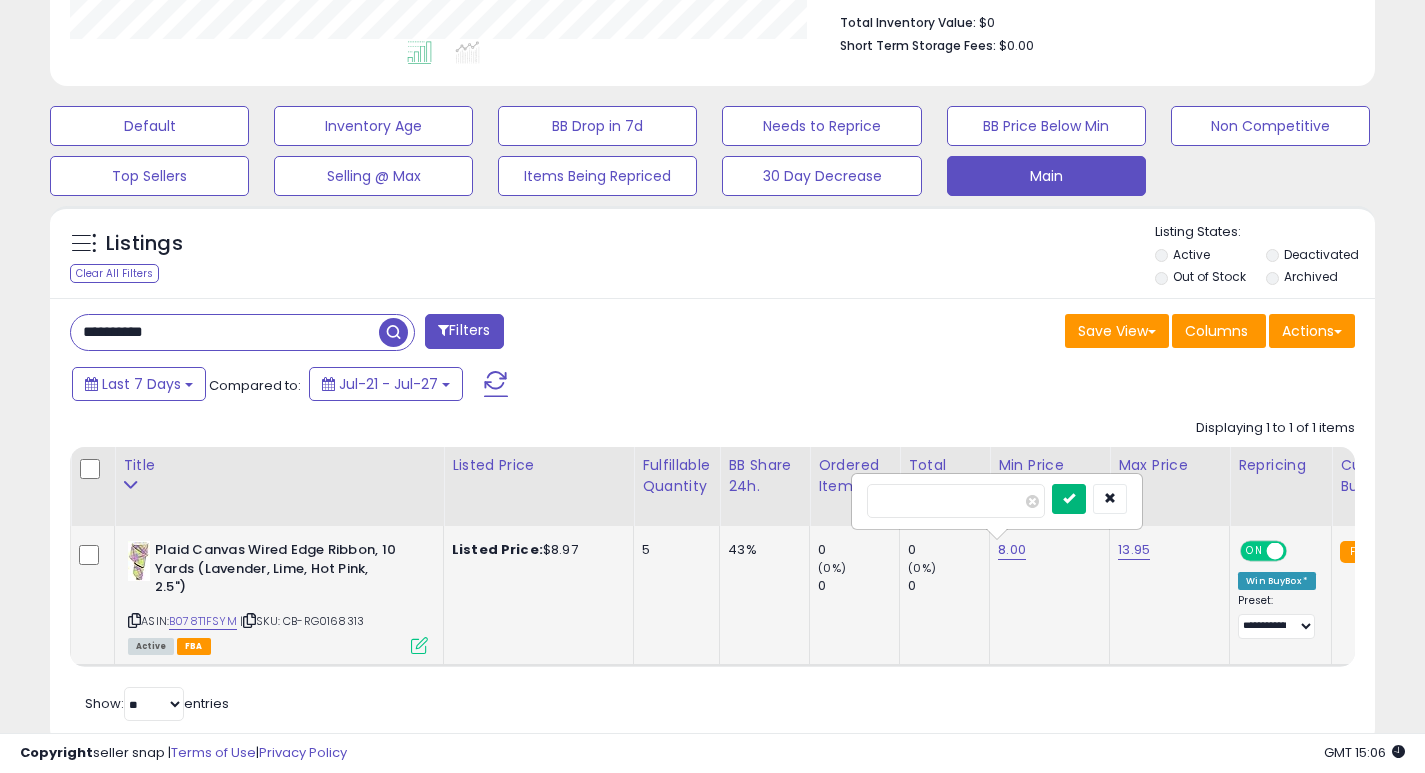 click at bounding box center (1069, 498) 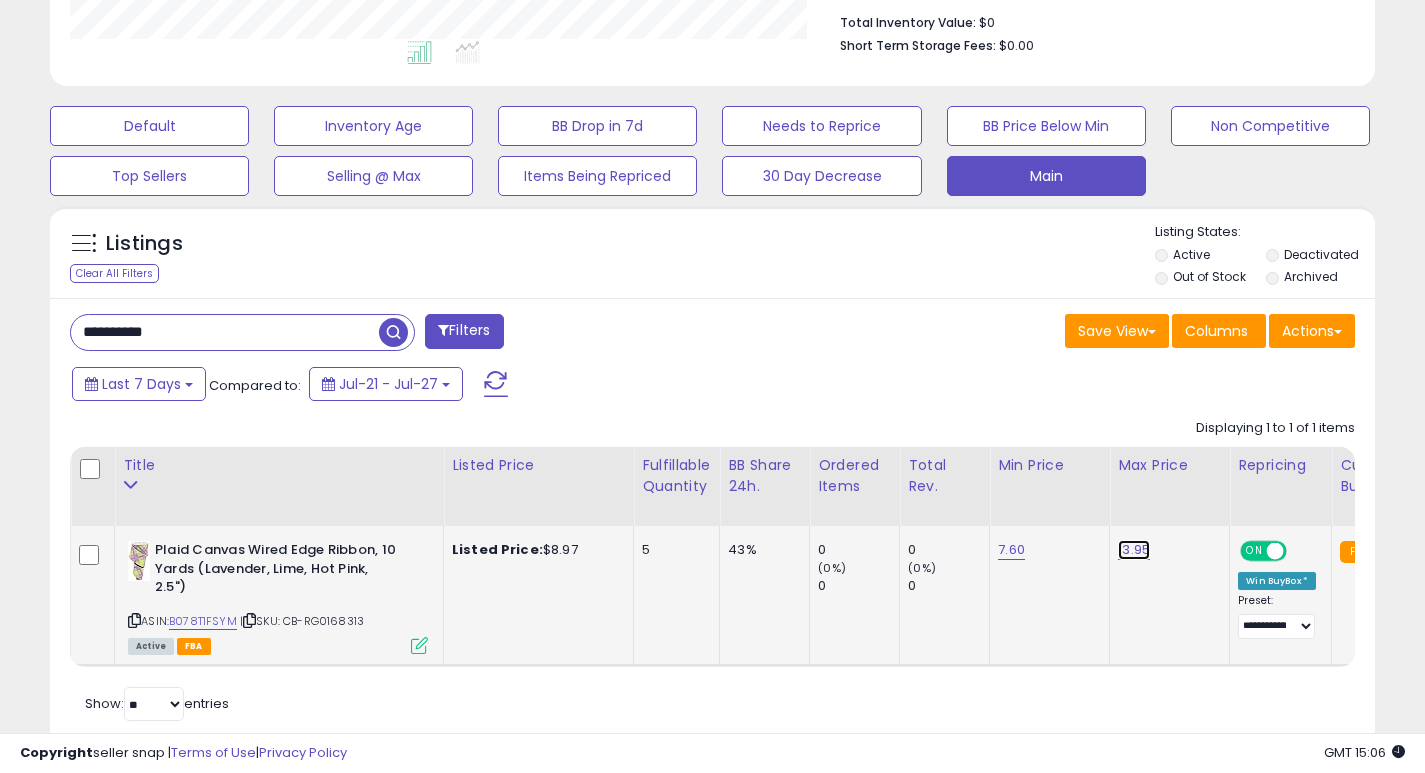 click on "13.95" at bounding box center [1134, 550] 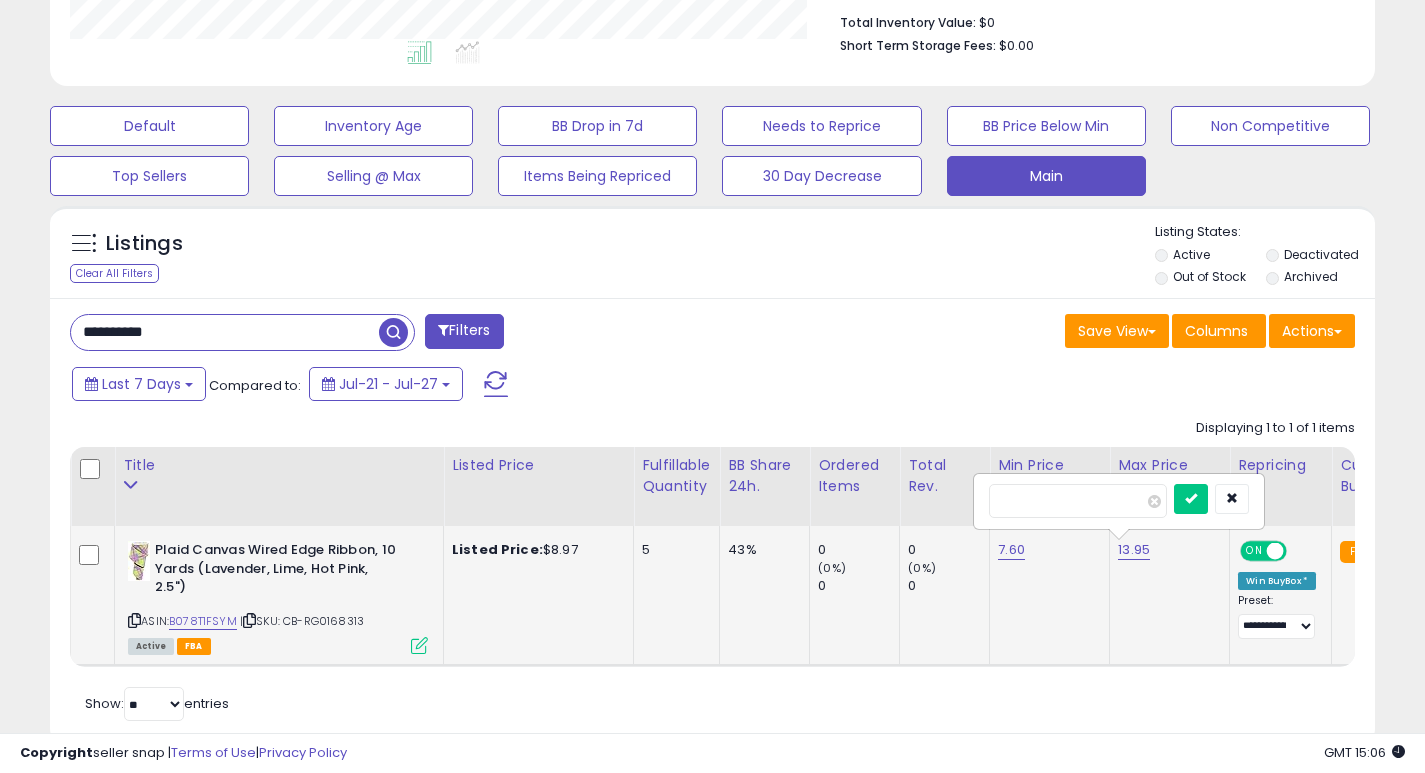 type on "*" 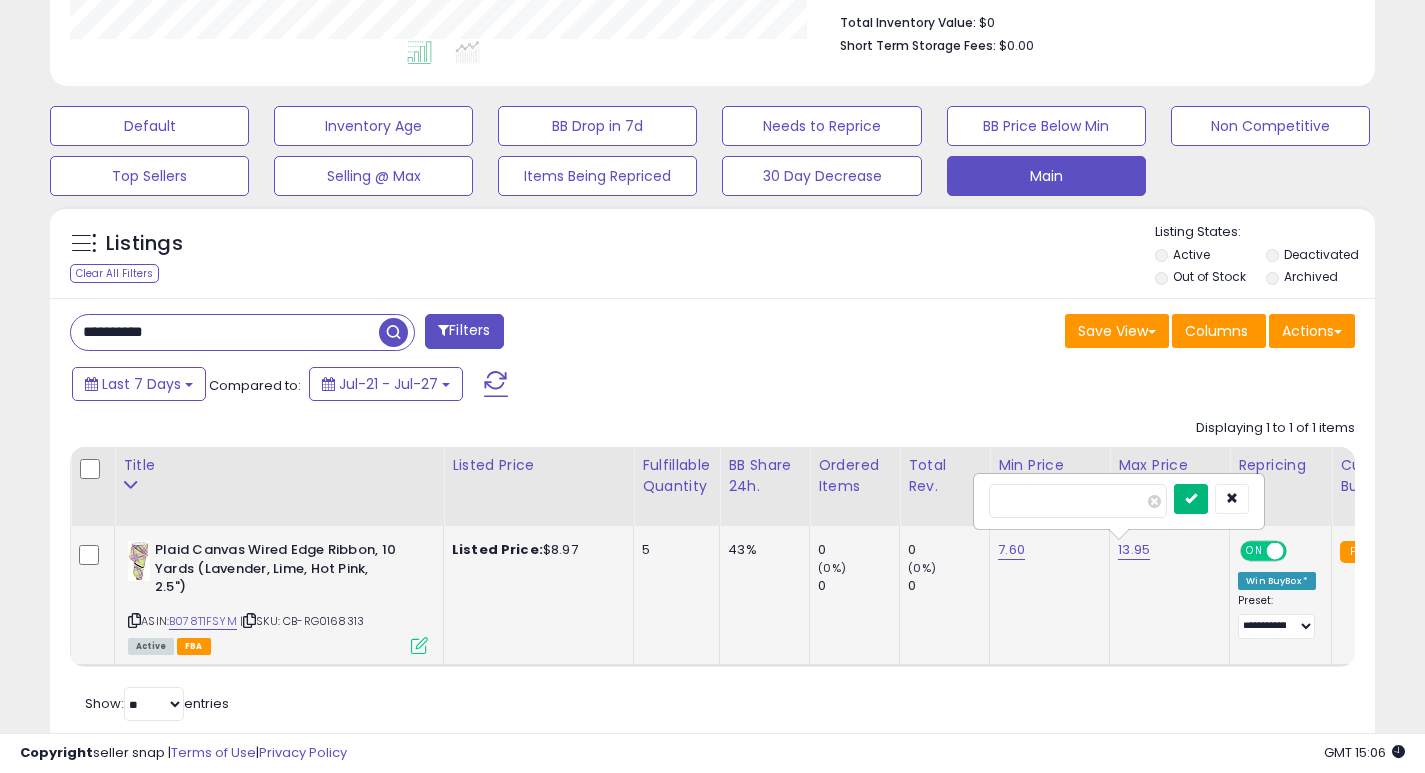 type on "***" 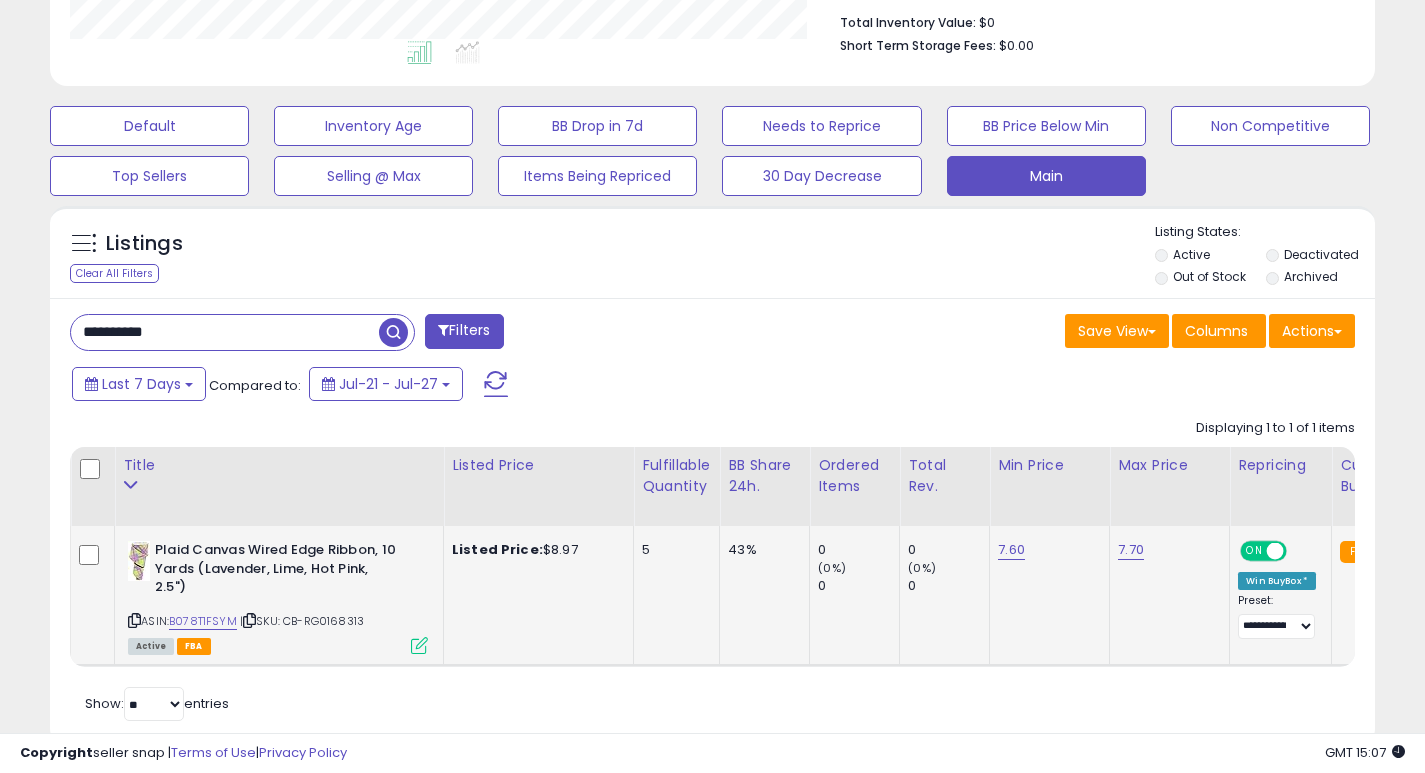 click on "**********" at bounding box center [225, 332] 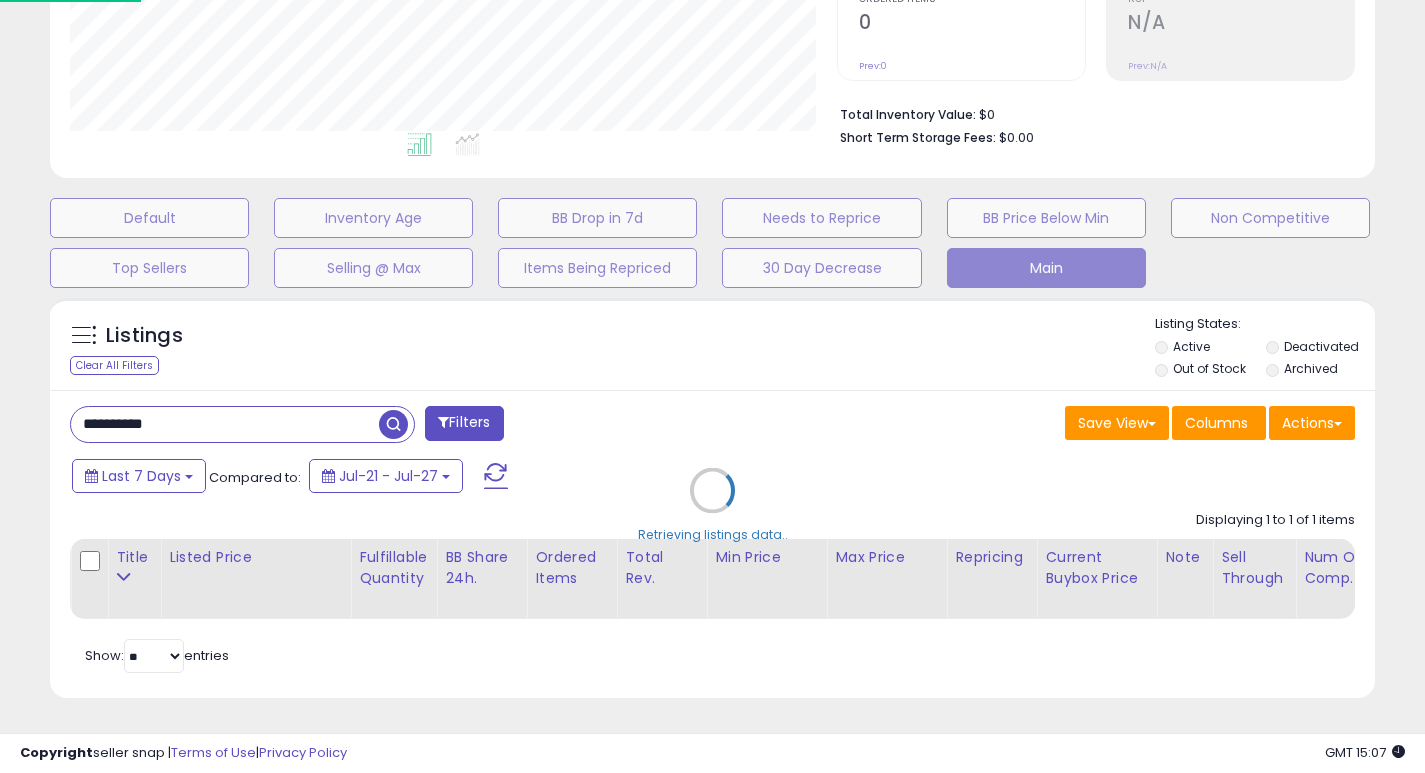 scroll, scrollTop: 999590, scrollLeft: 999224, axis: both 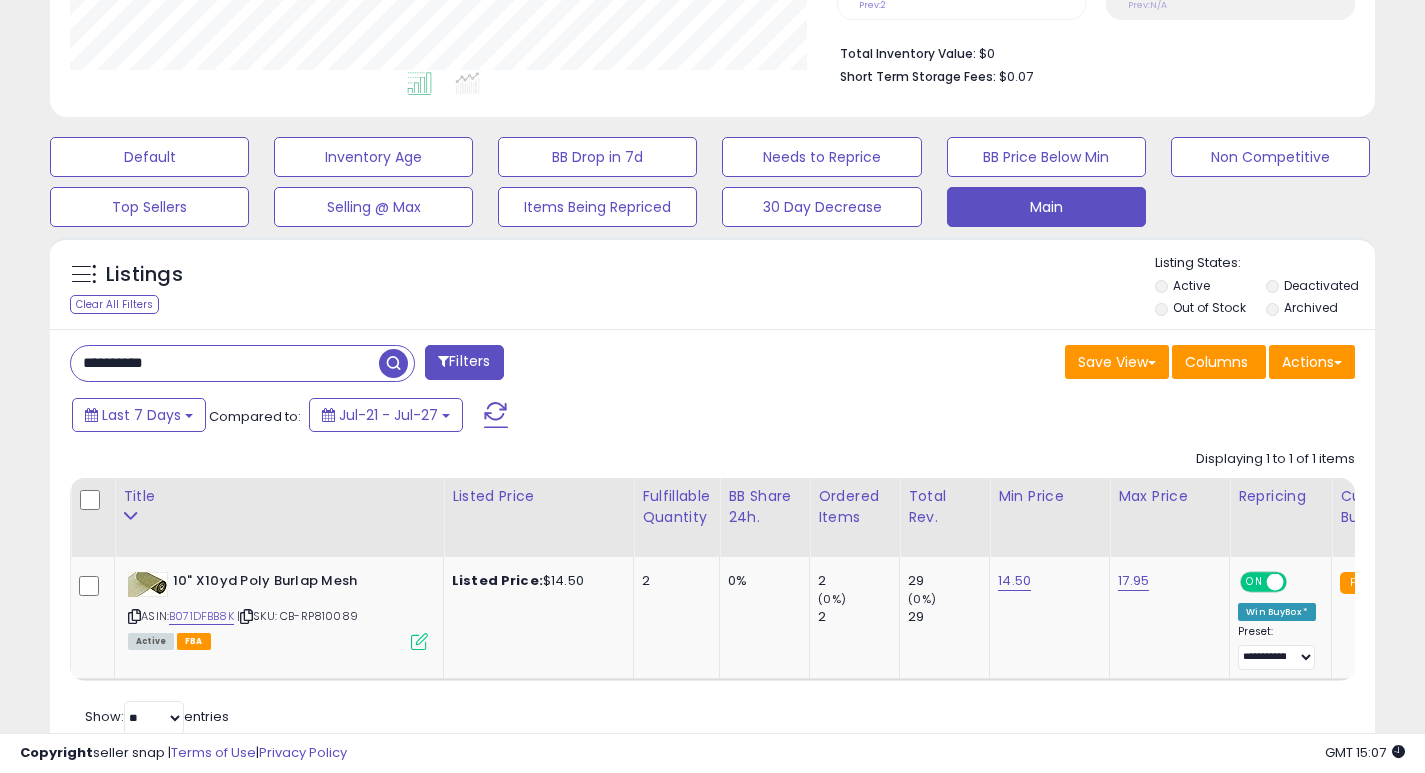 click on "**********" at bounding box center (225, 363) 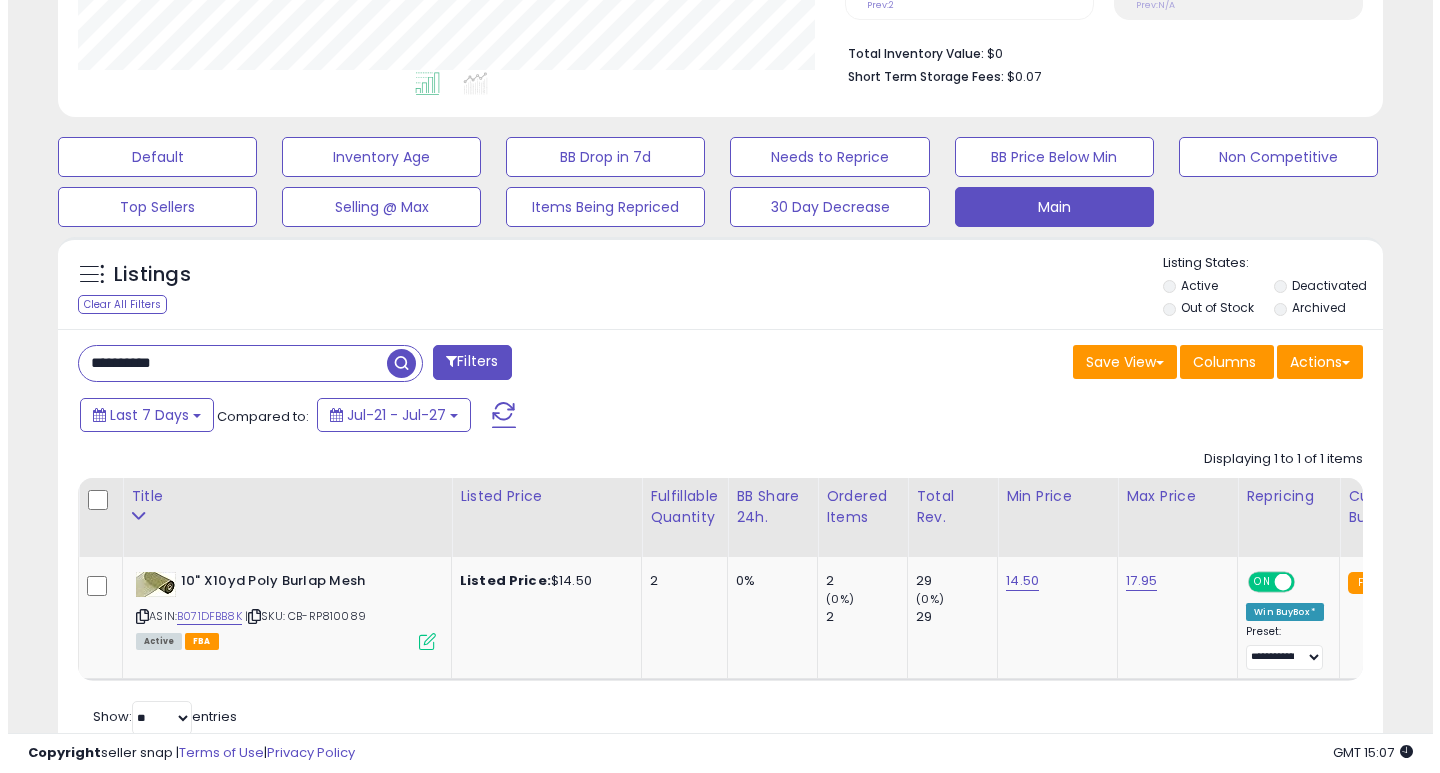 scroll, scrollTop: 447, scrollLeft: 0, axis: vertical 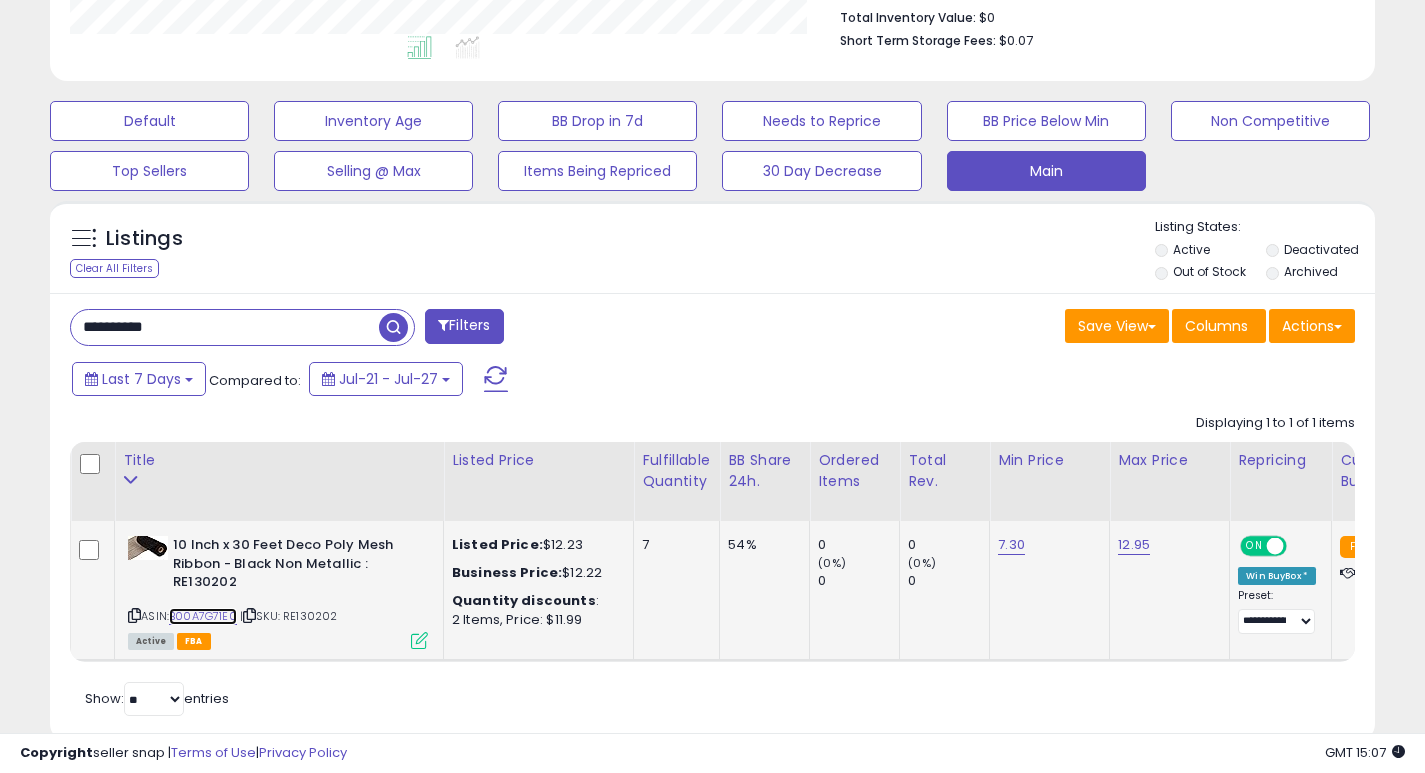 click on "B00A7G71E0" at bounding box center [203, 616] 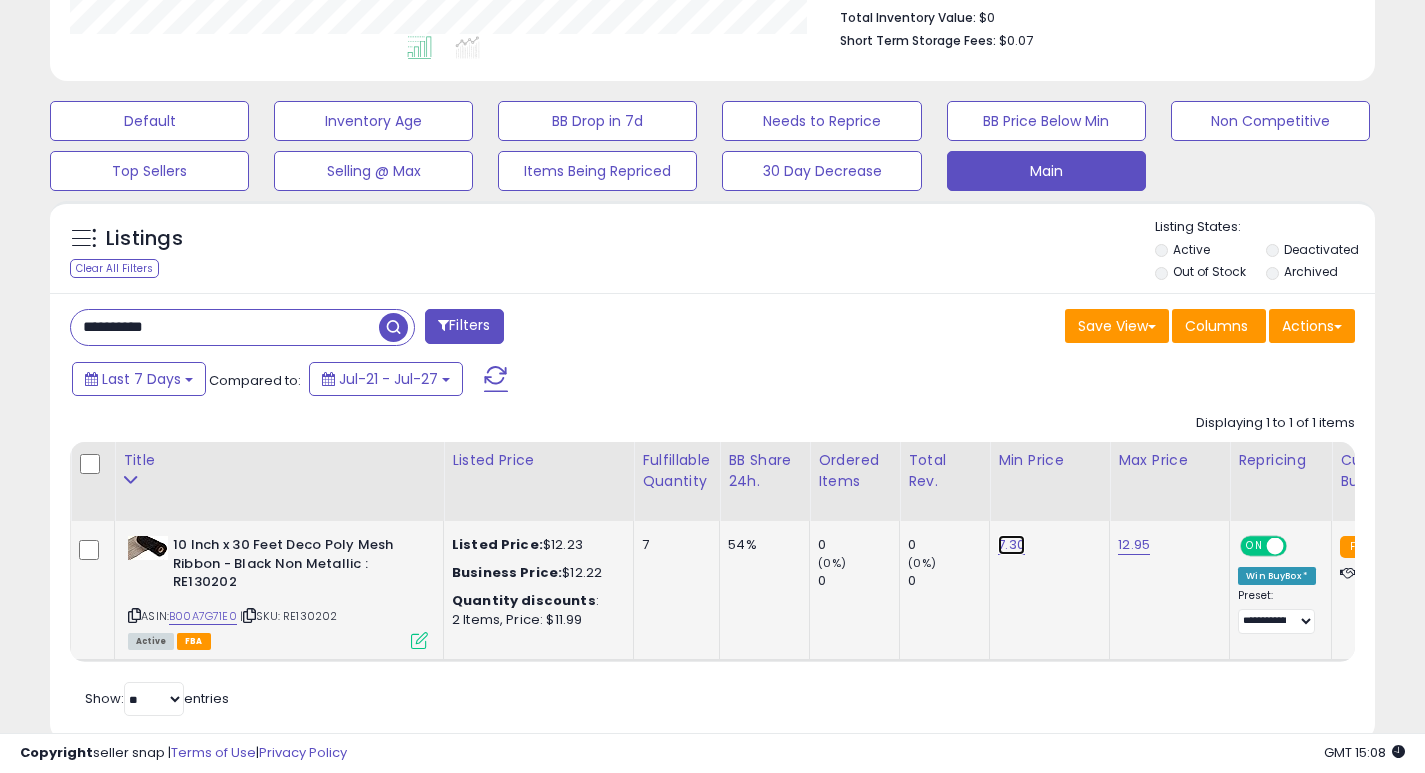 click on "7.30" at bounding box center [1011, 545] 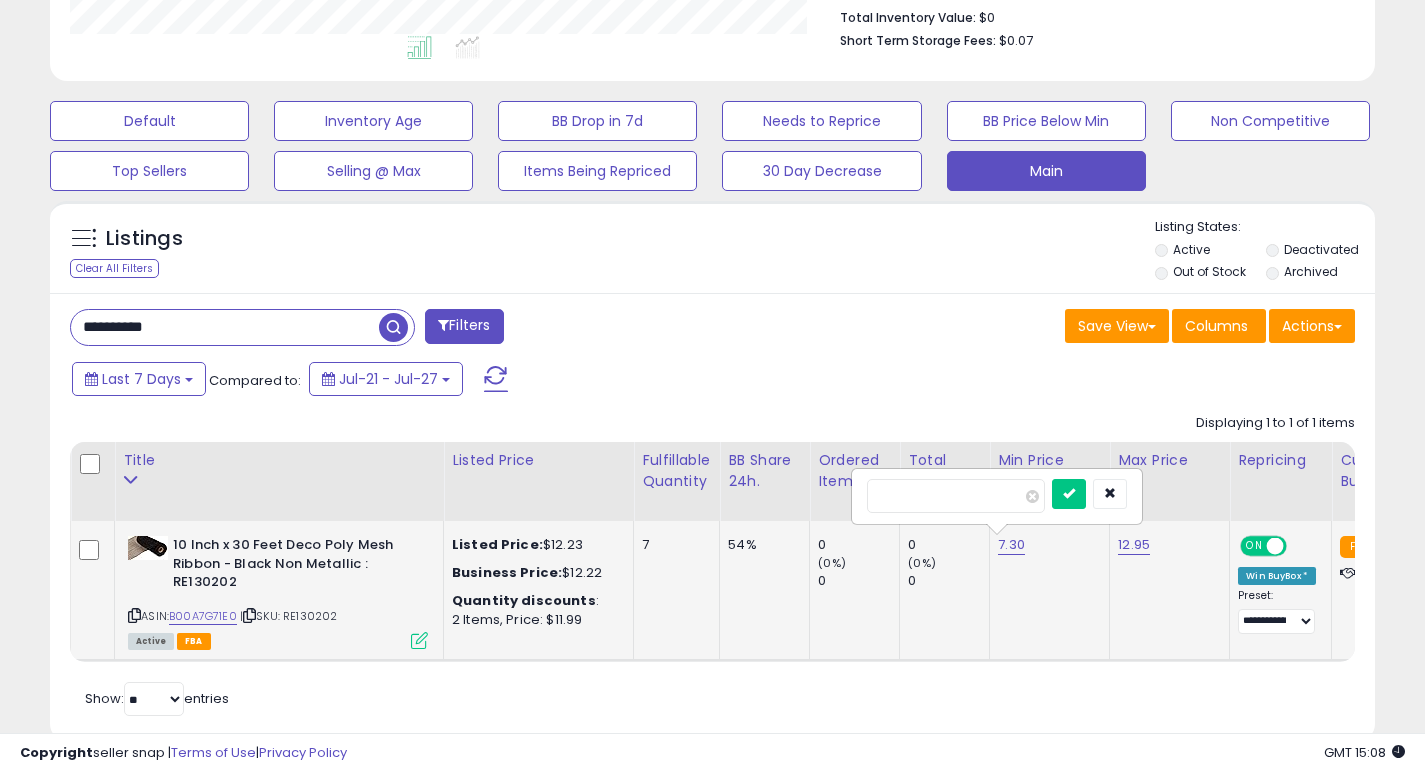 type on "*" 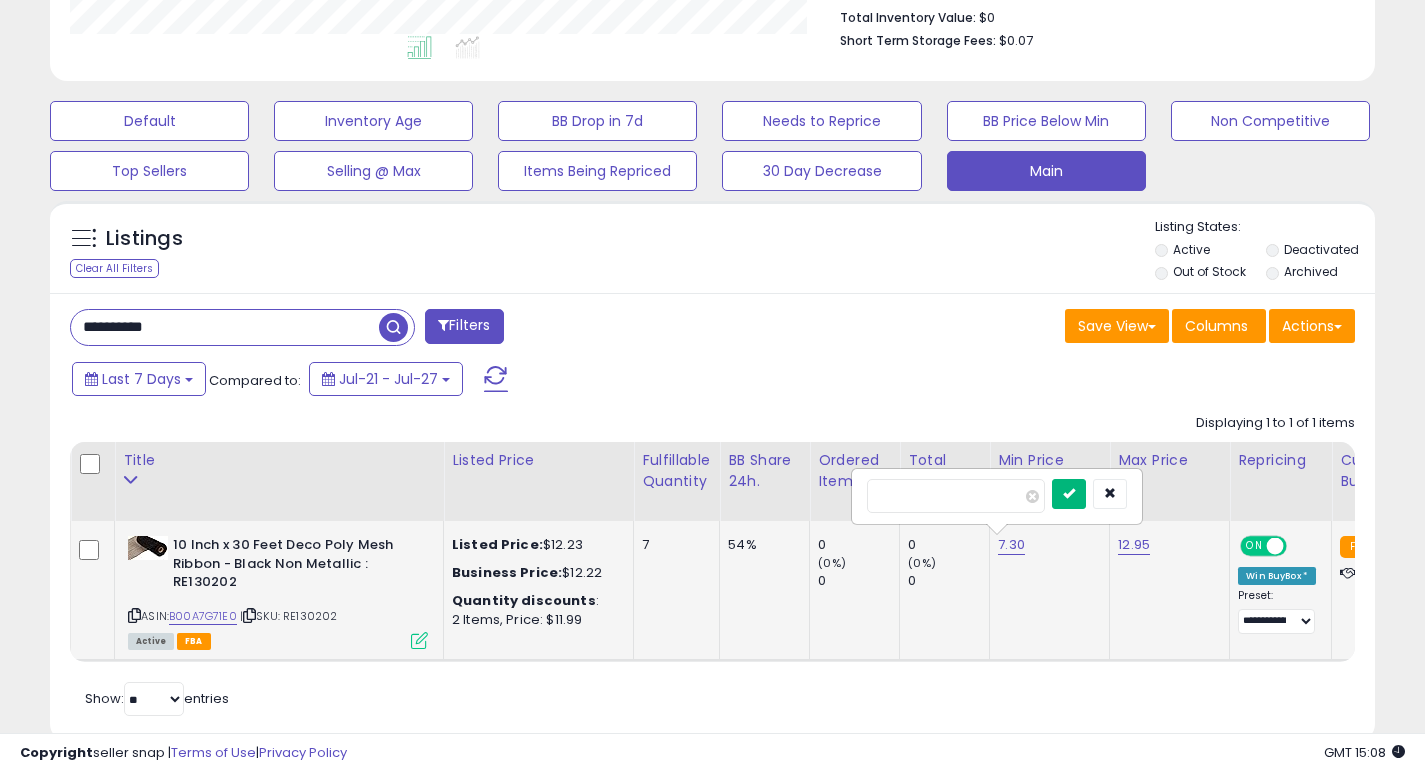 type on "***" 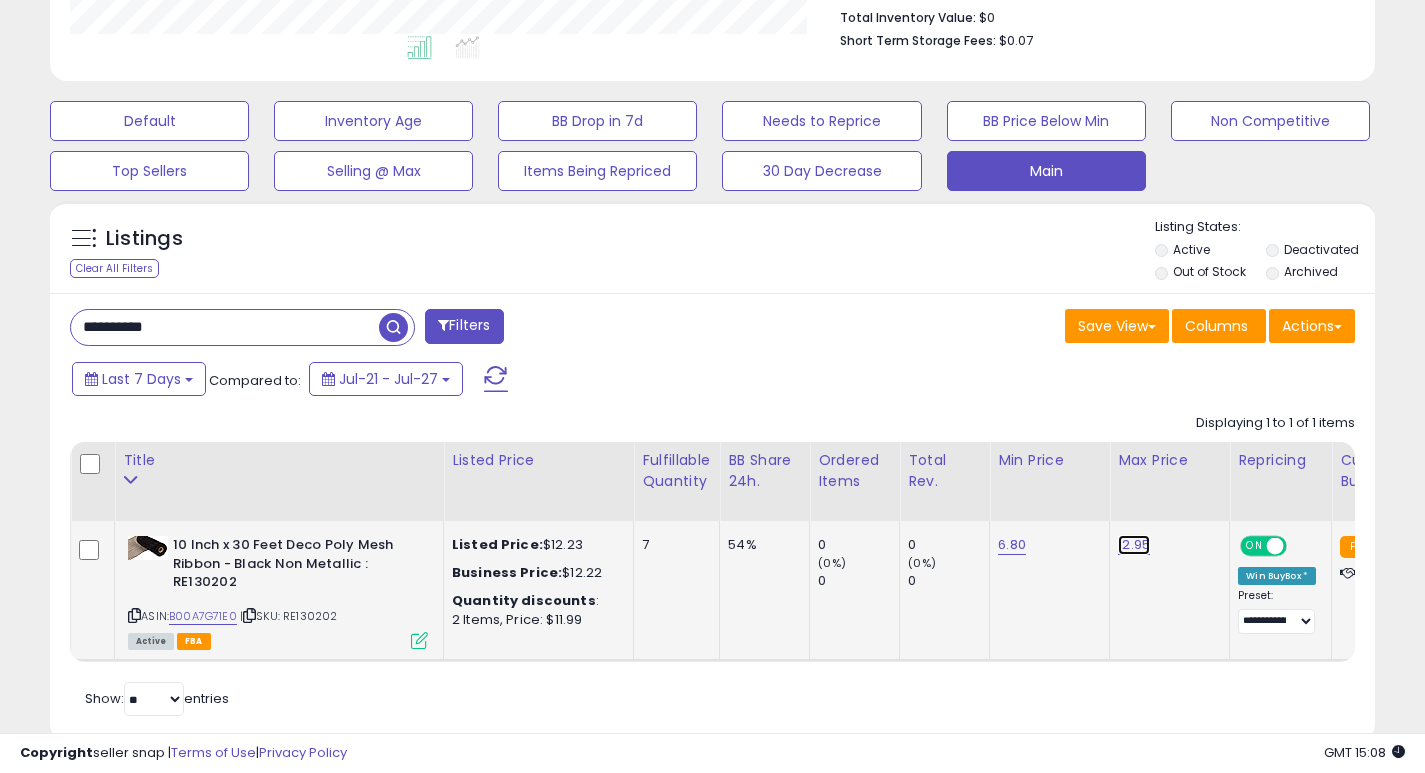 click on "12.95" at bounding box center (1134, 545) 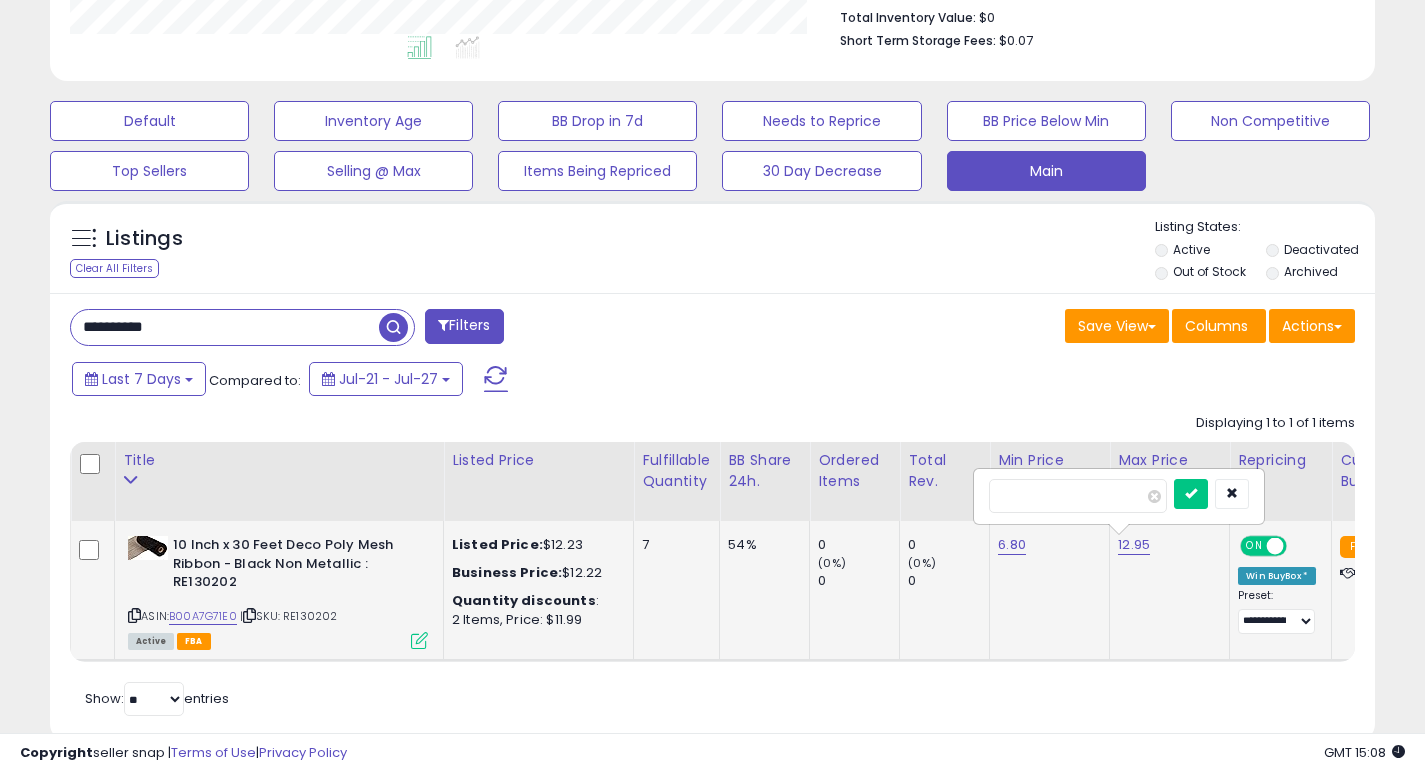 type on "*" 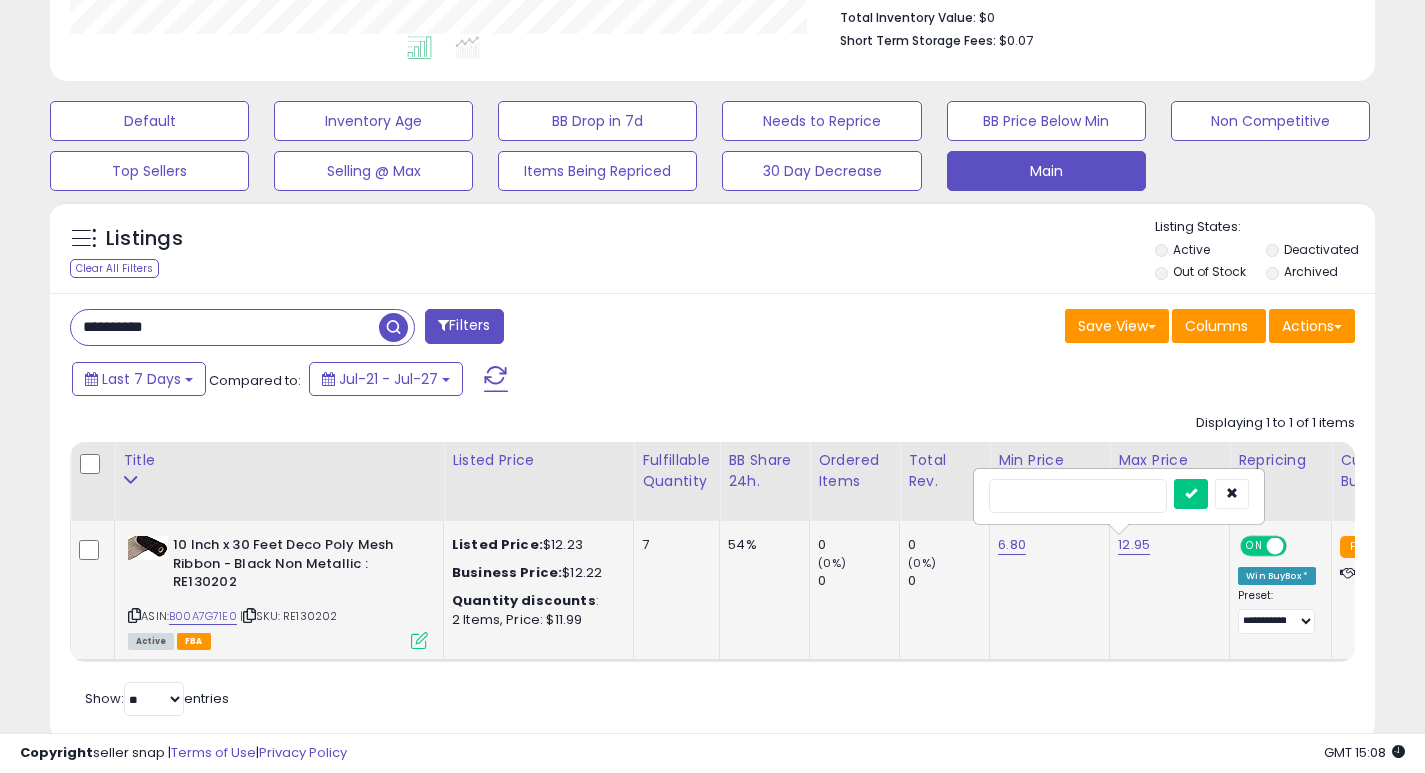 type on "***" 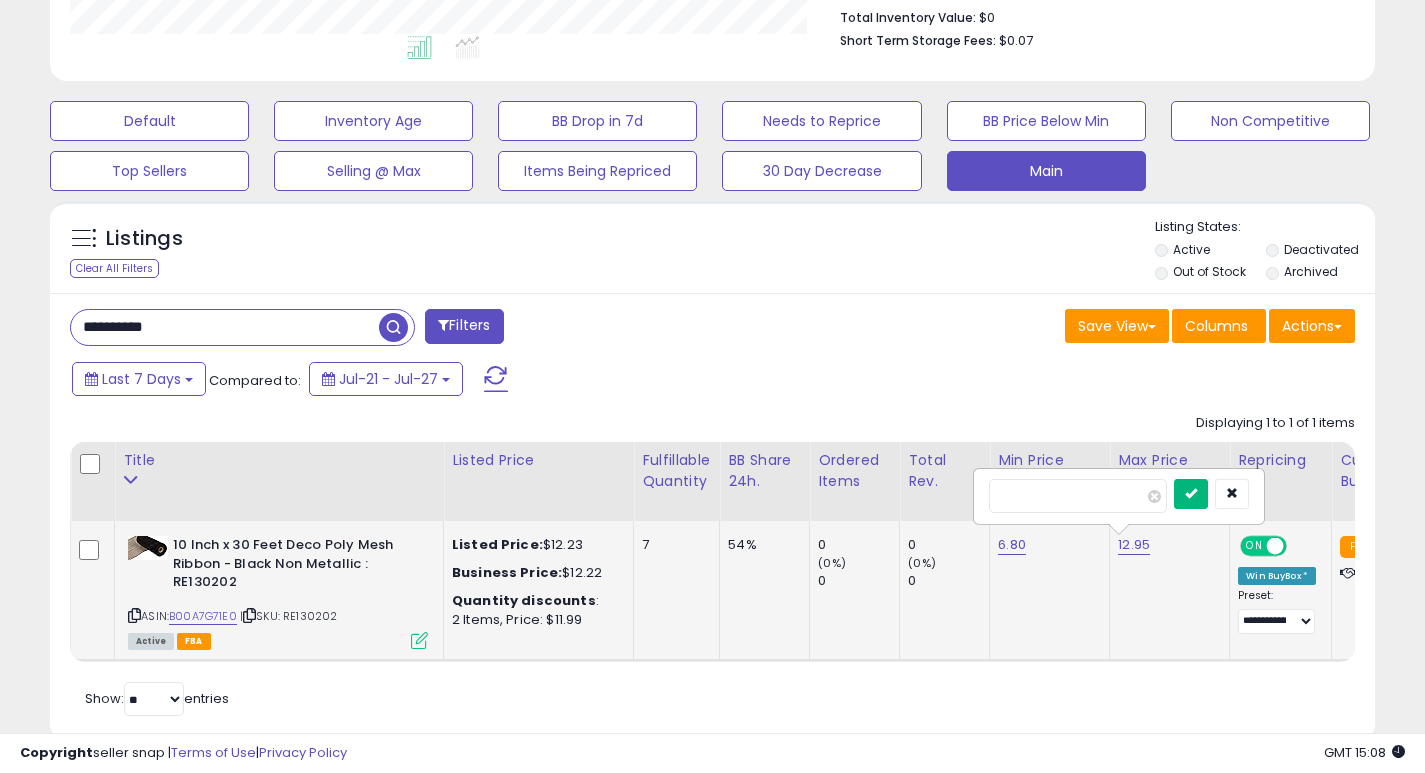 click at bounding box center (1191, 494) 